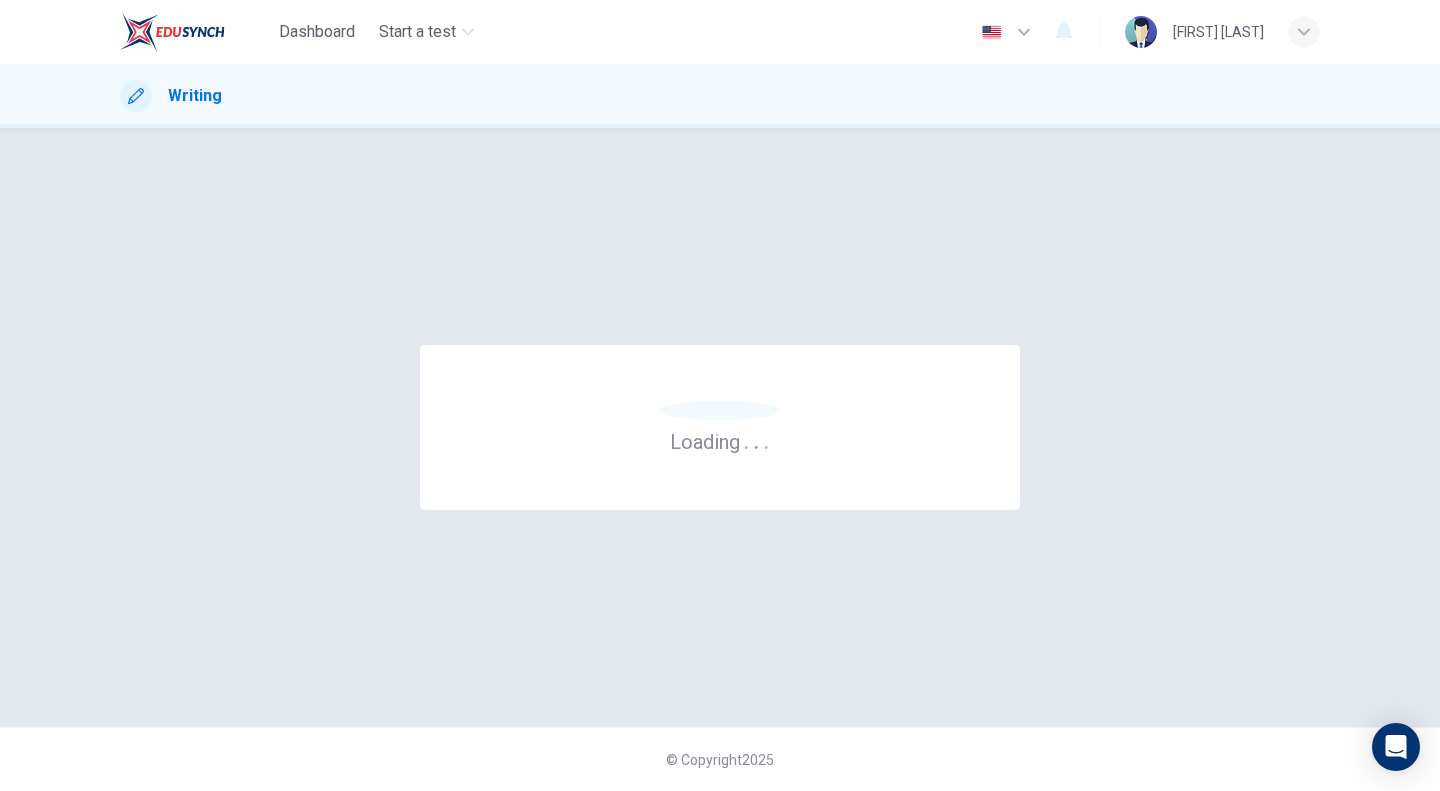 scroll, scrollTop: 0, scrollLeft: 0, axis: both 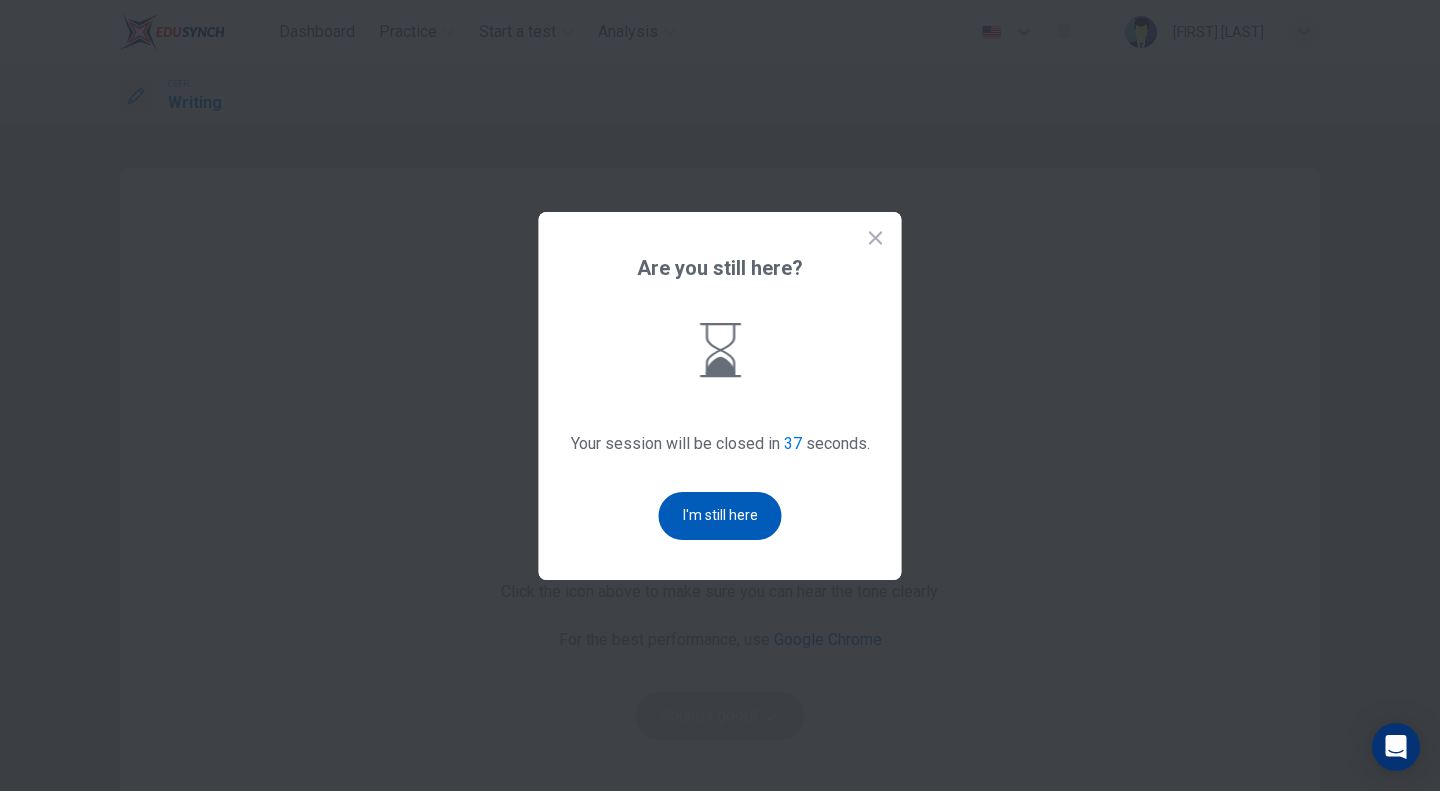 click on "I'm still here" at bounding box center [720, 516] 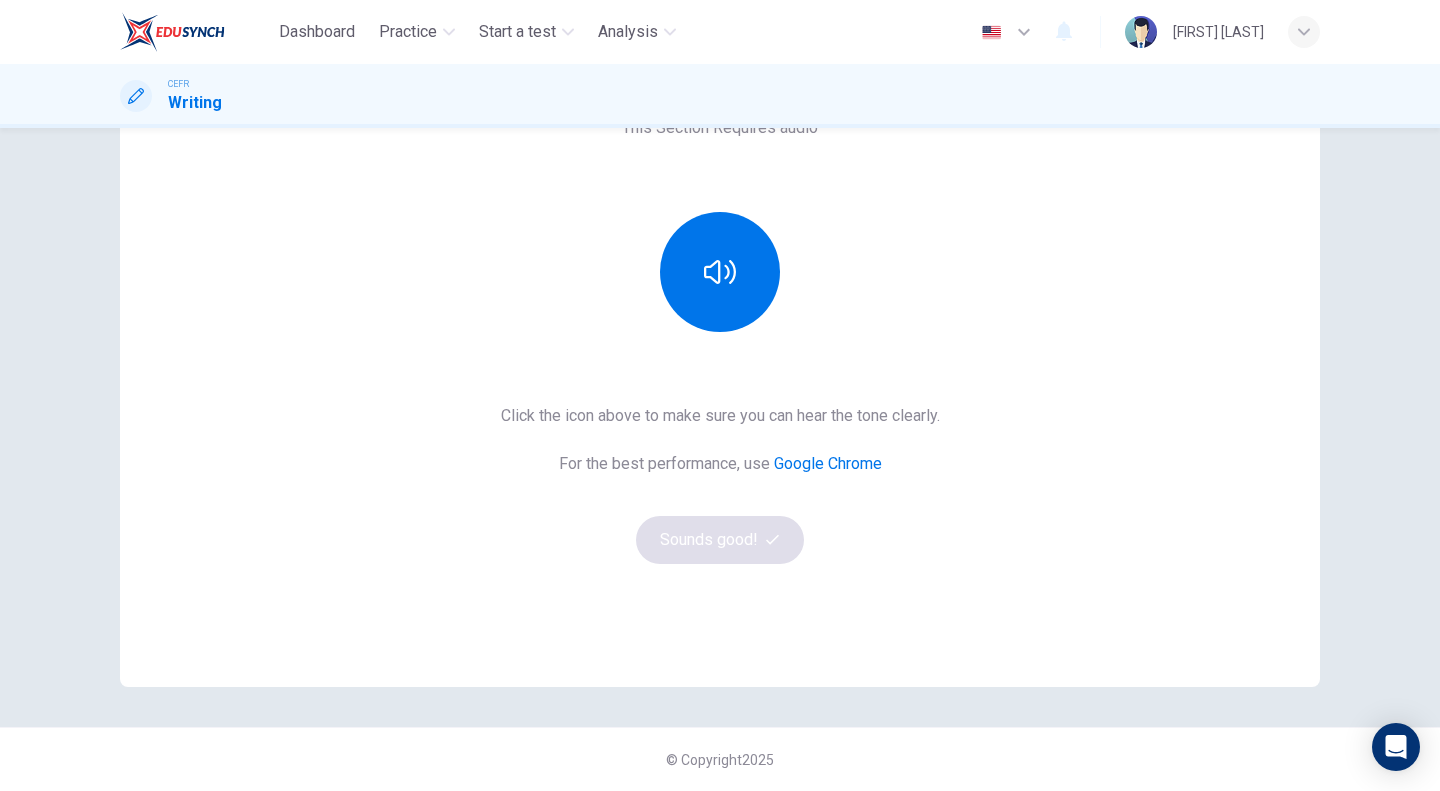 scroll, scrollTop: 0, scrollLeft: 0, axis: both 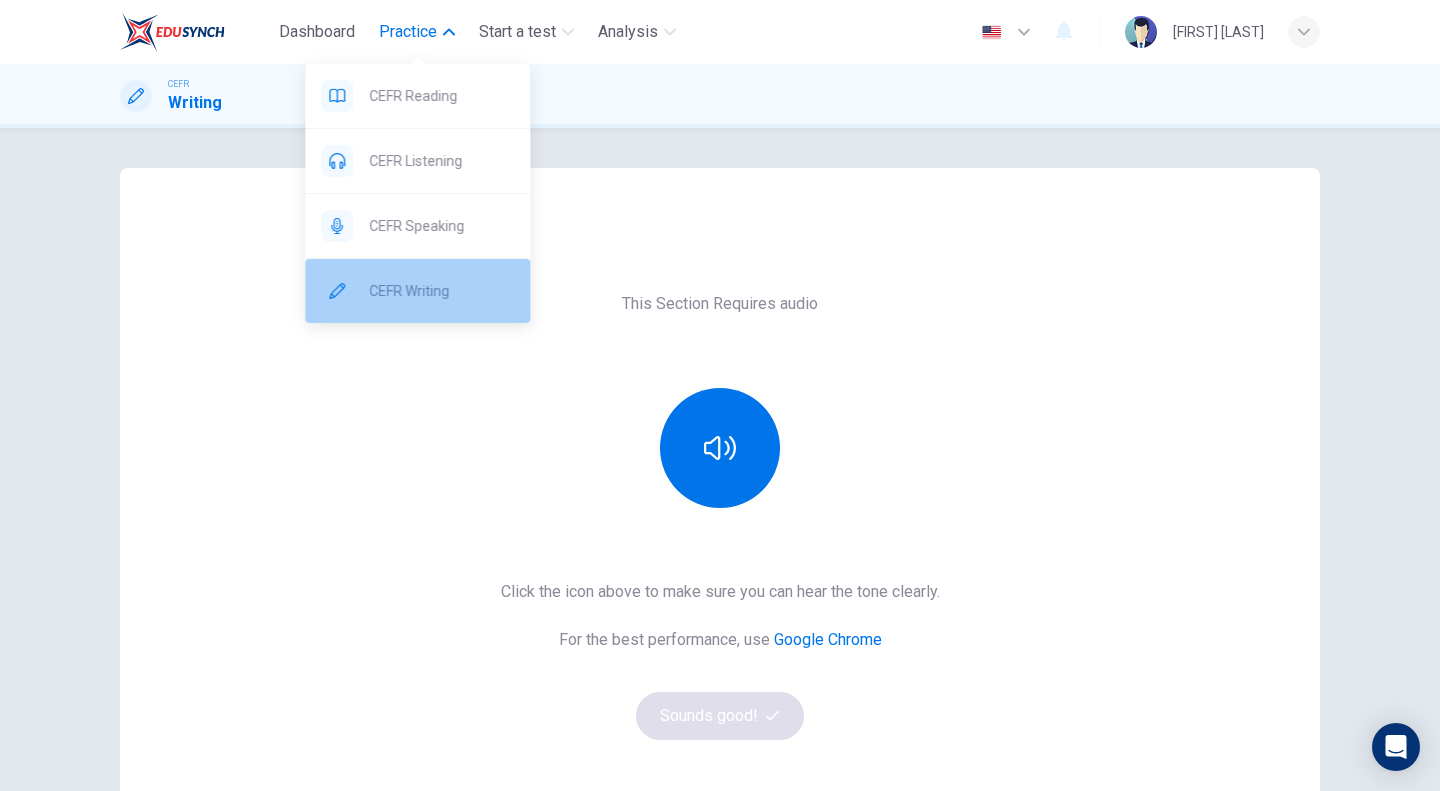 click on "CEFR Writing" at bounding box center (441, 96) 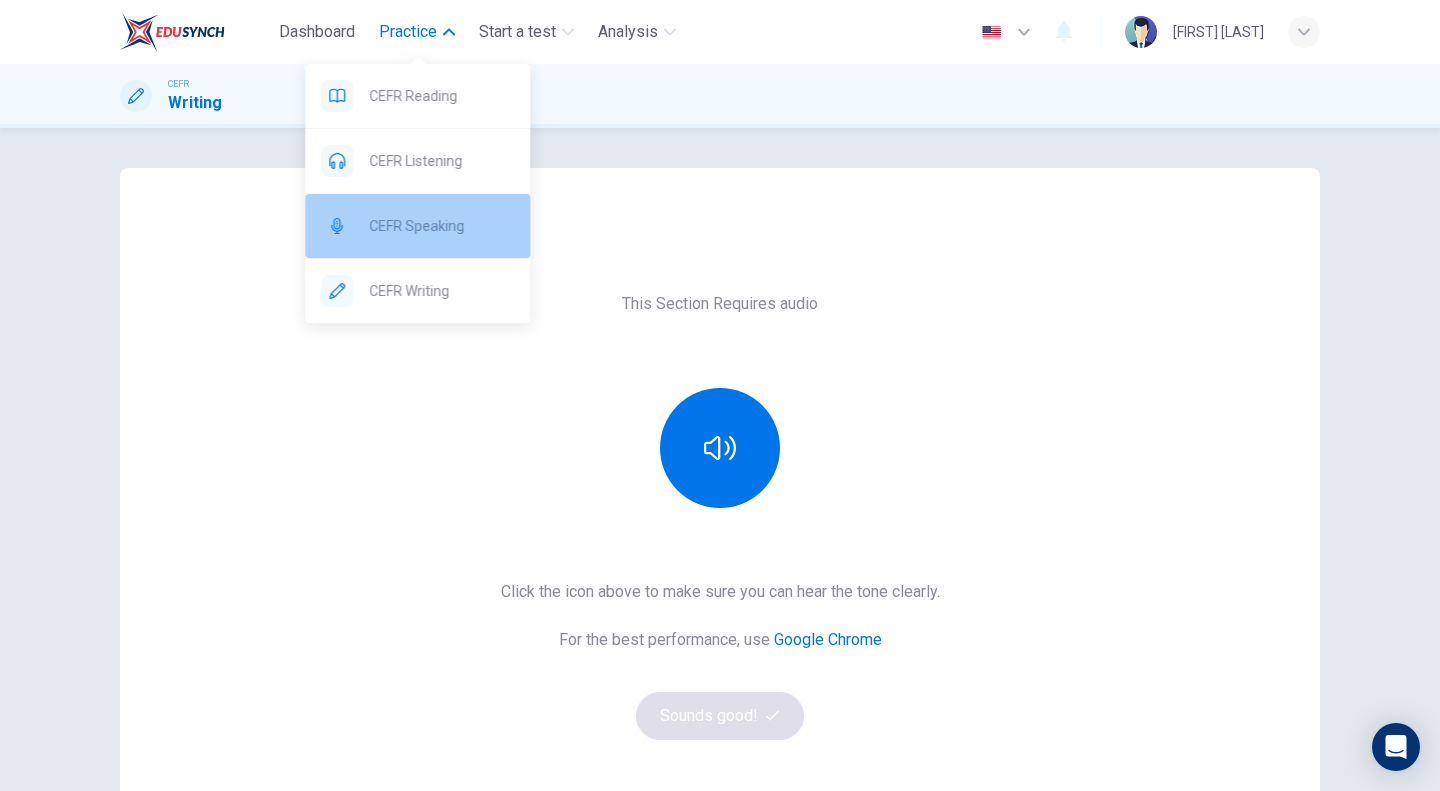 click on "CEFR Speaking" at bounding box center (417, 96) 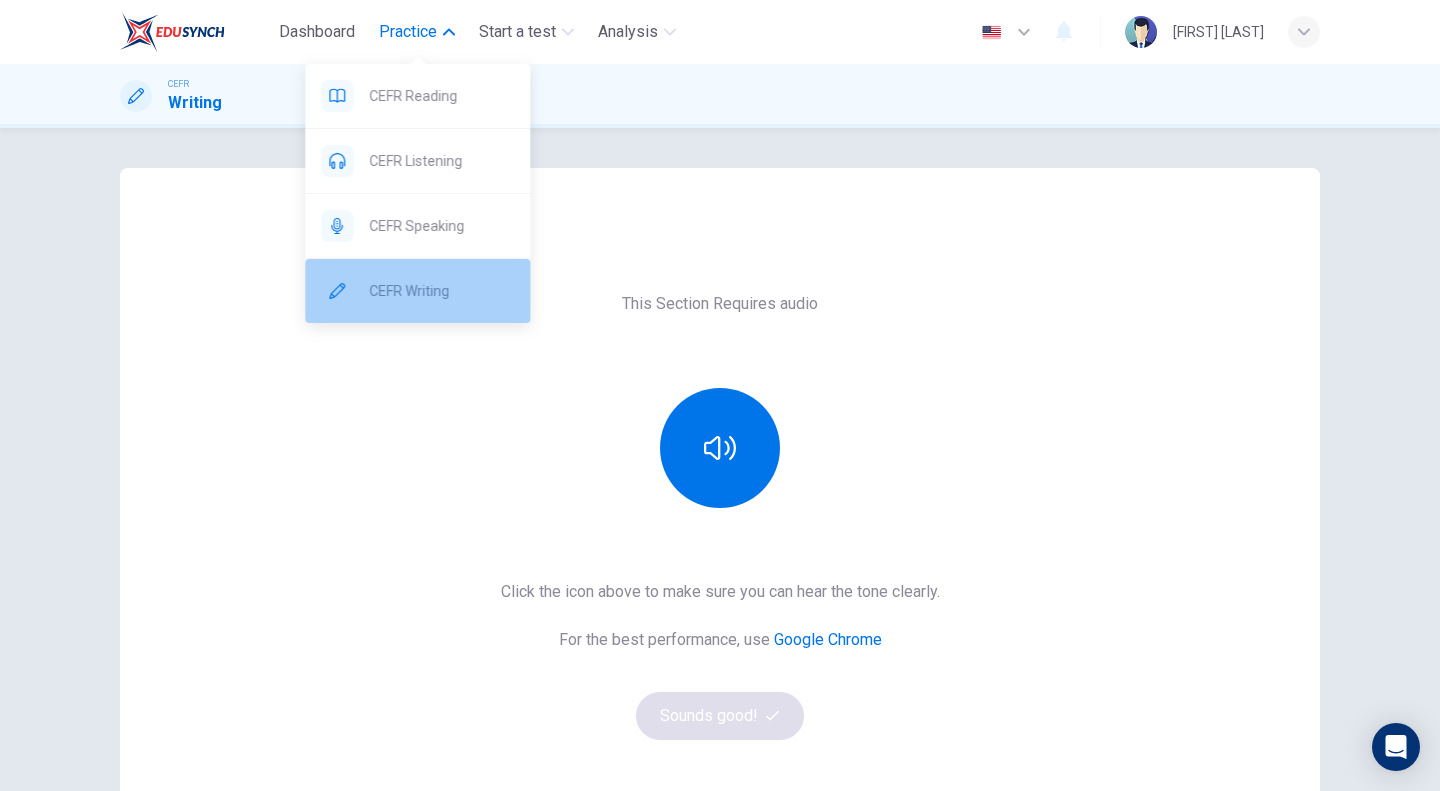 click on "CEFR Writing" at bounding box center [441, 96] 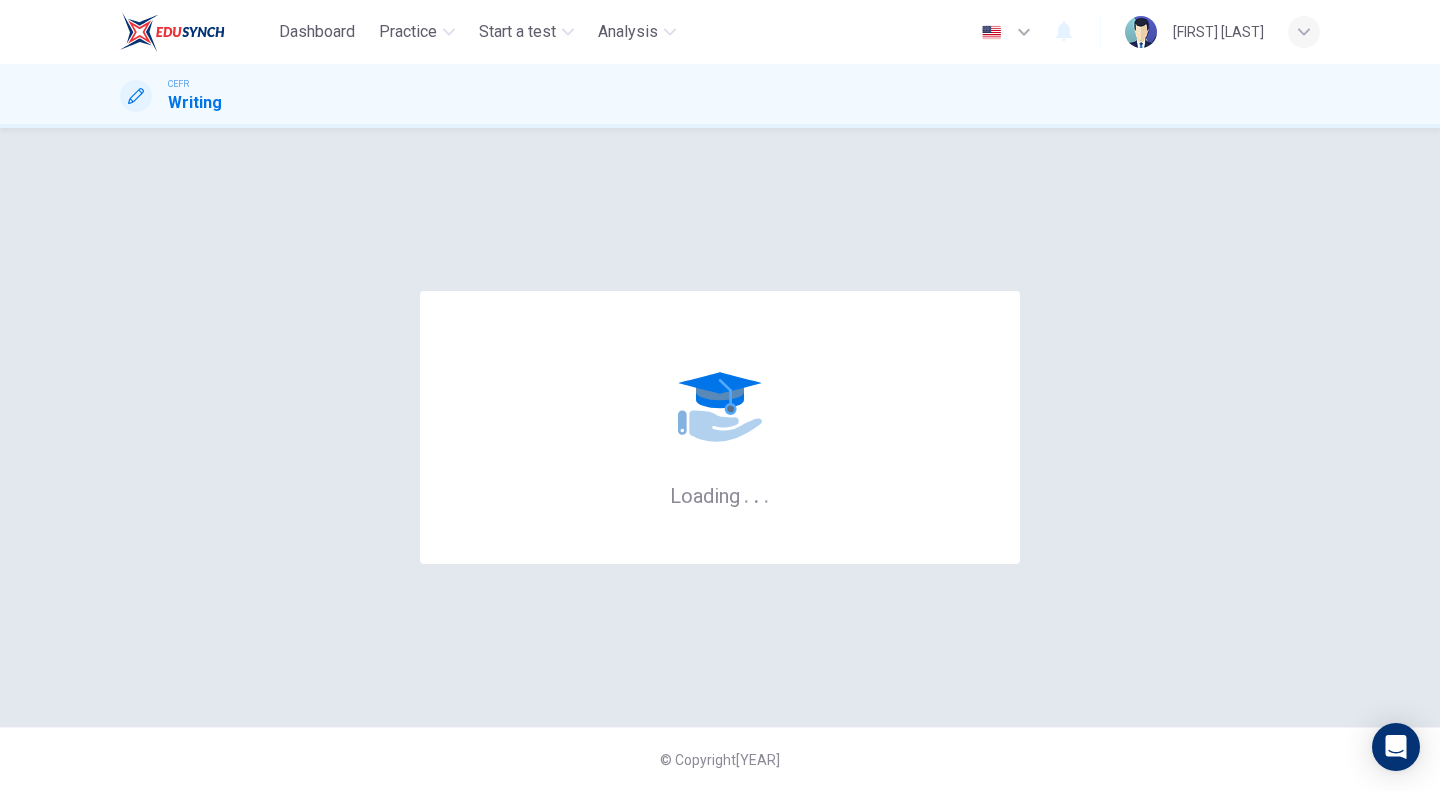 scroll, scrollTop: 0, scrollLeft: 0, axis: both 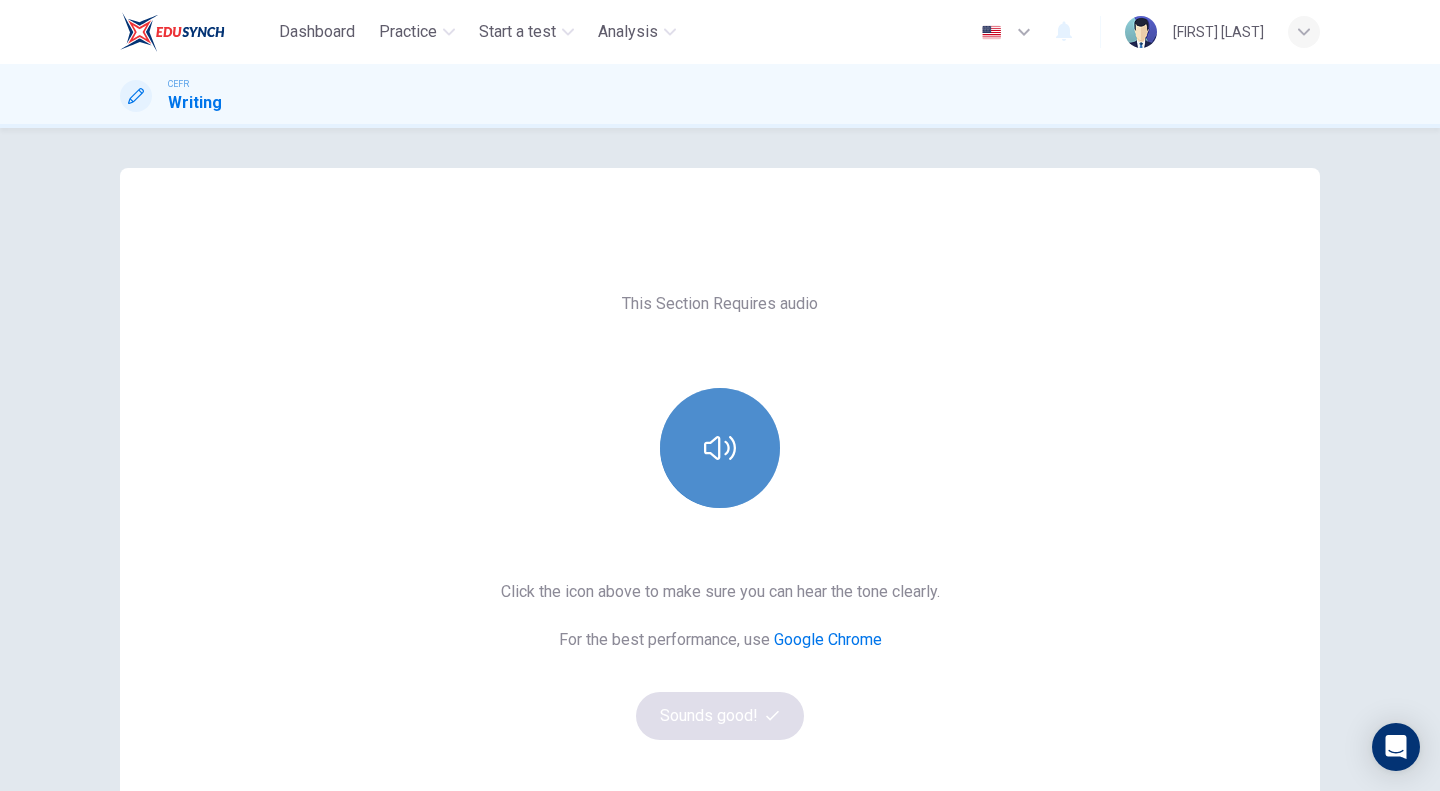 click at bounding box center [720, 448] 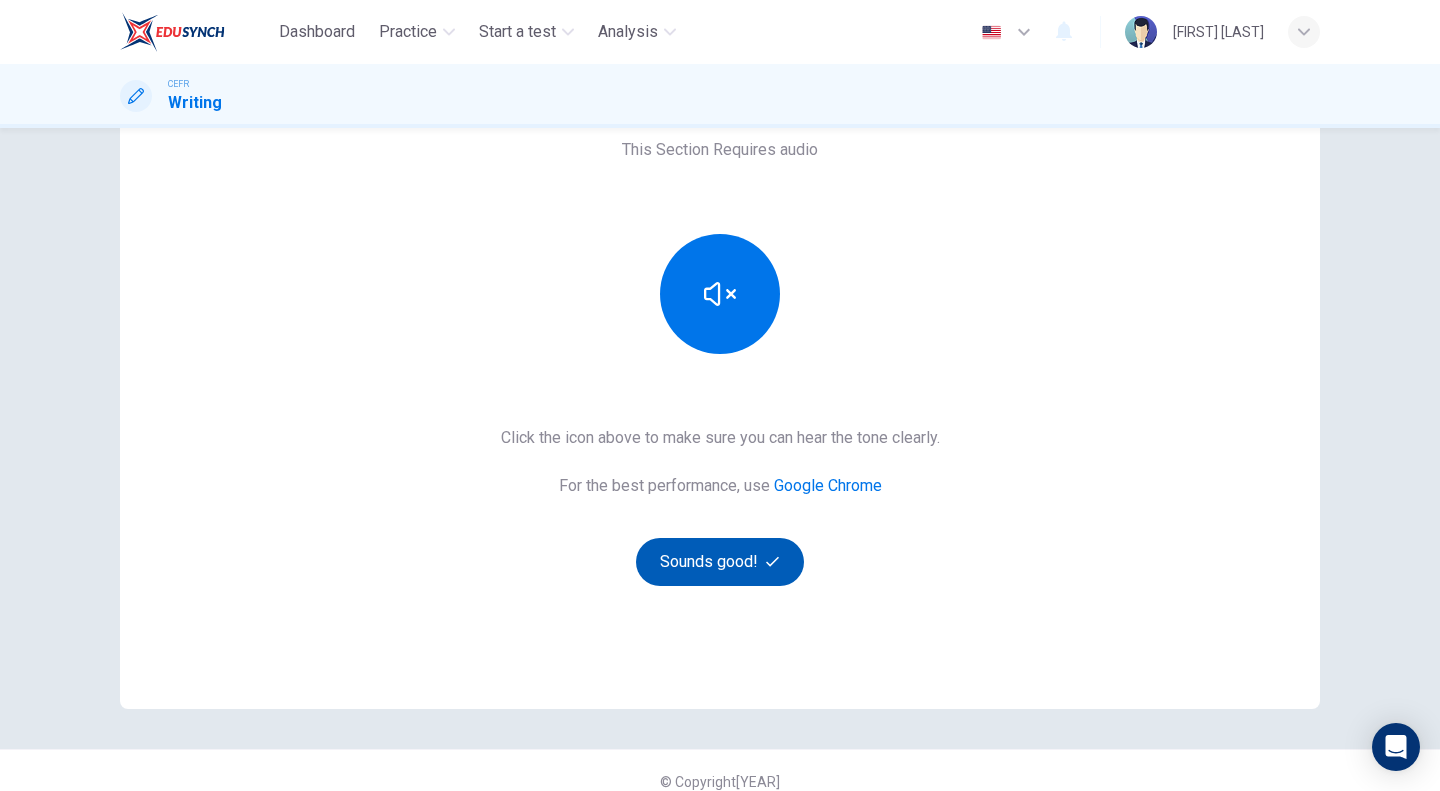scroll, scrollTop: 128, scrollLeft: 0, axis: vertical 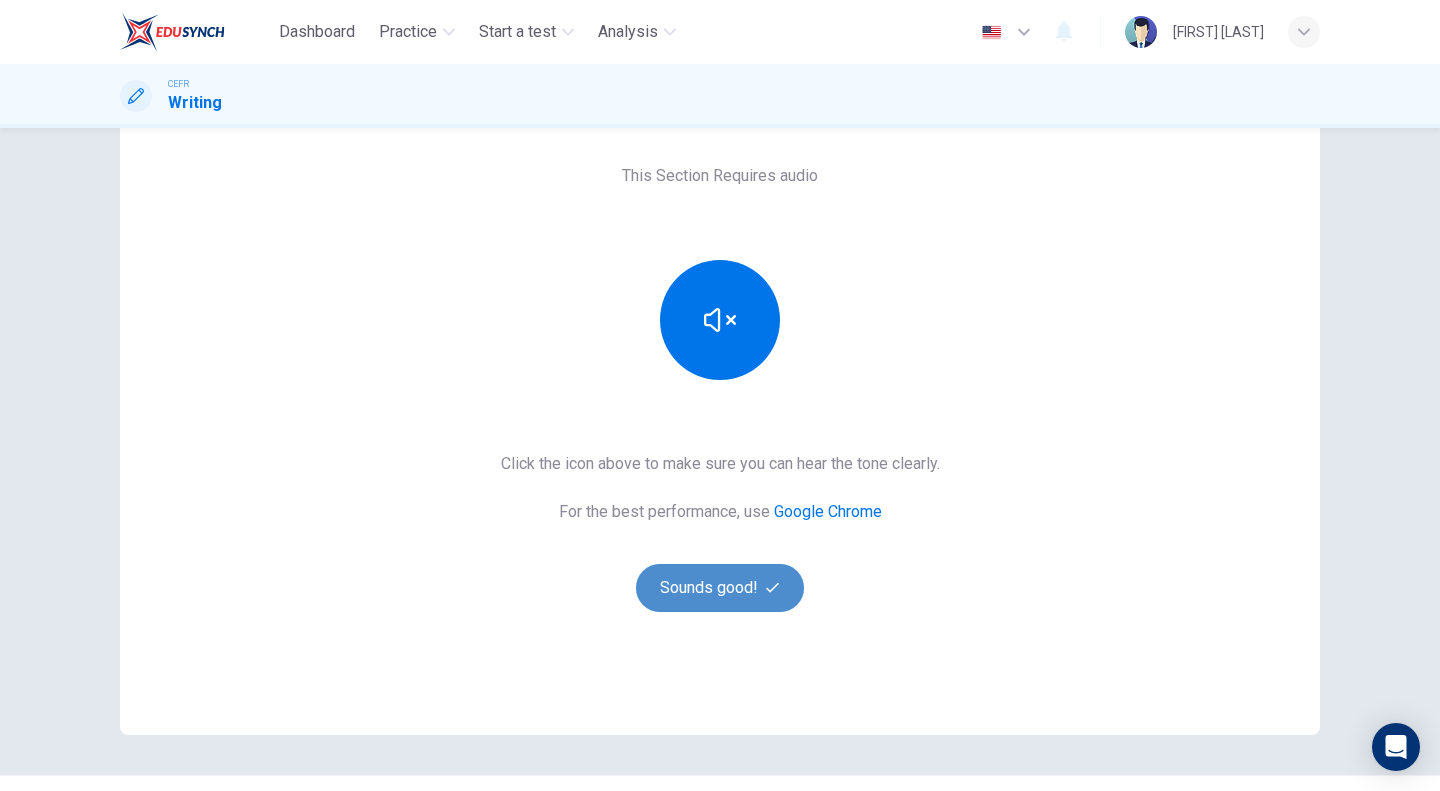 click on "Sounds good!" at bounding box center (720, 588) 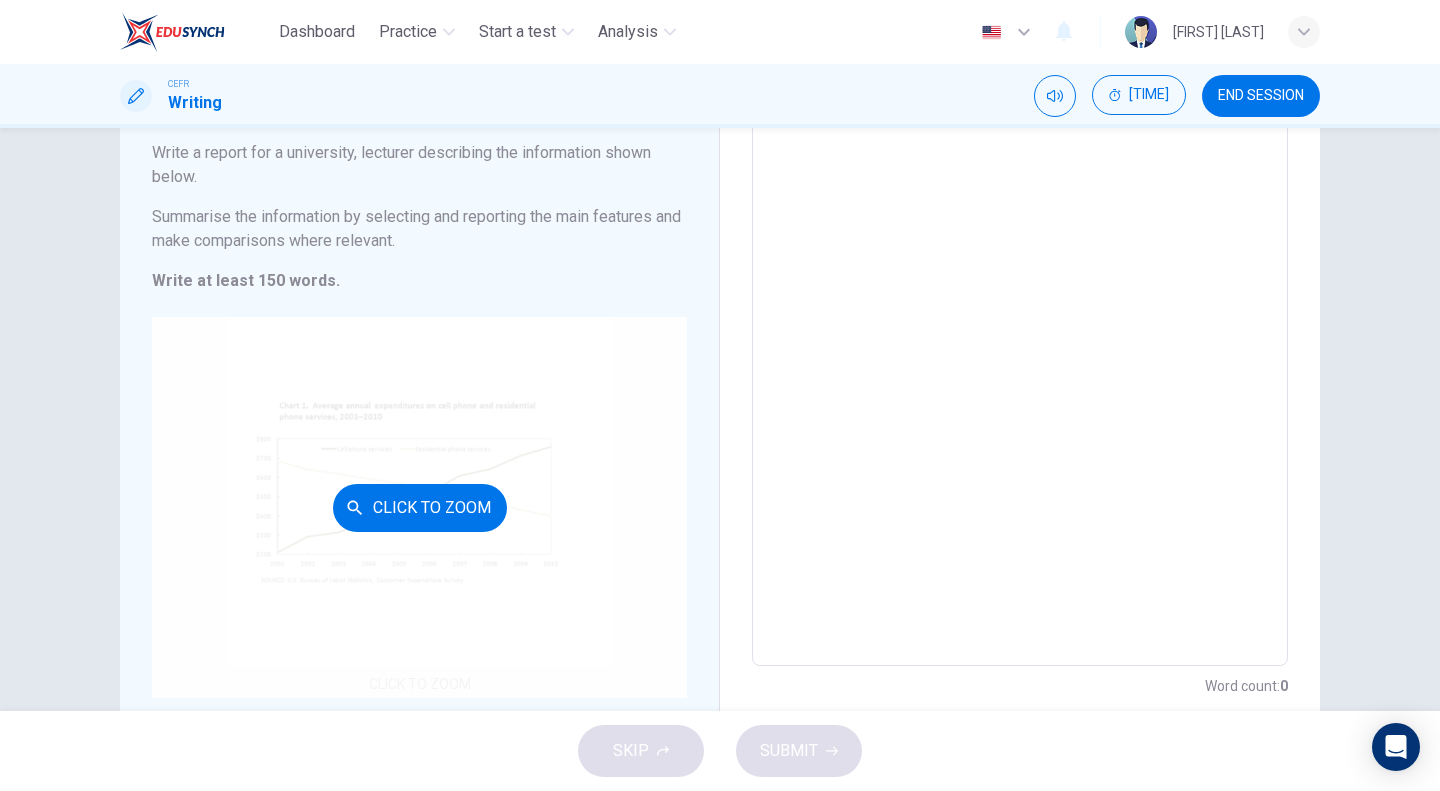 scroll, scrollTop: 294, scrollLeft: 0, axis: vertical 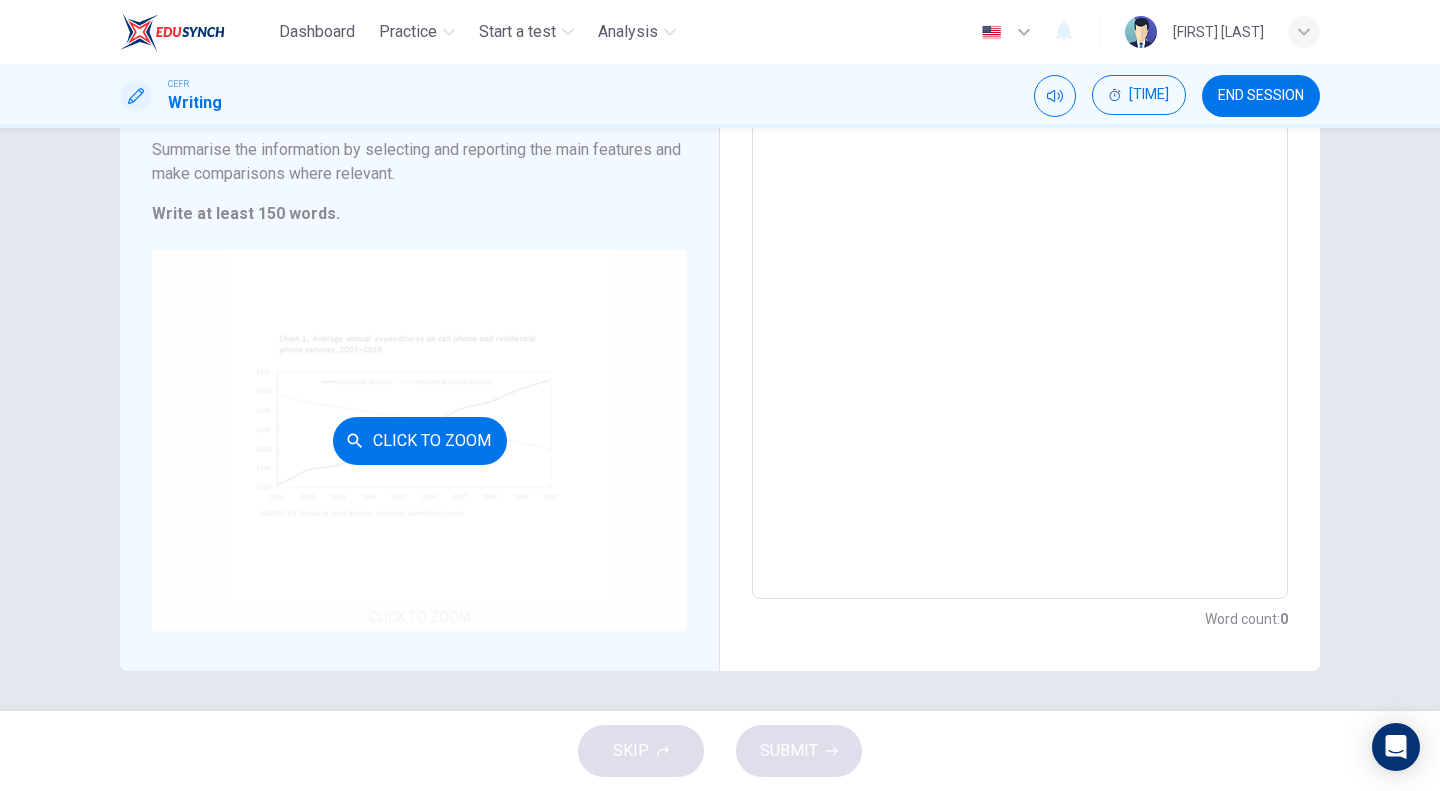 click on "Click to Zoom" at bounding box center (420, 441) 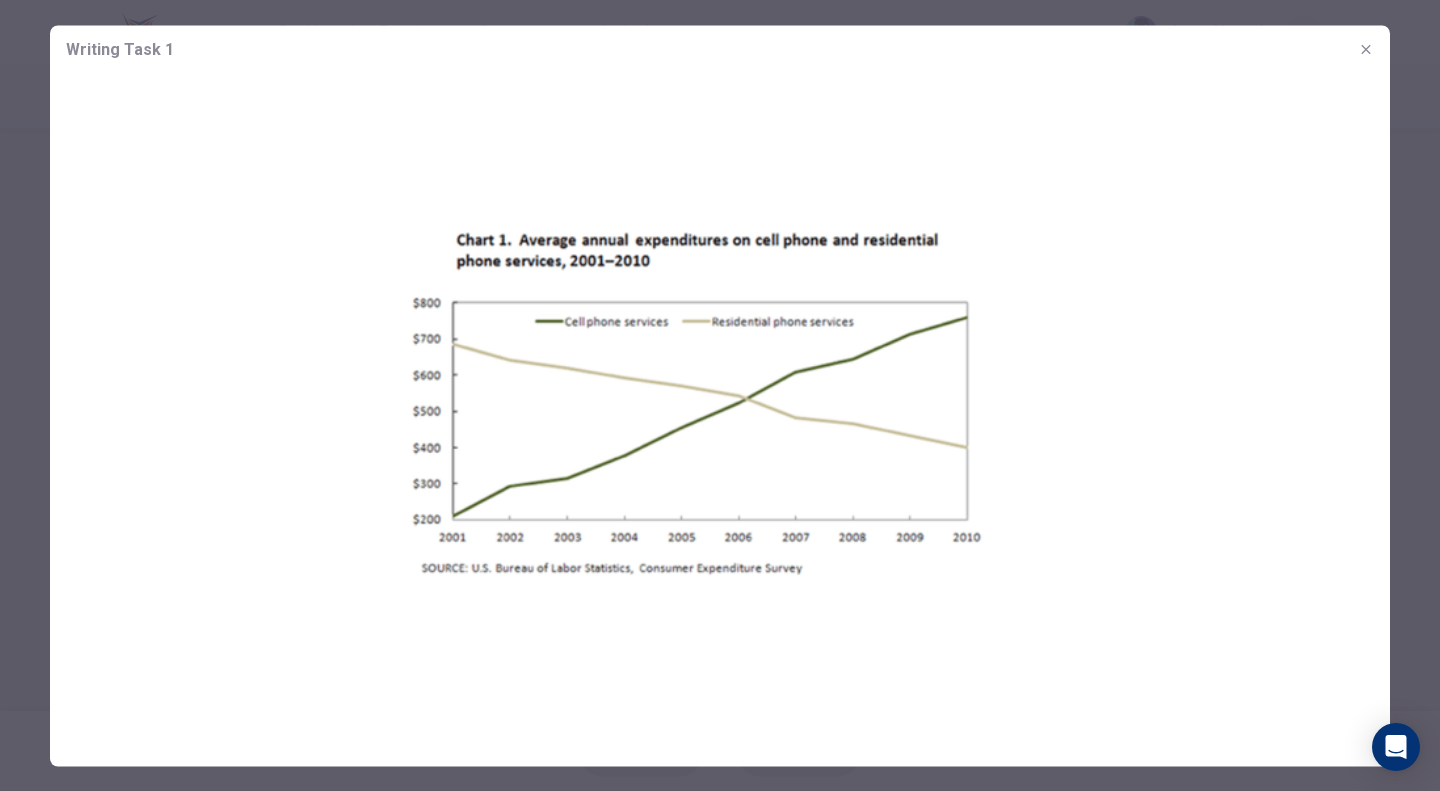 click at bounding box center (720, 395) 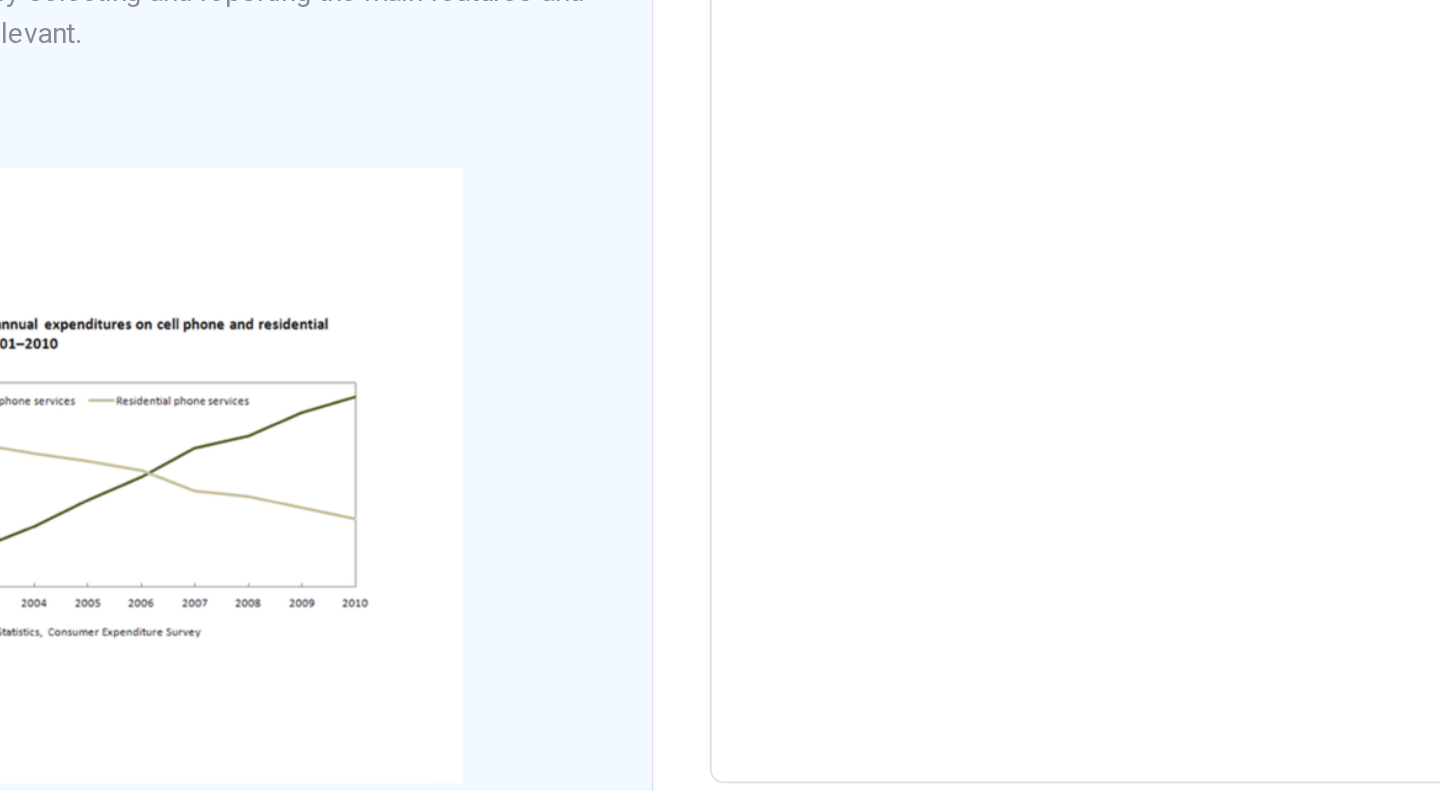 scroll, scrollTop: 202, scrollLeft: 0, axis: vertical 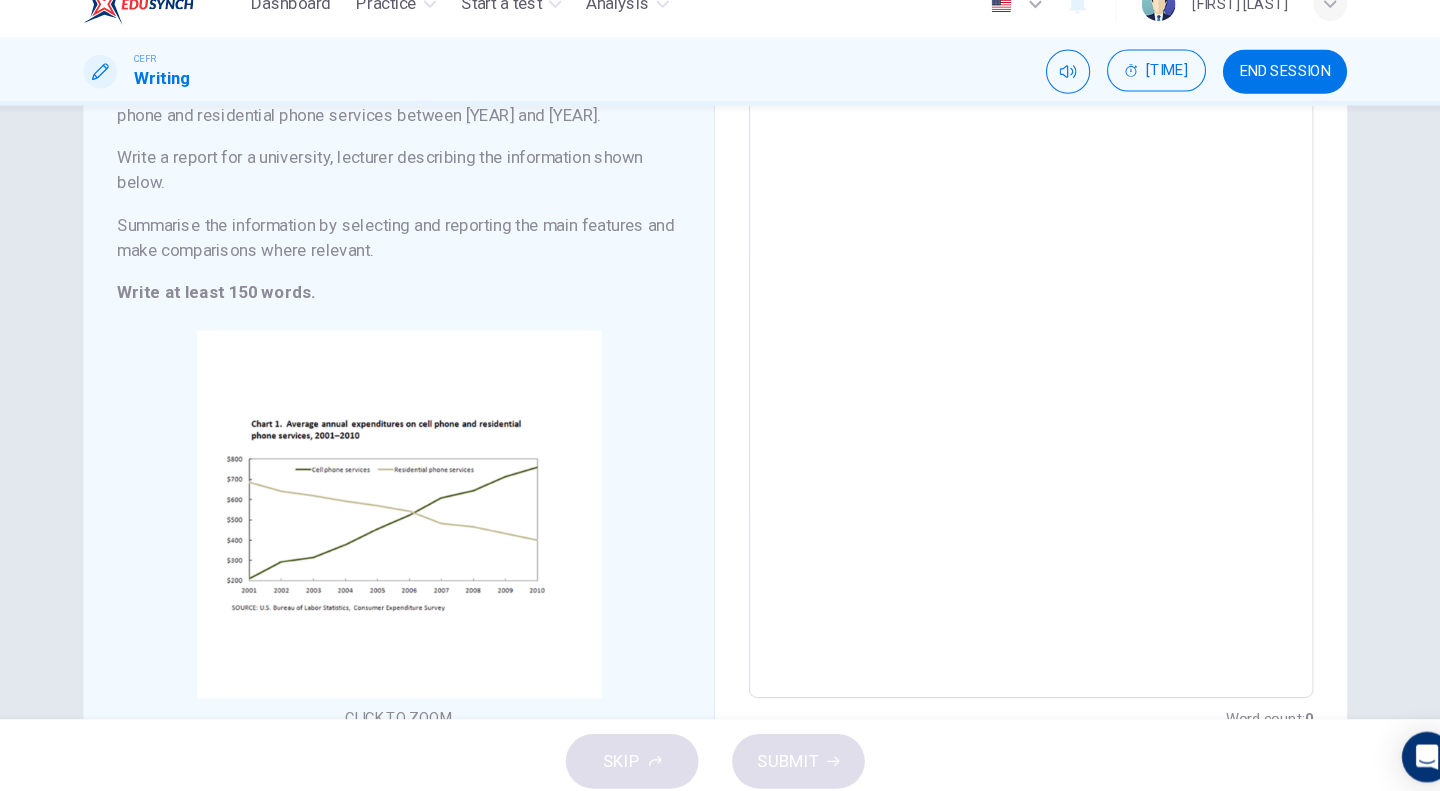 click at bounding box center (1020, 364) 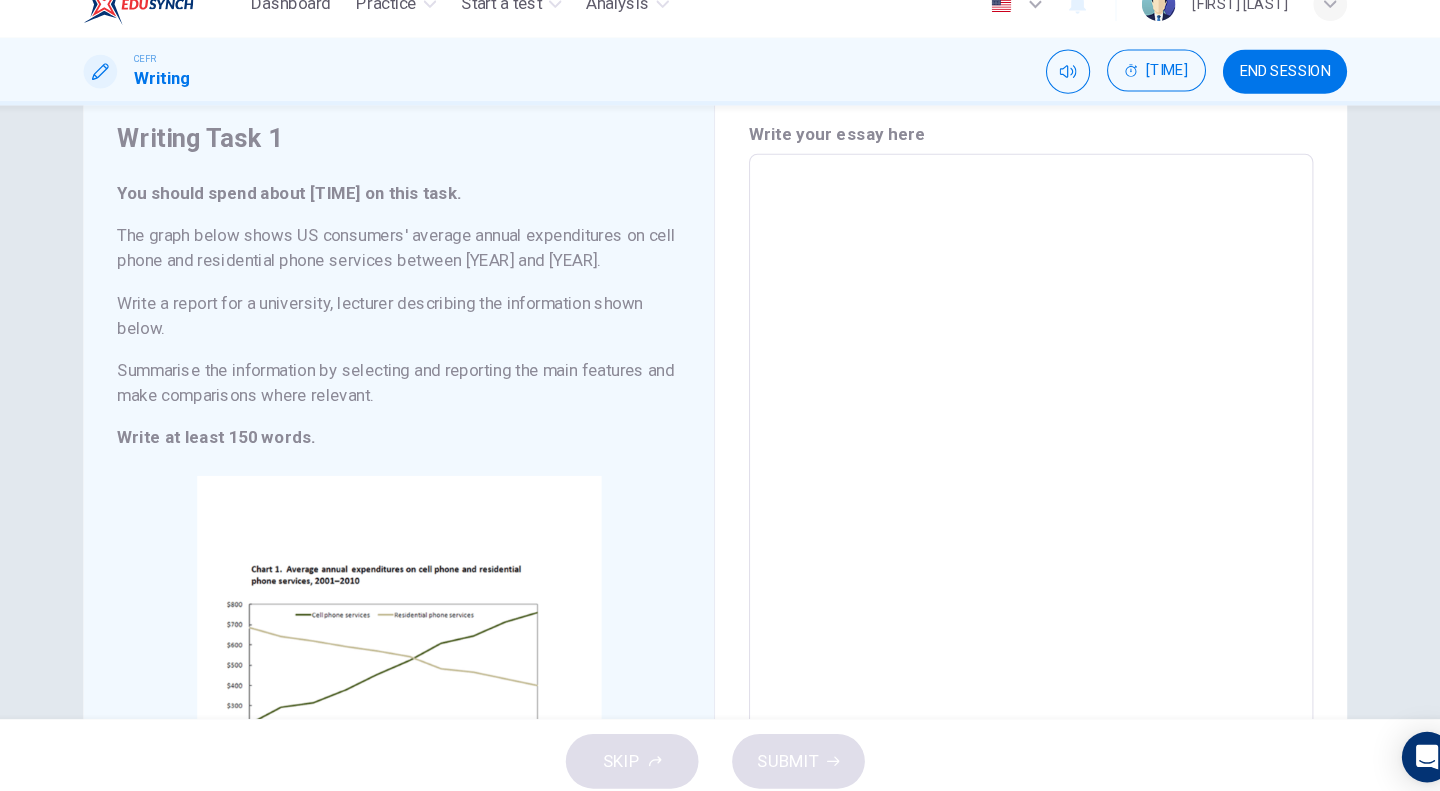 scroll, scrollTop: 63, scrollLeft: 0, axis: vertical 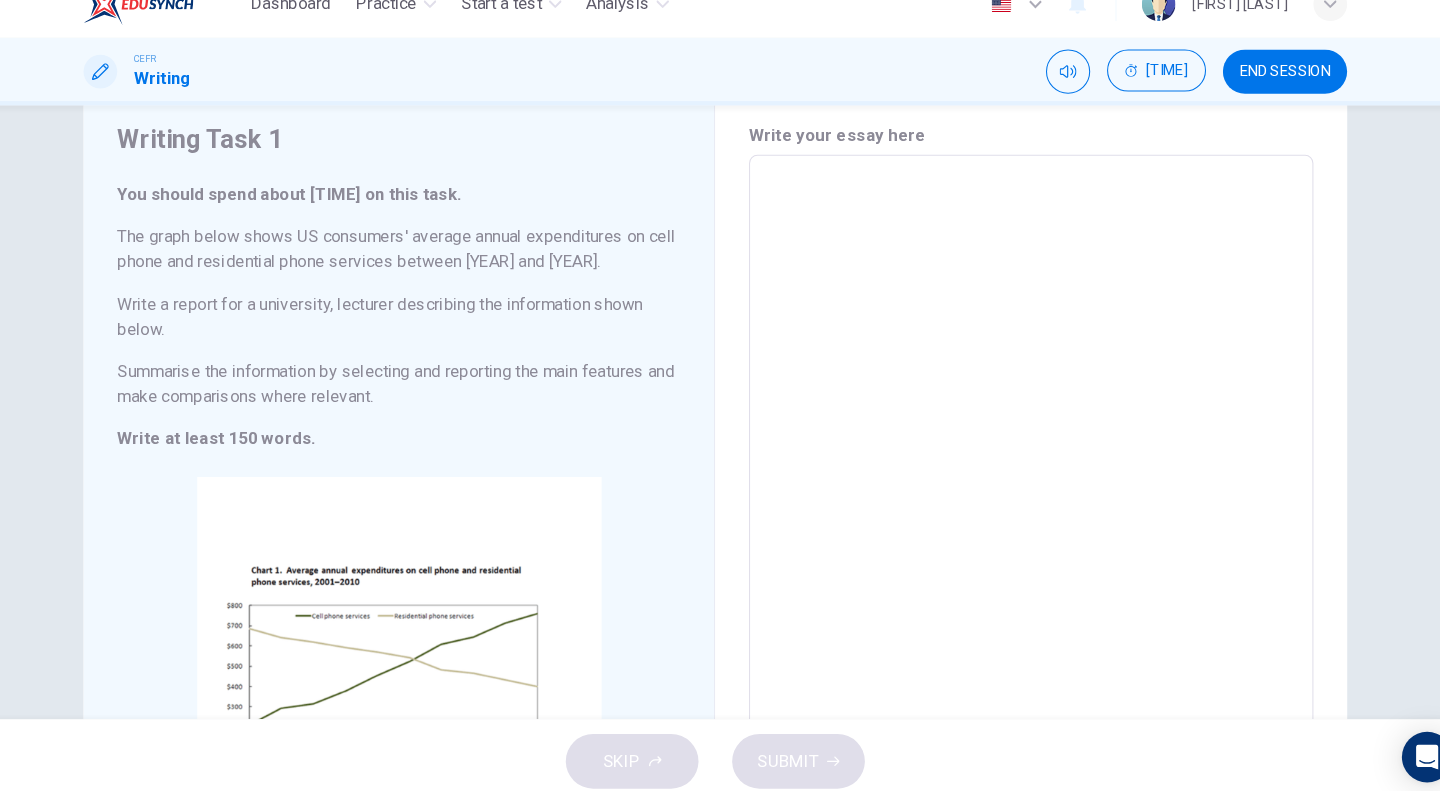 drag, startPoint x: 319, startPoint y: 251, endPoint x: 613, endPoint y: 274, distance: 294.8983 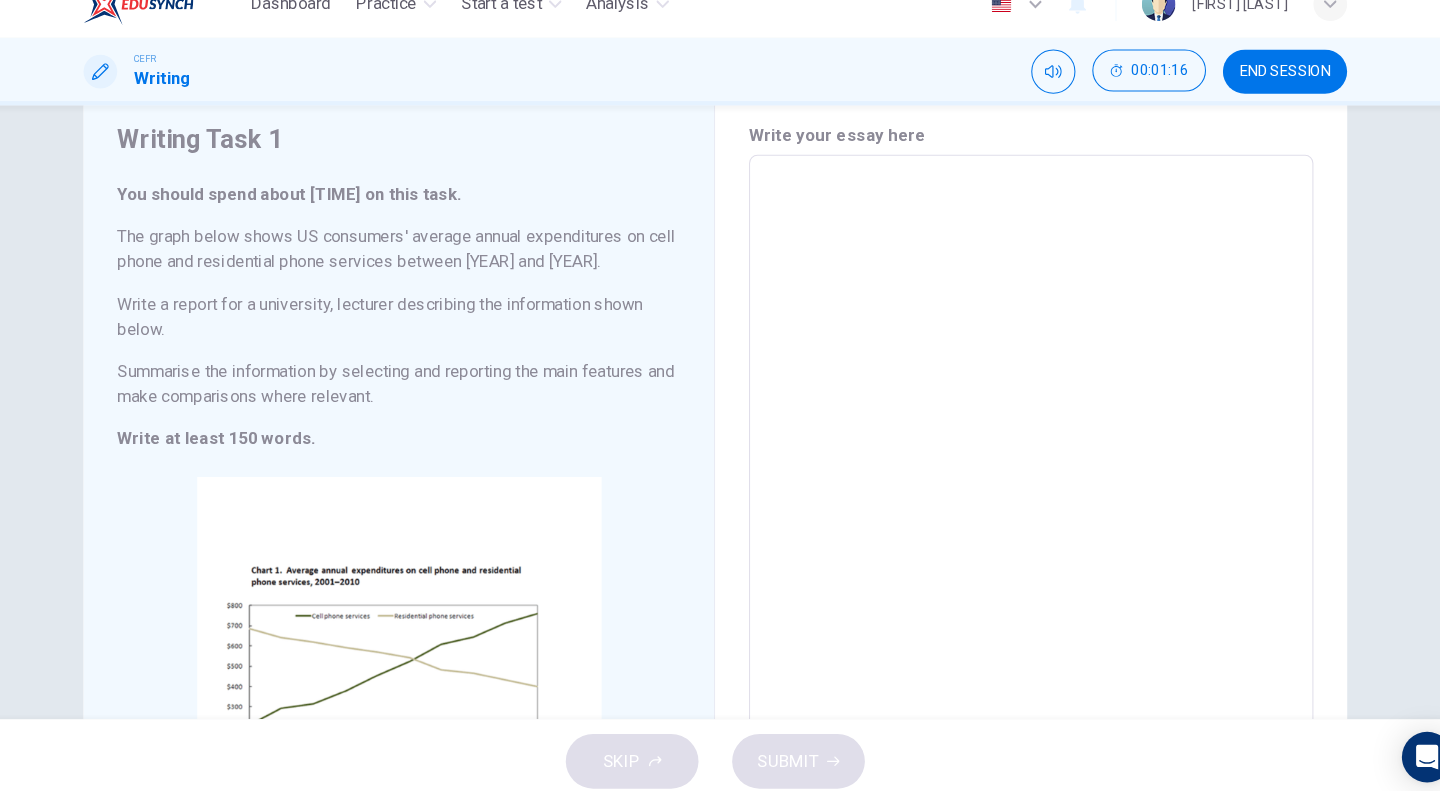 drag, startPoint x: 613, startPoint y: 274, endPoint x: 819, endPoint y: 238, distance: 209.12198 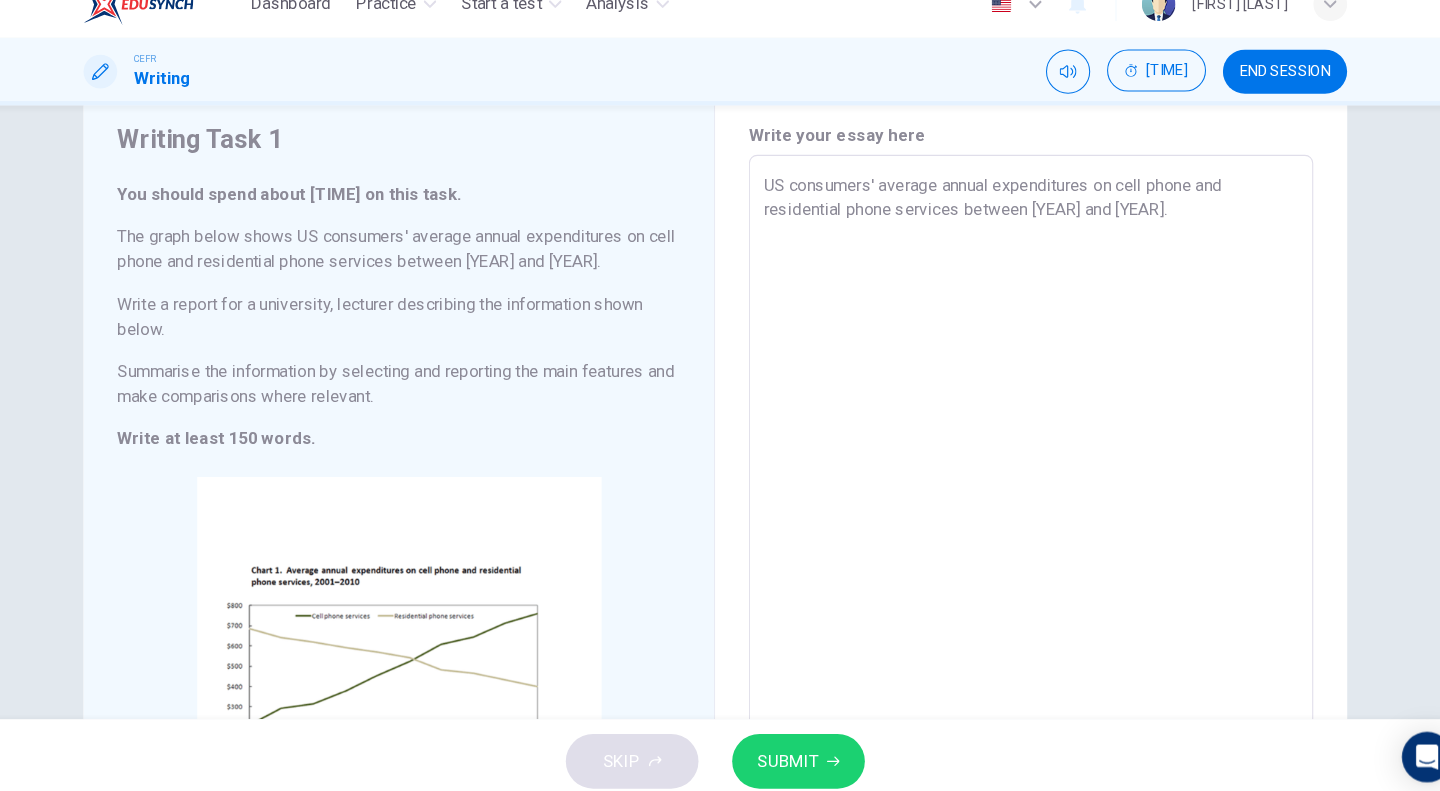 click on "US consumers' average annual expenditures on cell phone and residential phone services between [YEAR] and [YEAR]." at bounding box center (1020, 503) 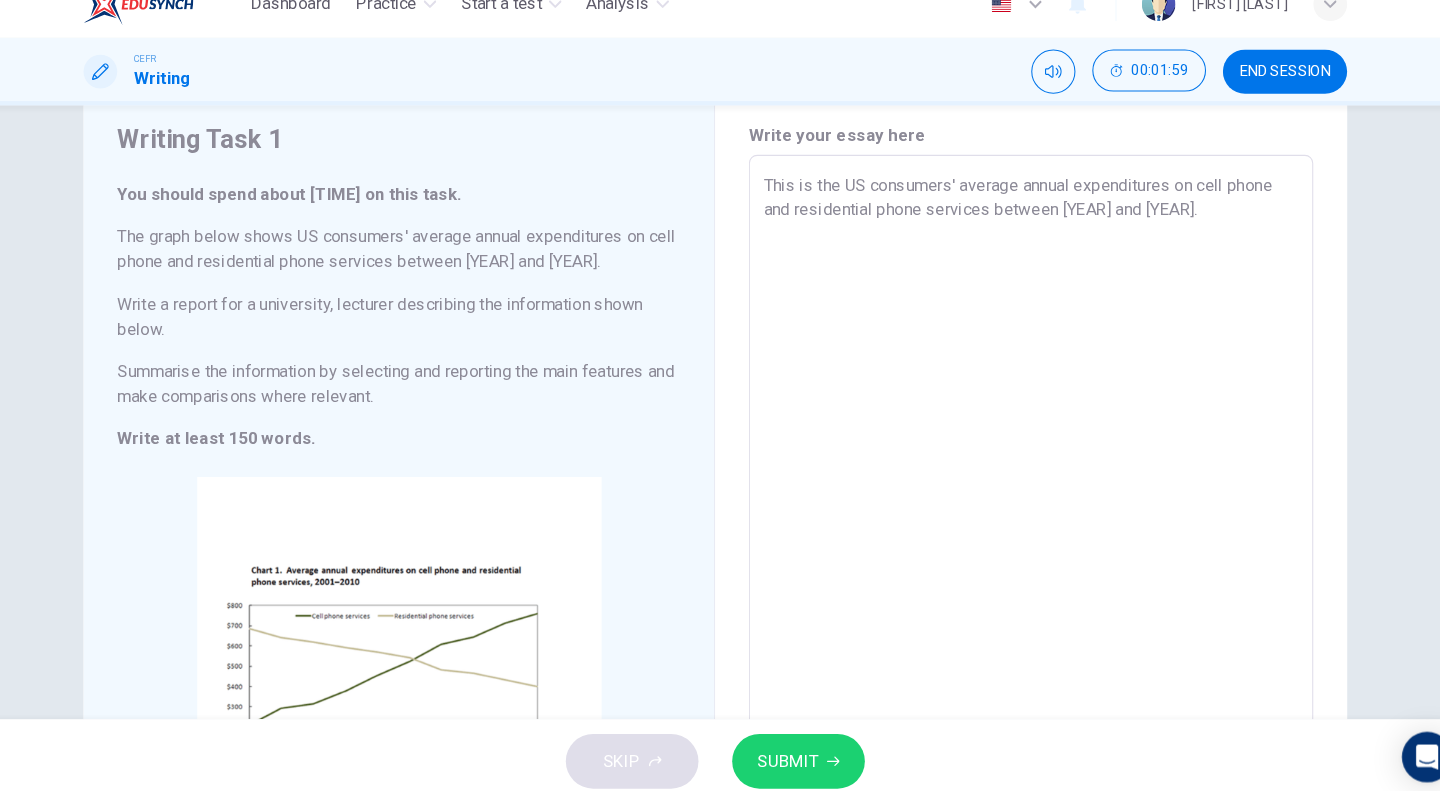 click on "This is the US consumers' average annual expenditures on cell phone and residential phone services between [YEAR] and [YEAR]." at bounding box center (1020, 503) 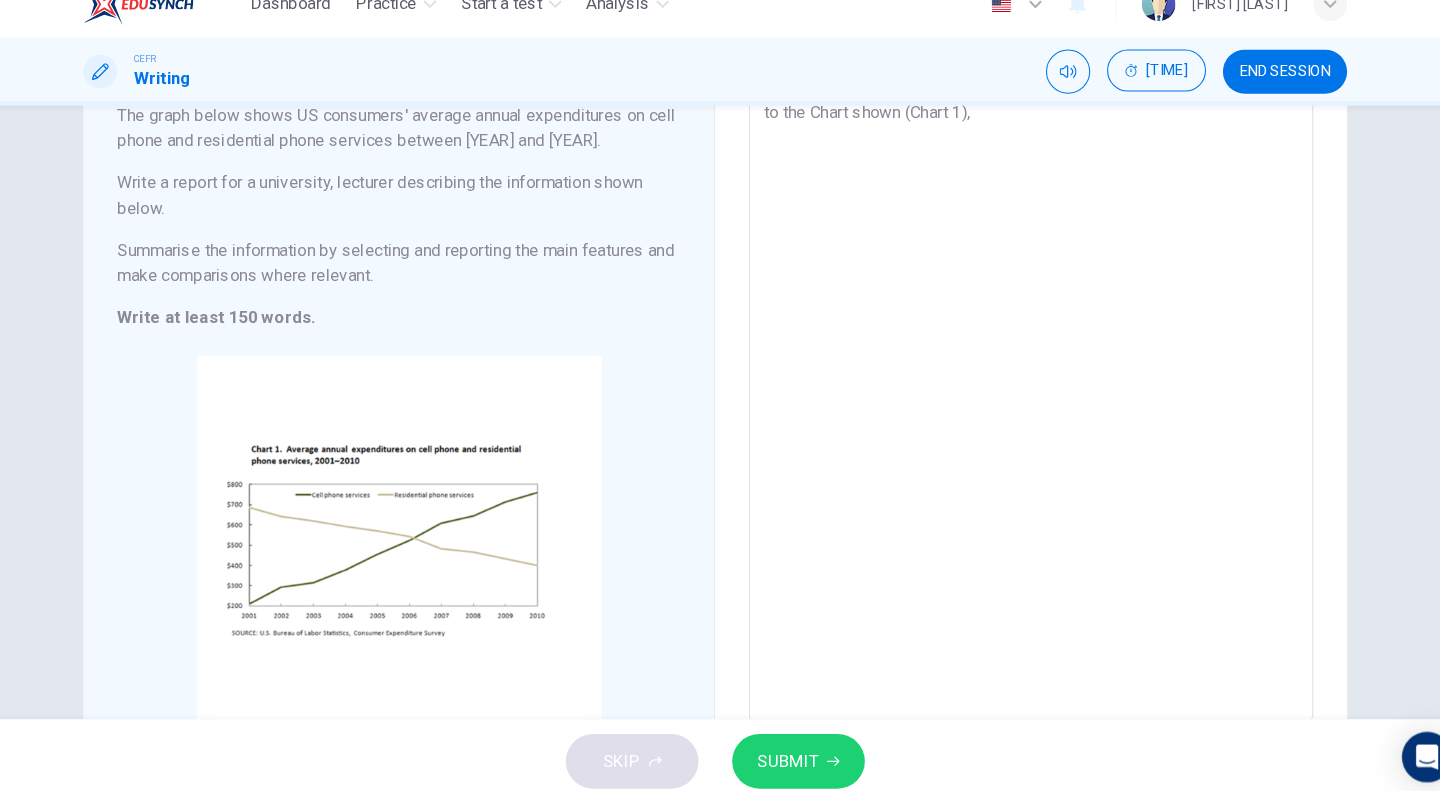 scroll, scrollTop: 0, scrollLeft: 0, axis: both 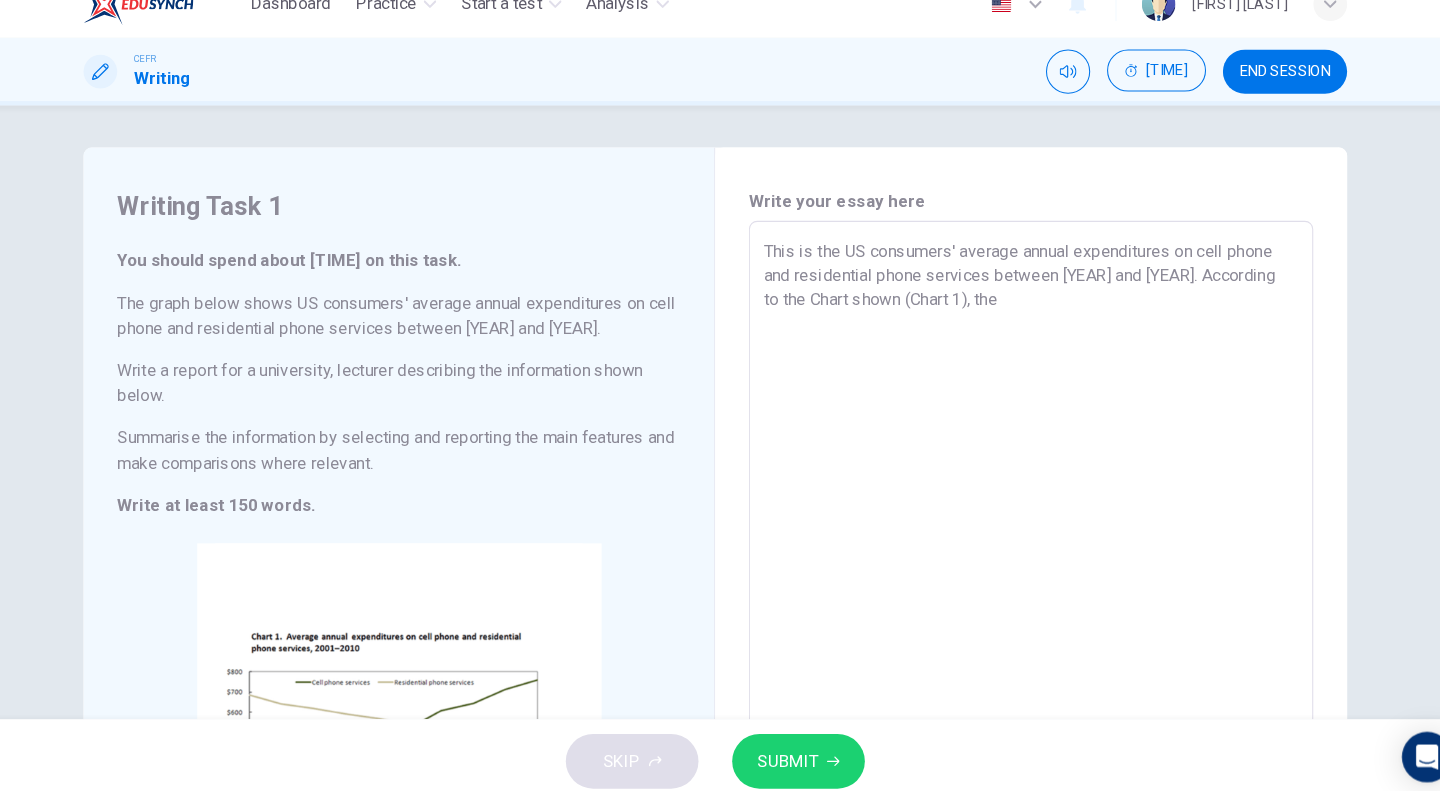 drag, startPoint x: 1008, startPoint y: 267, endPoint x: 981, endPoint y: 296, distance: 39.623226 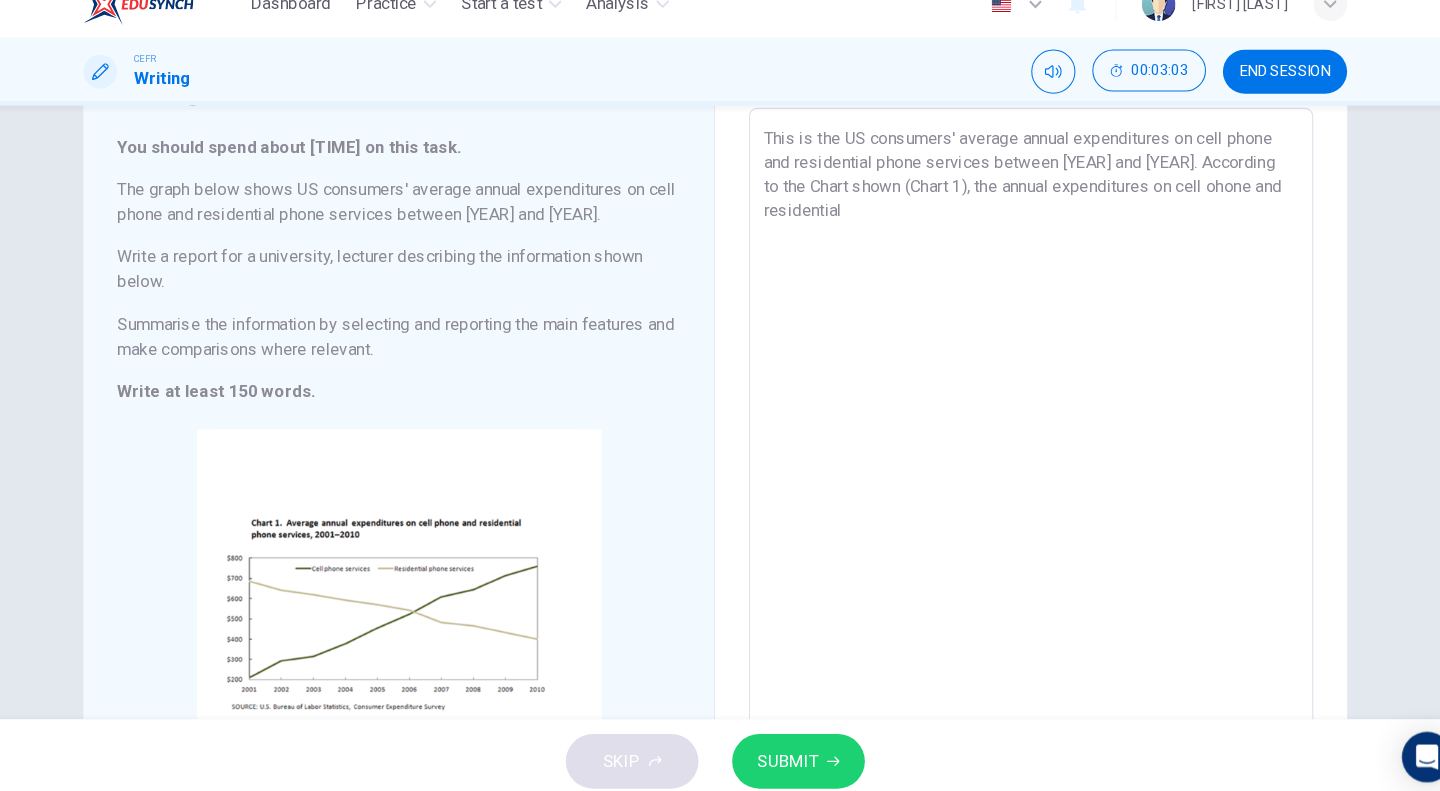 scroll, scrollTop: 0, scrollLeft: 0, axis: both 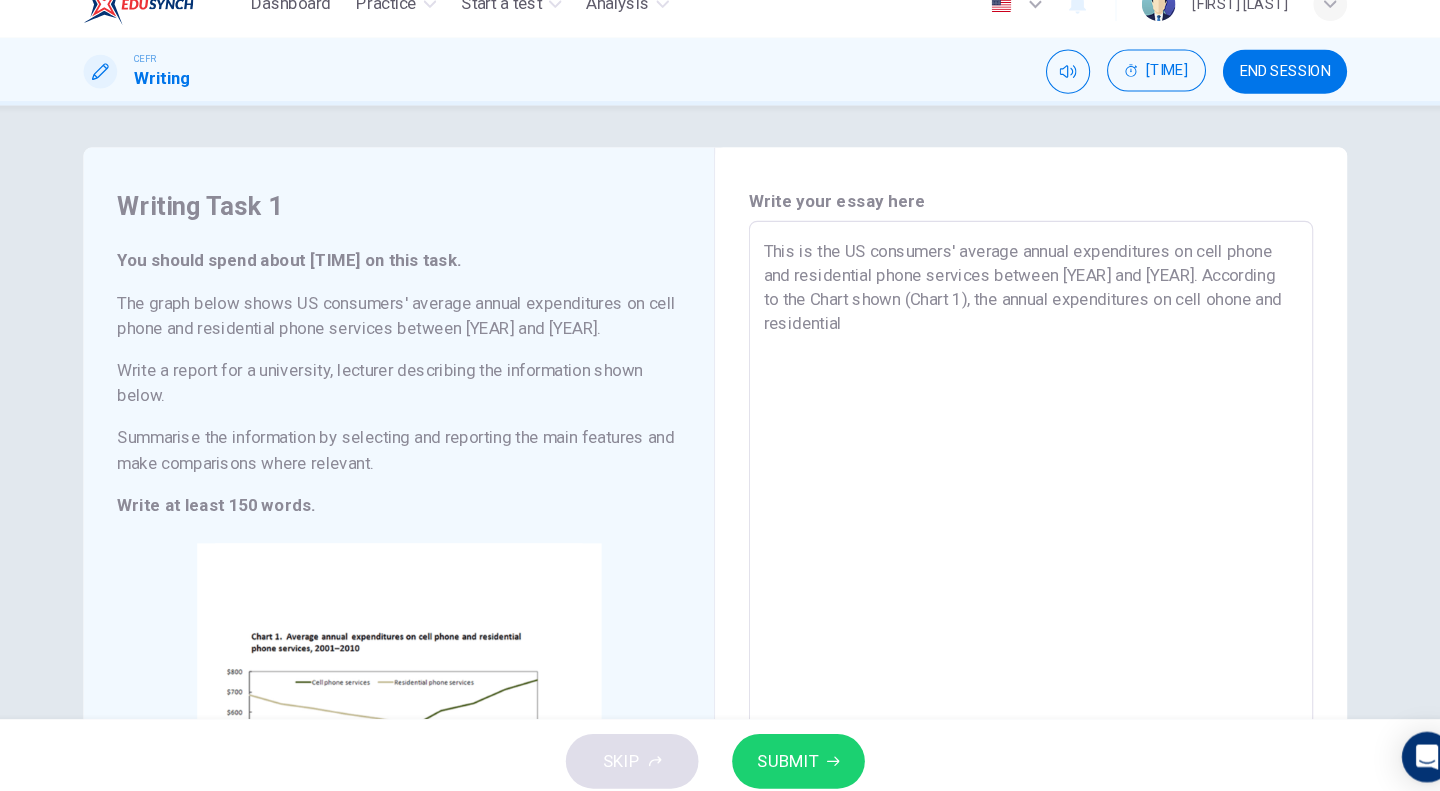 click on "This is the US consumers' average annual expenditures on cell phone and residential phone services between [YEAR] and [YEAR]. According to the Chart shown (Chart 1), the annual expenditures on cell ohone and residential" at bounding box center [1020, 566] 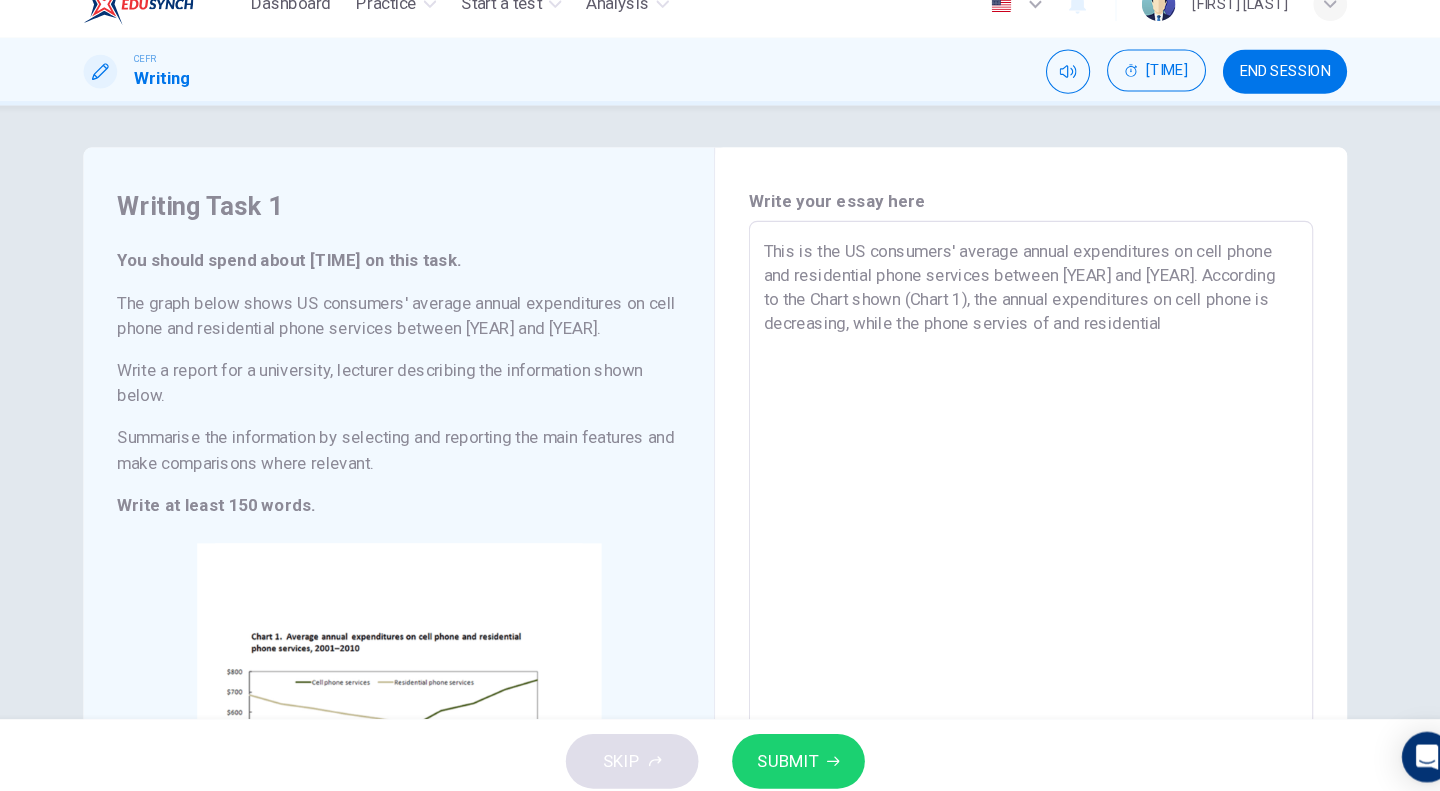 click on "This is the US consumers' average annual expenditures on cell phone and residential phone services between [YEAR] and [YEAR]. According to the Chart shown (Chart 1), the annual expenditures on cell phone is decreasing, while the phone servies of and residential" at bounding box center [1020, 566] 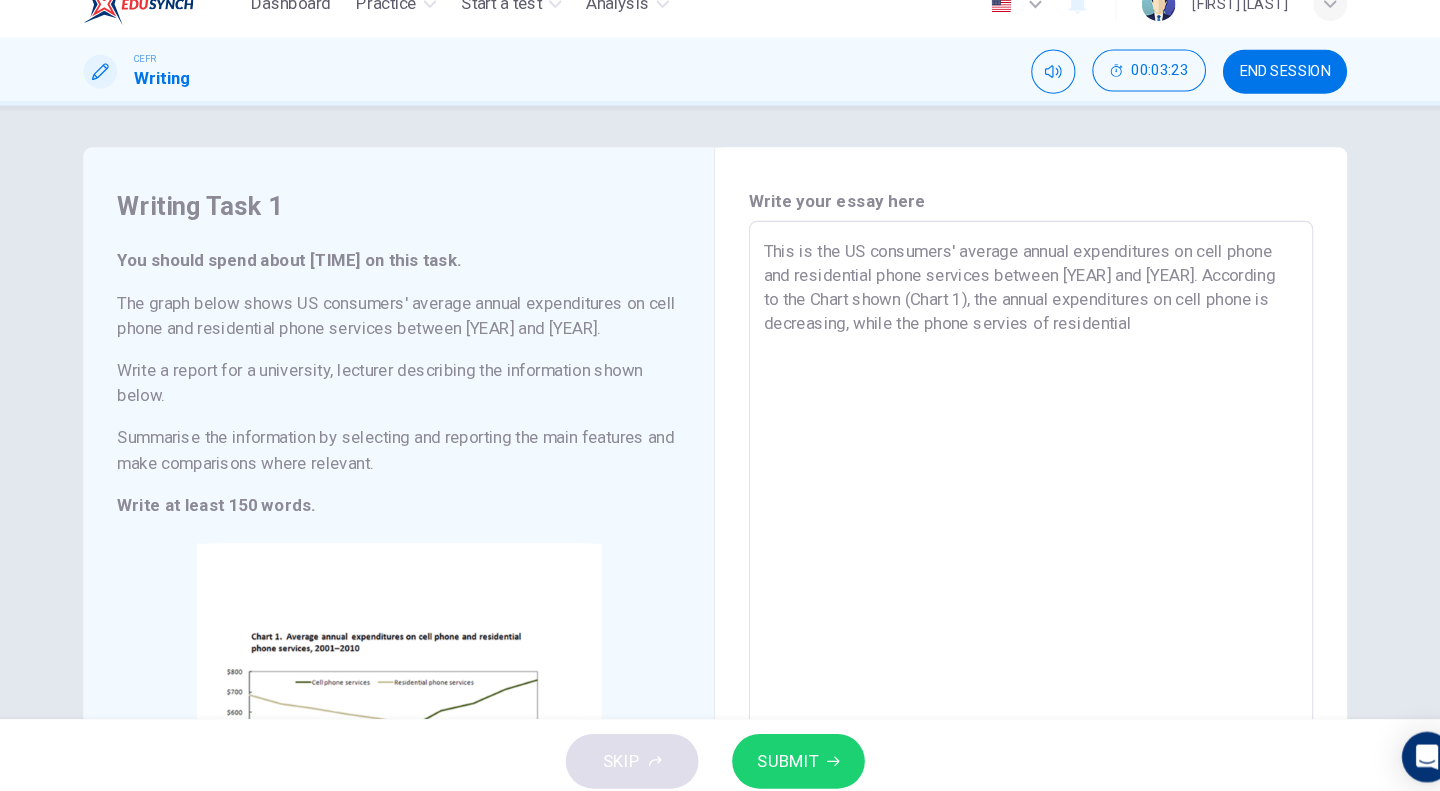 click on "This is the US consumers' average annual expenditures on cell phone and residential phone services between [YEAR] and [YEAR]. According to the Chart shown (Chart 1), the annual expenditures on cell phone is decreasing, while the phone servies of residential" at bounding box center (1020, 566) 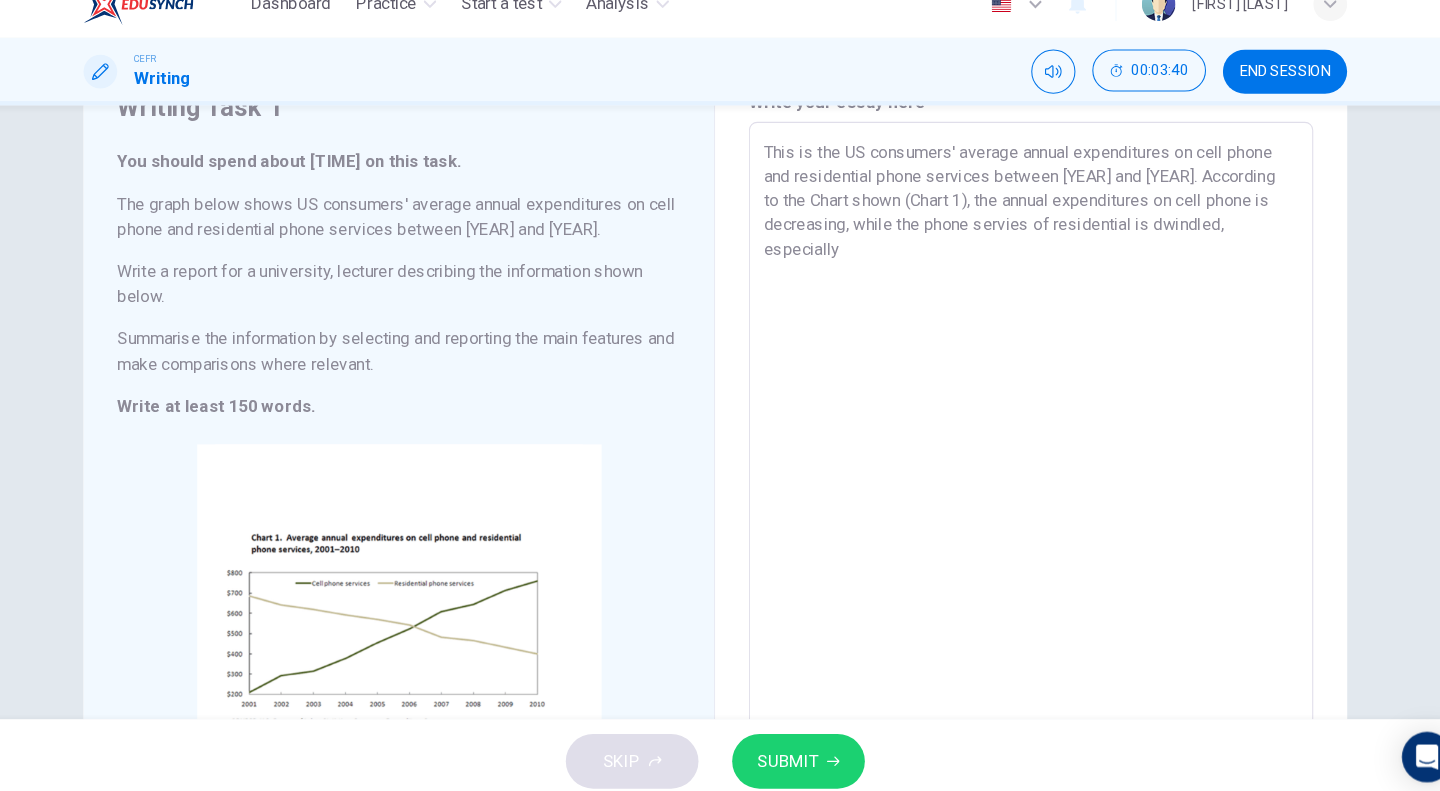 scroll, scrollTop: 92, scrollLeft: 0, axis: vertical 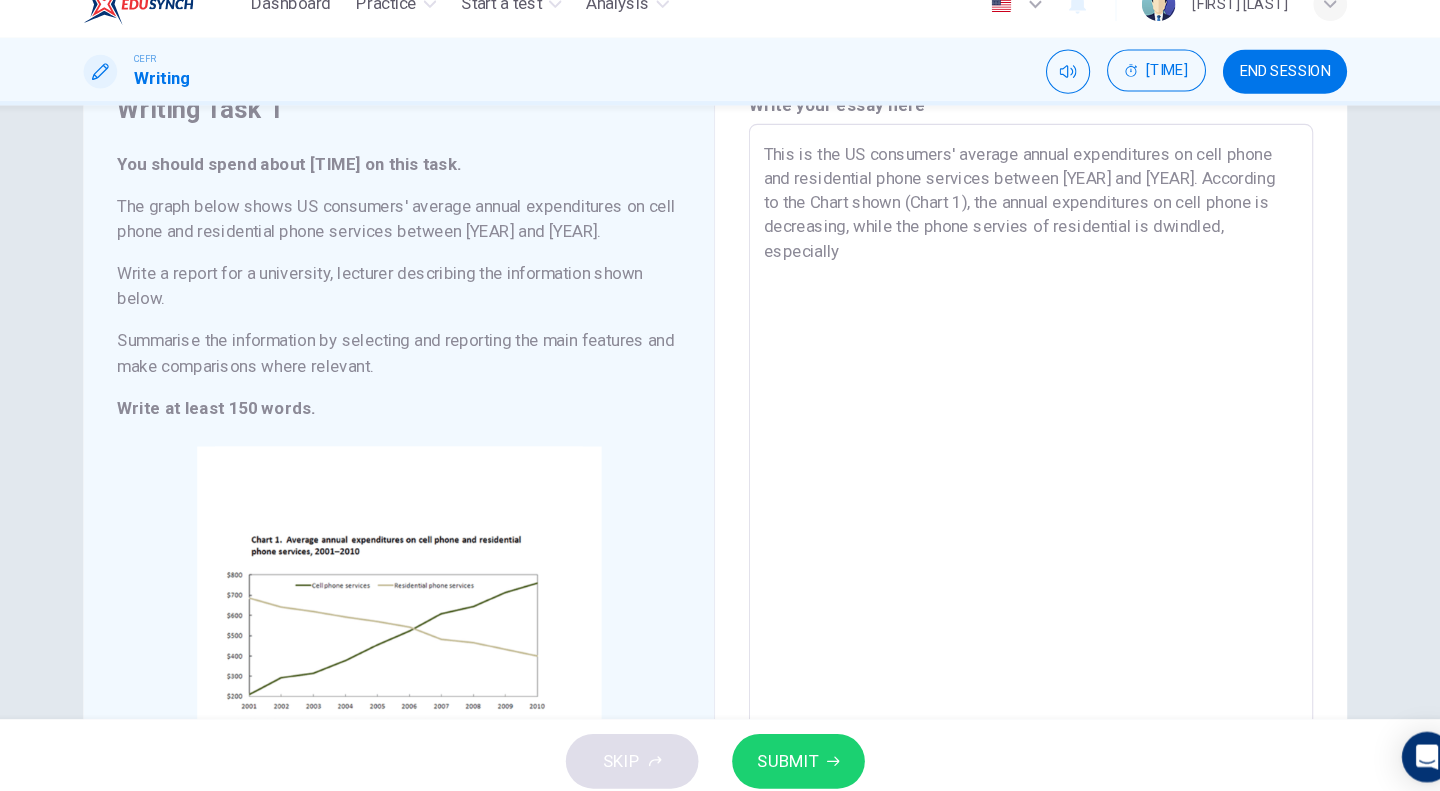 click on "This is the US consumers' average annual expenditures on cell phone and residential phone services between [YEAR] and [YEAR]. According to the Chart shown (Chart 1), the annual expenditures on cell phone is decreasing, while the phone servies of residential is dwindled, especially" at bounding box center (1020, 474) 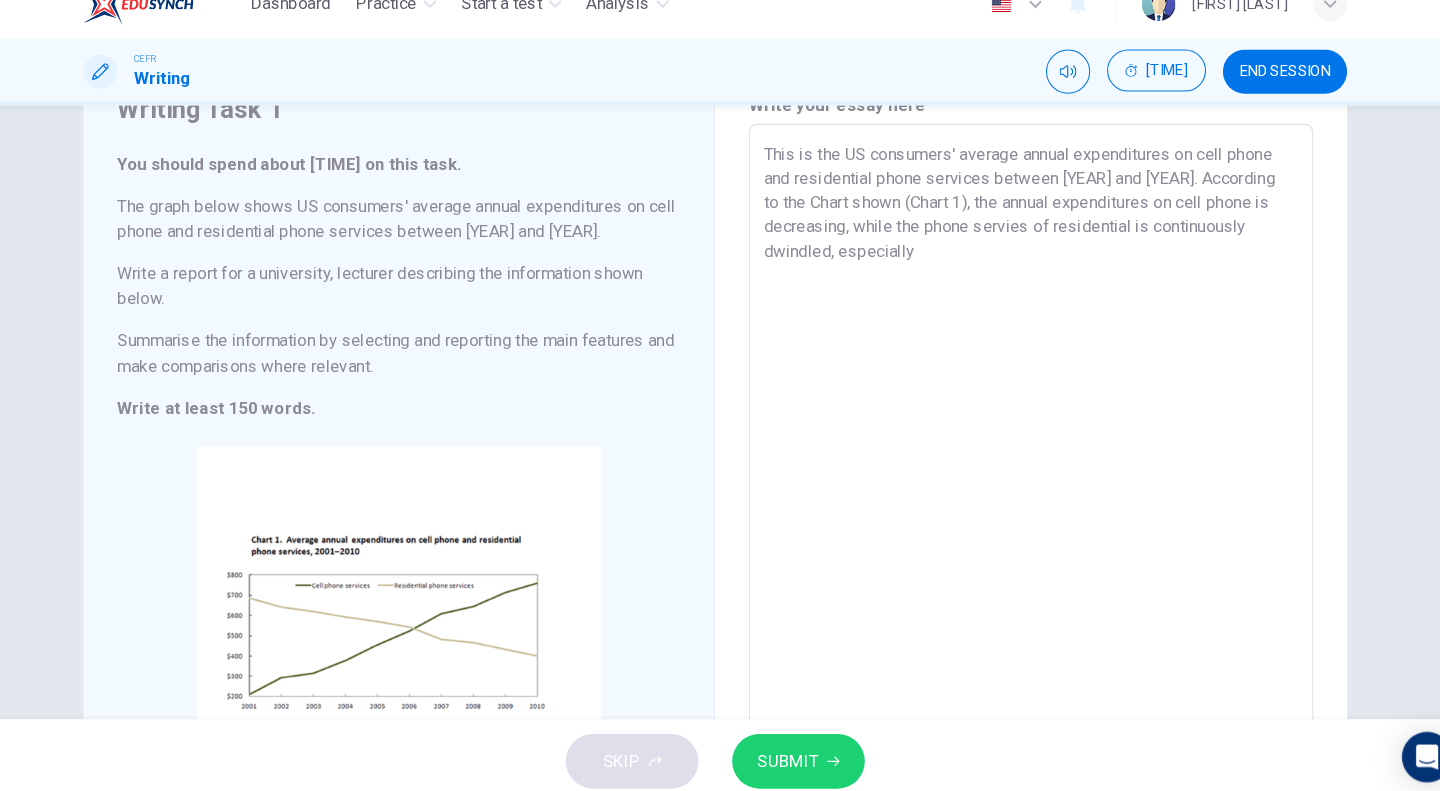 drag, startPoint x: 809, startPoint y: 270, endPoint x: 825, endPoint y: 272, distance: 16.124516 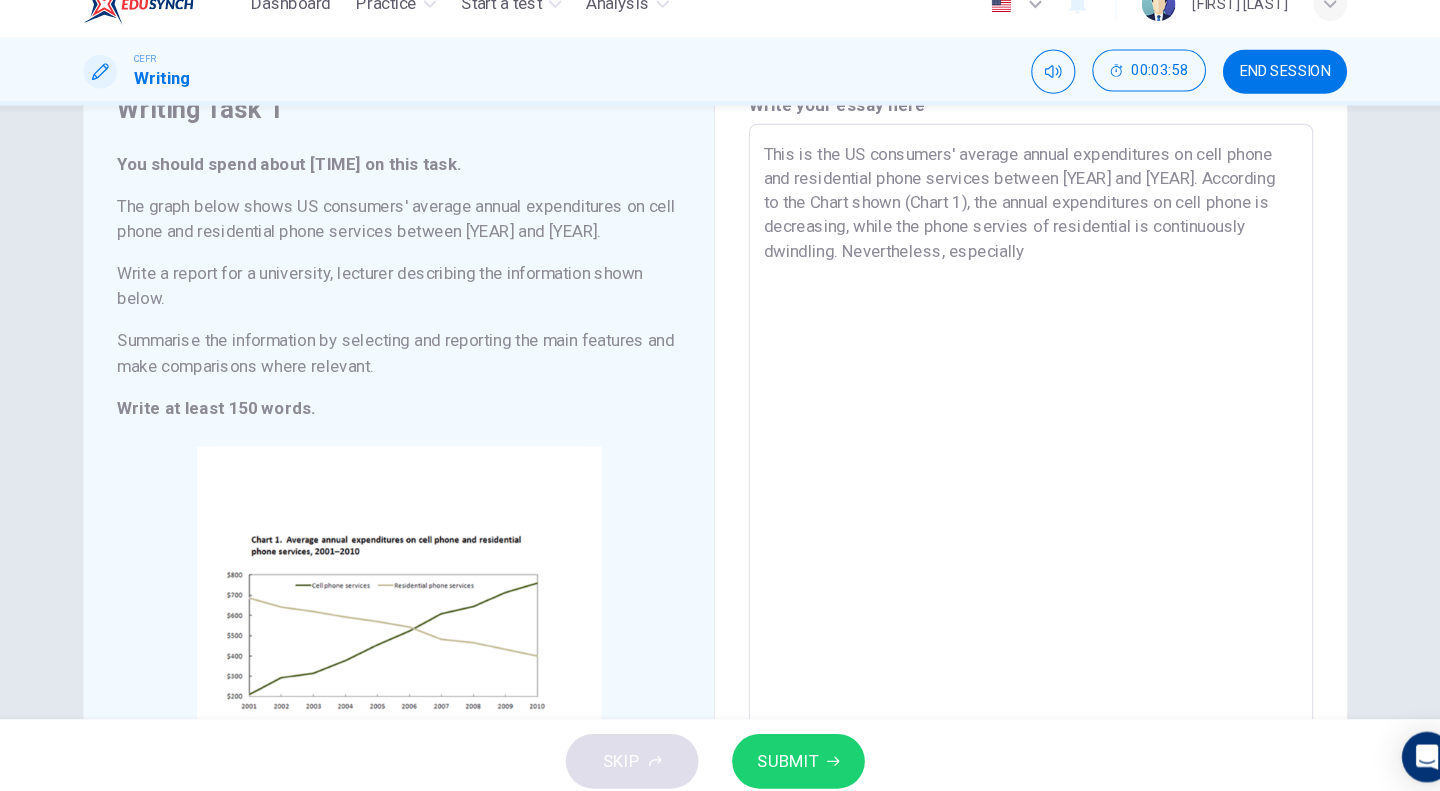 drag, startPoint x: 940, startPoint y: 266, endPoint x: 1027, endPoint y: 272, distance: 87.20665 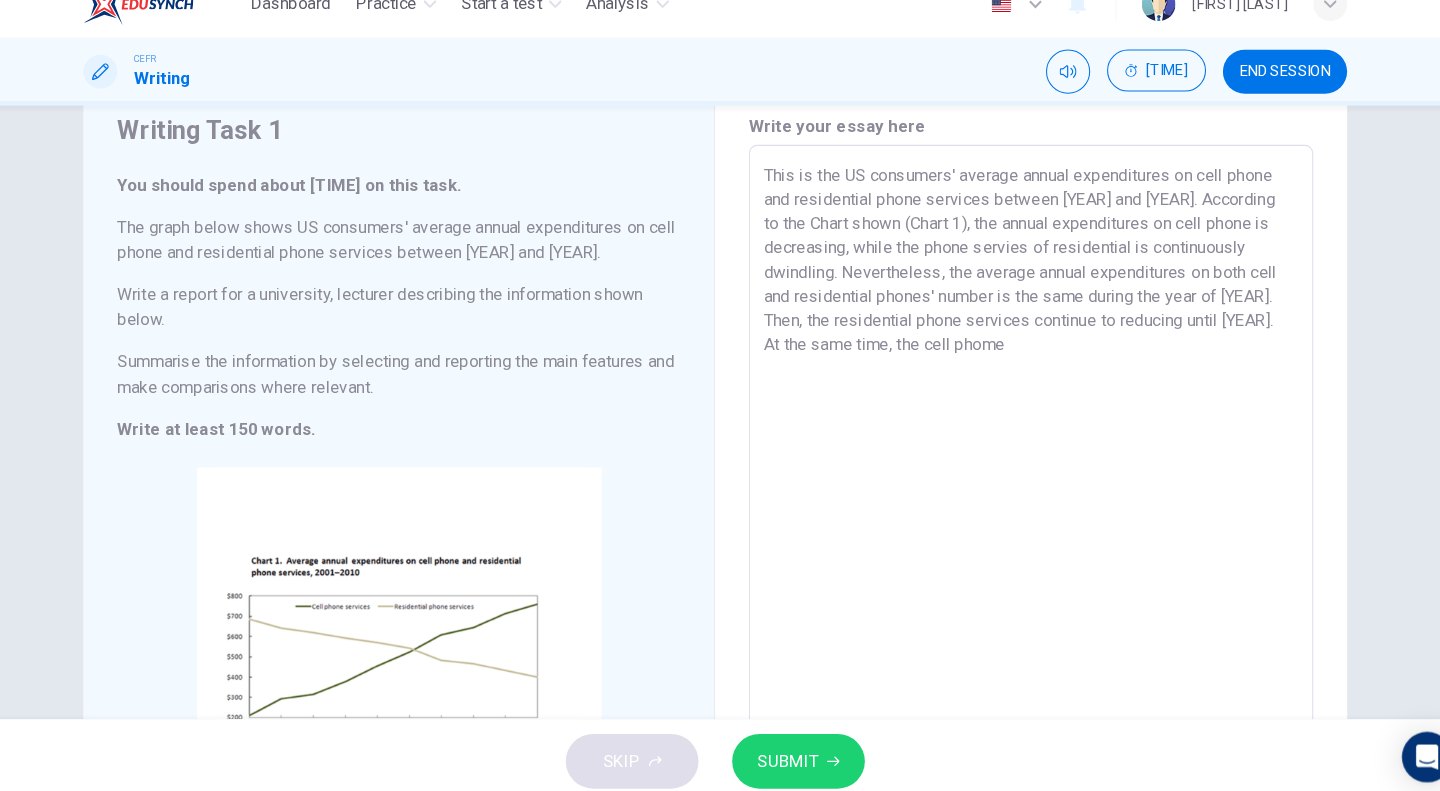 scroll, scrollTop: 71, scrollLeft: 0, axis: vertical 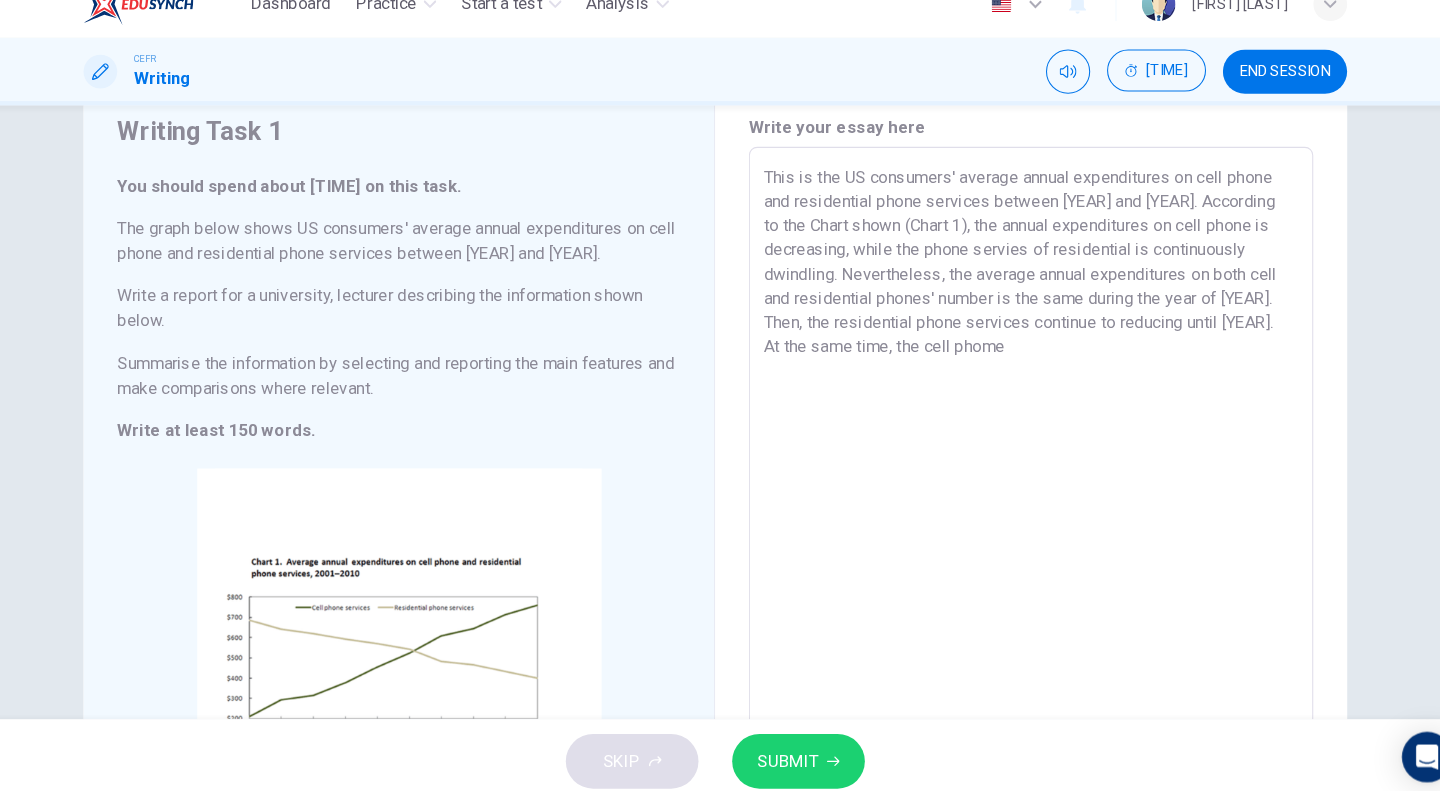click on "This is the US consumers' average annual expenditures on cell phone and residential phone services between [YEAR] and [YEAR]. According to the Chart shown (Chart 1), the annual expenditures on cell phone is decreasing, while the phone servies of residential is continuously dwindling. Nevertheless, the average annual expenditures on both cell and residential phones' number is the same during the year of [YEAR]. Then, the residential phone services continue to reducing until [YEAR]. At the same time, the cell phome" at bounding box center [1020, 495] 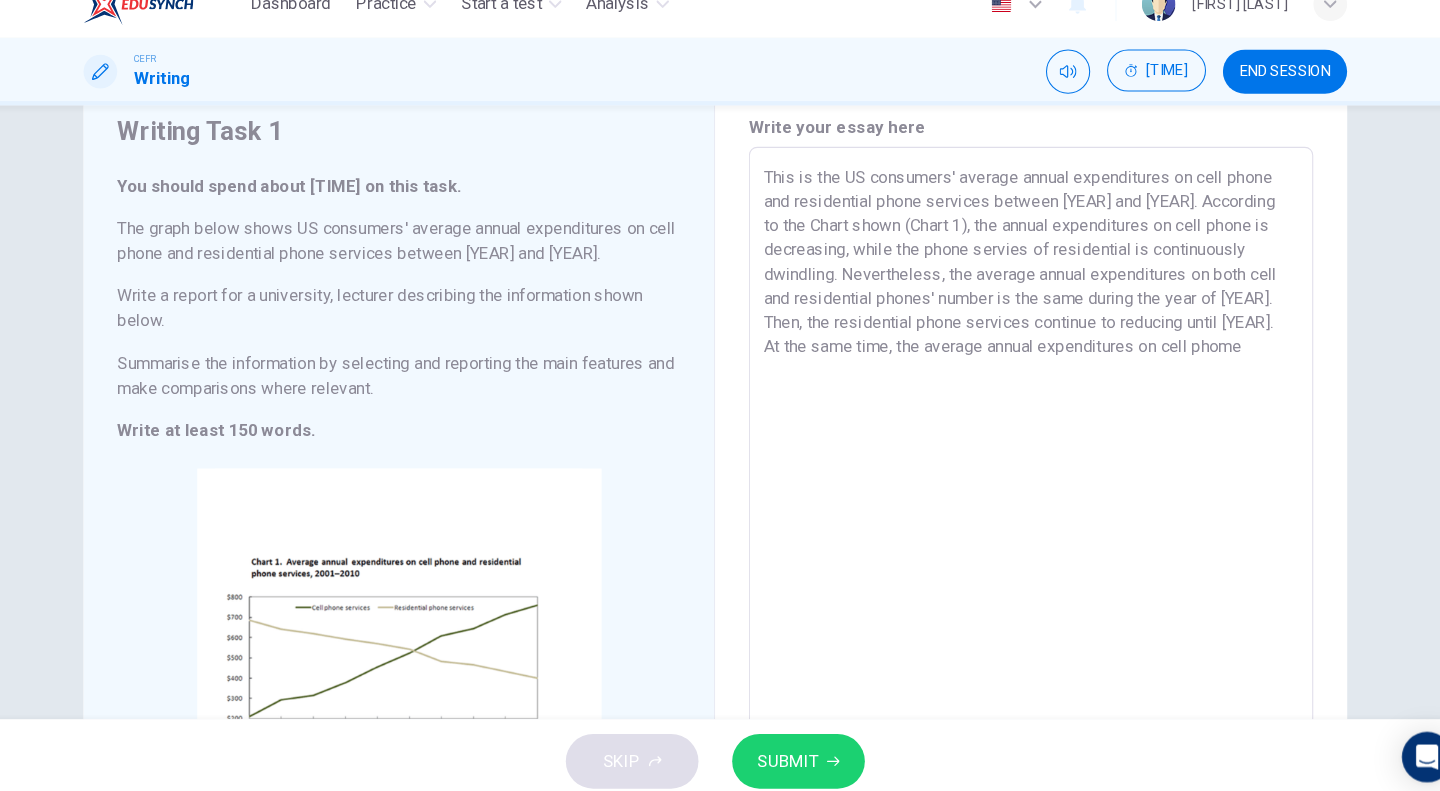 click on "This is the US consumers' average annual expenditures on cell phone and residential phone services between [YEAR] and [YEAR]. According to the Chart shown (Chart 1), the annual expenditures on cell phone is decreasing, while the phone servies of residential is continuously dwindling. Nevertheless, the average annual expenditures on both cell and residential phones' number is the same during the year of [YEAR]. Then, the residential phone services continue to reducing until [YEAR]. At the same time, the average annual expenditures on cell phome" at bounding box center (1020, 495) 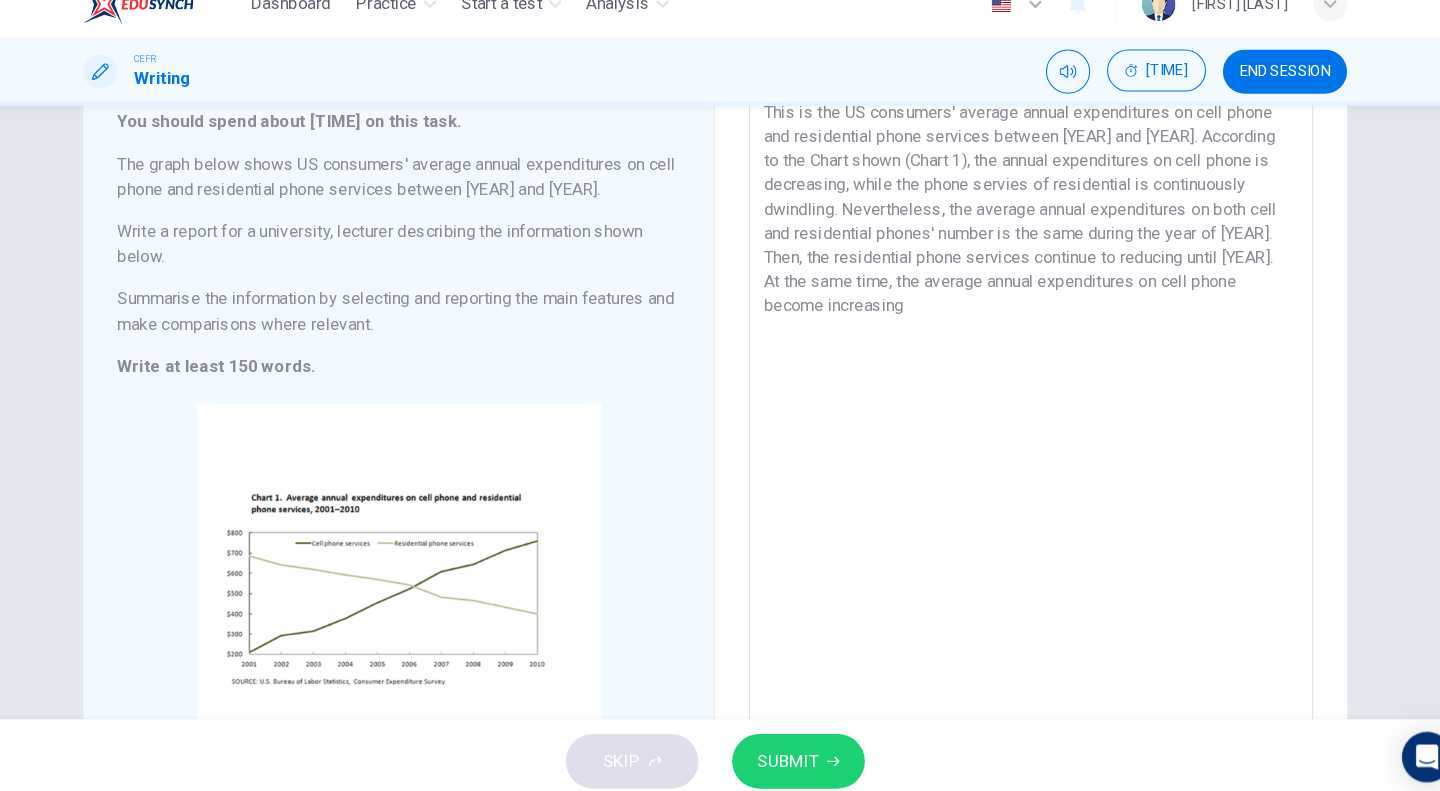 scroll, scrollTop: 65, scrollLeft: 0, axis: vertical 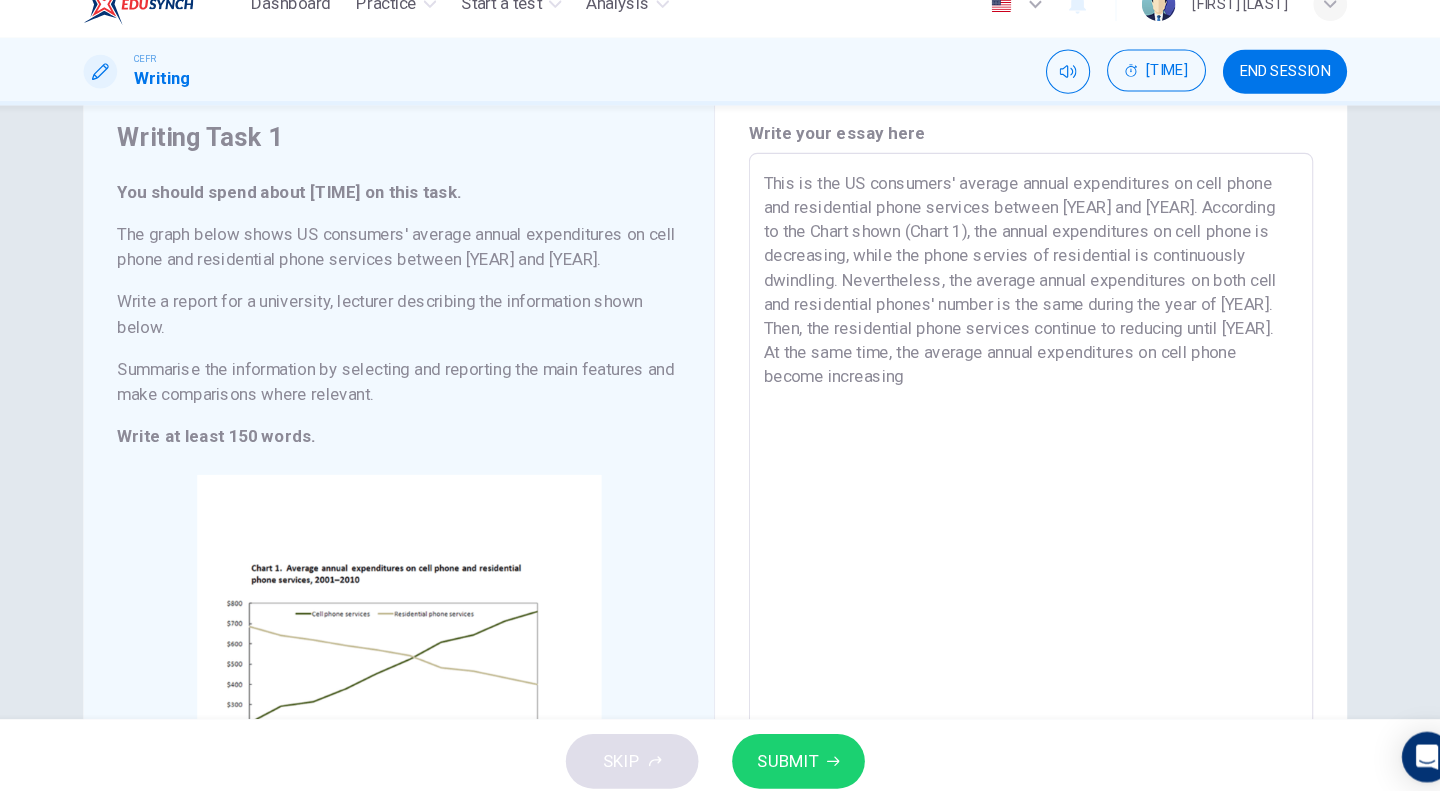 drag, startPoint x: 779, startPoint y: 268, endPoint x: 745, endPoint y: 270, distance: 34.058773 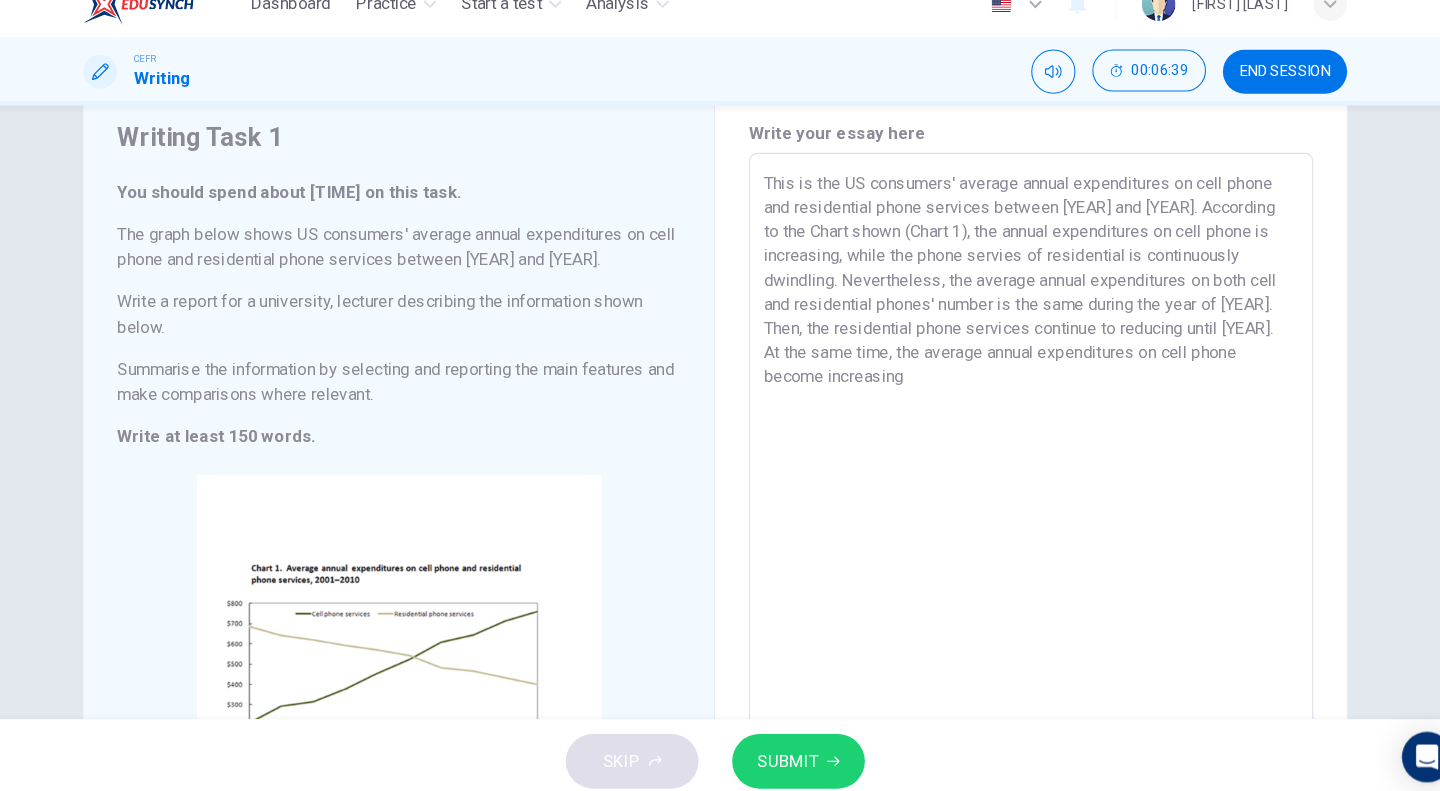 drag, startPoint x: 821, startPoint y: 384, endPoint x: 918, endPoint y: 390, distance: 97.18539 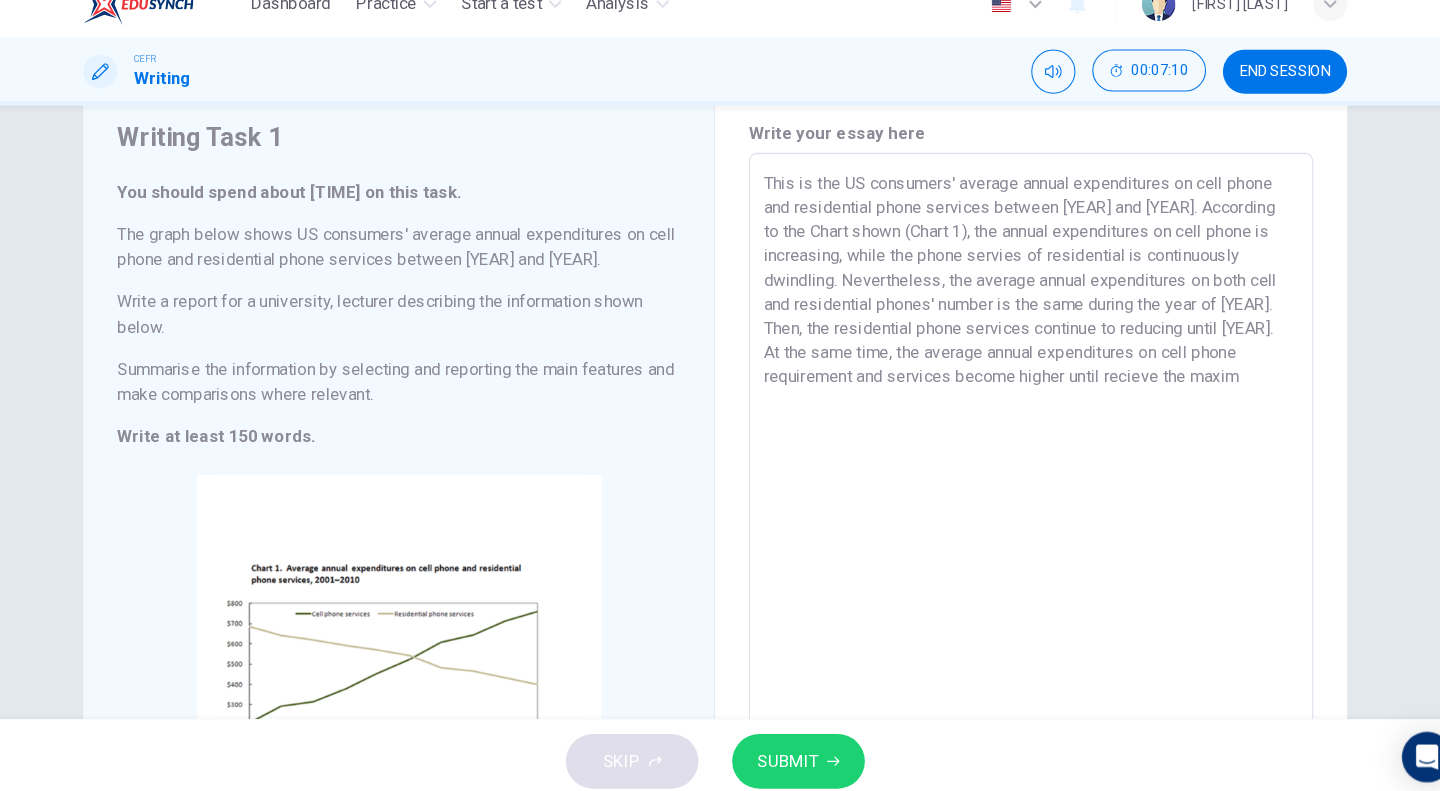 click on "This is the US consumers' average annual expenditures on cell phone and residential phone services between [YEAR] and [YEAR]. According to the Chart shown (Chart 1), the annual expenditures on cell phone is increasing, while the phone servies of residential is continuously dwindling. Nevertheless, the average annual expenditures on both cell and residential phones' number is the same during the year of [YEAR]. Then, the residential phone services continue to reducing until [YEAR]. At the same time, the average annual expenditures on cell phone requirement and services become higher until recieve the maxim" at bounding box center (1020, 501) 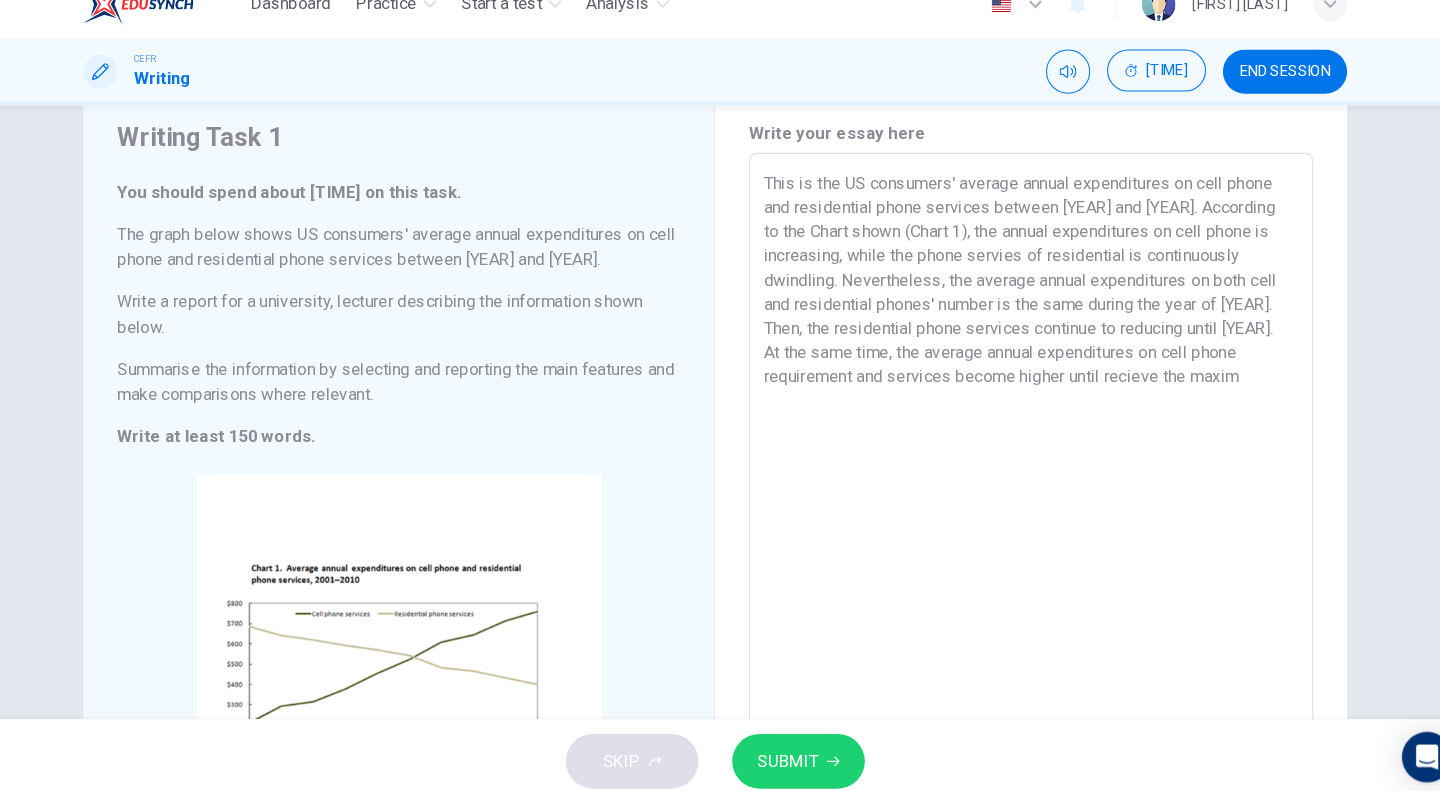 click on "This is the US consumers' average annual expenditures on cell phone and residential phone services between [YEAR] and [YEAR]. According to the Chart shown (Chart 1), the annual expenditures on cell phone is increasing, while the phone servies of residential is continuously dwindling. Nevertheless, the average annual expenditures on both cell and residential phones' number is the same during the year of [YEAR]. Then, the residential phone services continue to reducing until [YEAR]. At the same time, the average annual expenditures on cell phone requirement and services become higher until recieve the maxim" at bounding box center (1020, 501) 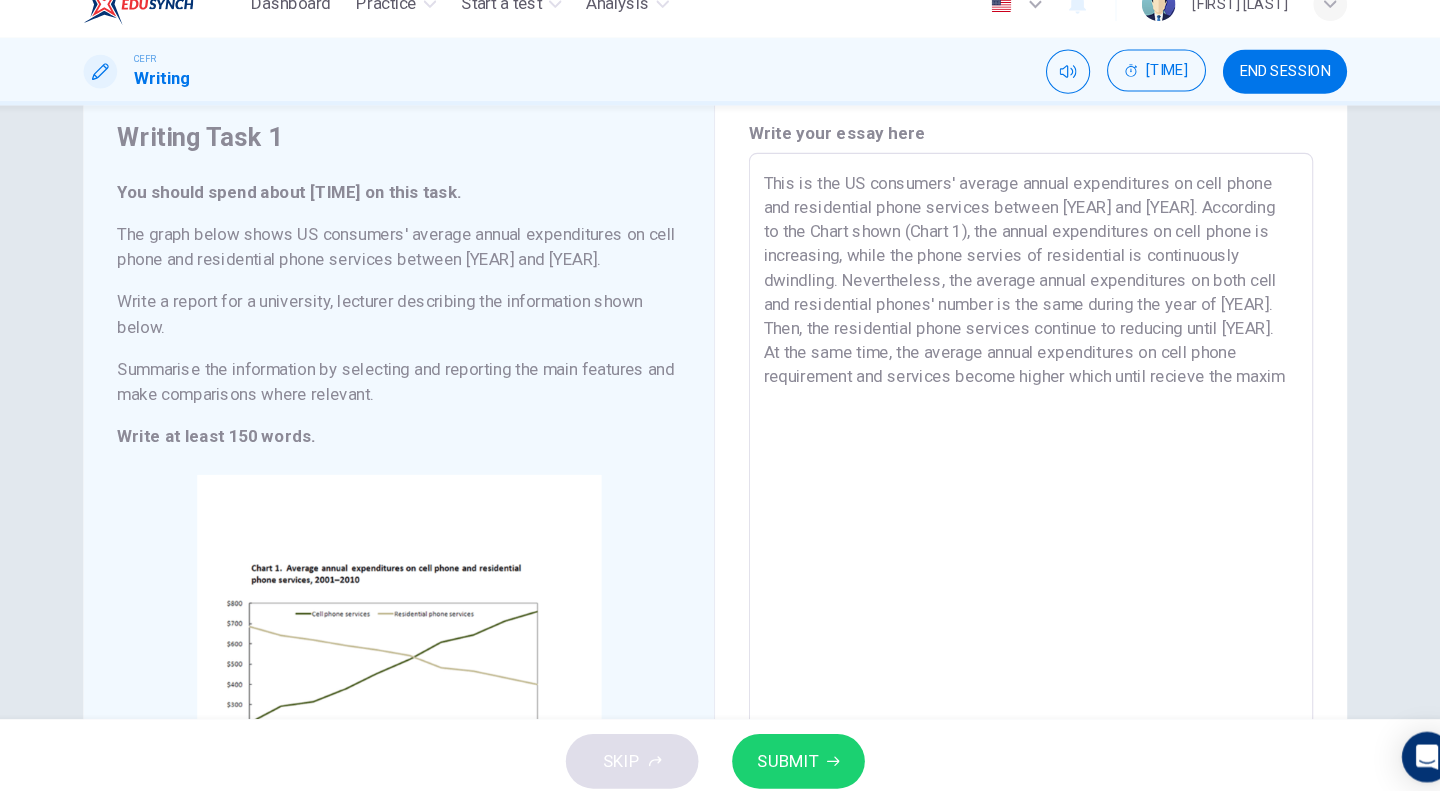 drag, startPoint x: 904, startPoint y: 405, endPoint x: 787, endPoint y: 417, distance: 117.61378 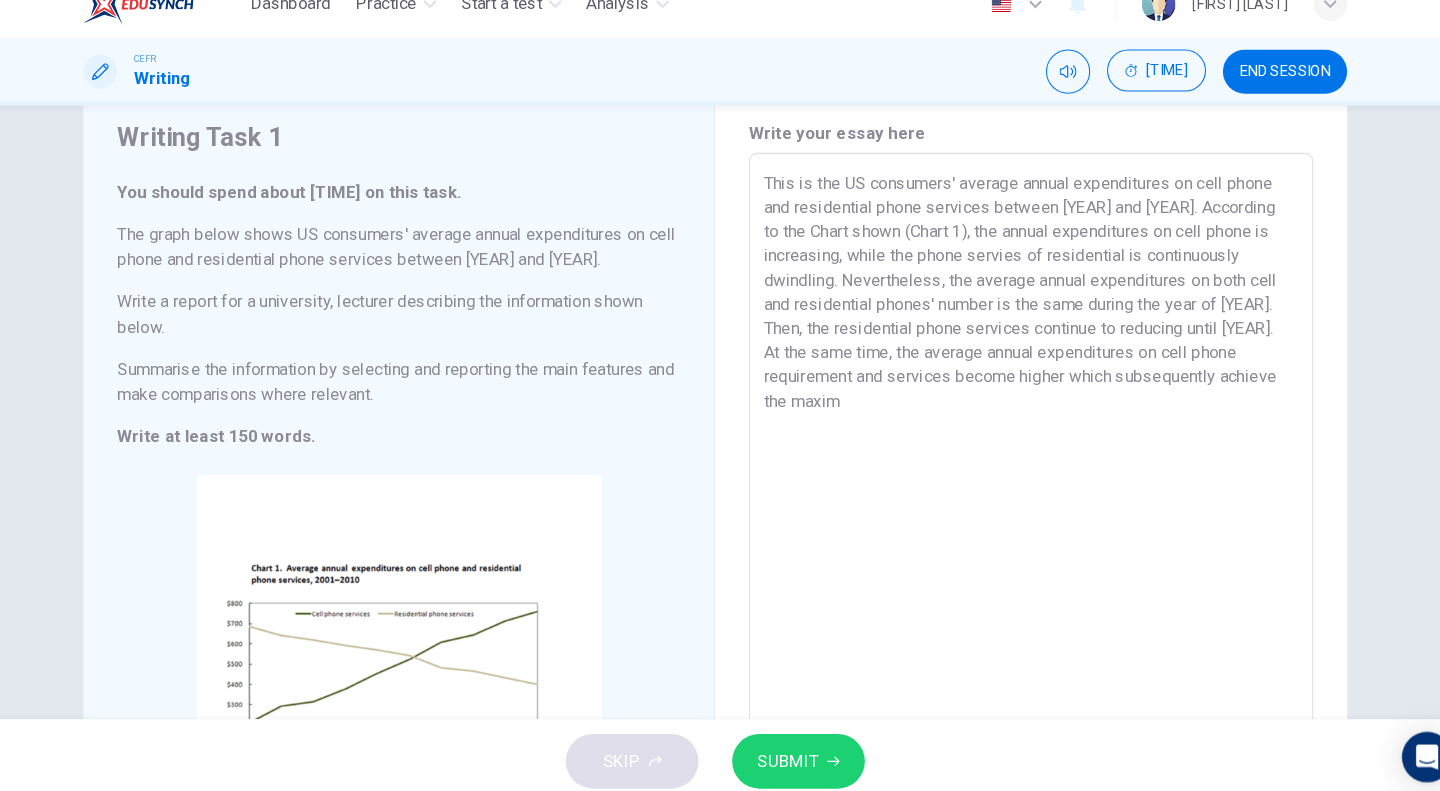 click on "This is the US consumers' average annual expenditures on cell phone and residential phone services between [YEAR] and [YEAR]. According to the Chart shown (Chart 1), the annual expenditures on cell phone is increasing, while the phone servies of residential is continuously dwindling. Nevertheless, the average annual expenditures on both cell and residential phones' number is the same during the year of [YEAR]. Then, the residential phone services continue to reducing until [YEAR]. At the same time, the average annual expenditures on cell phone requirement and services become higher which subsequently achieve the maxim" at bounding box center [1020, 501] 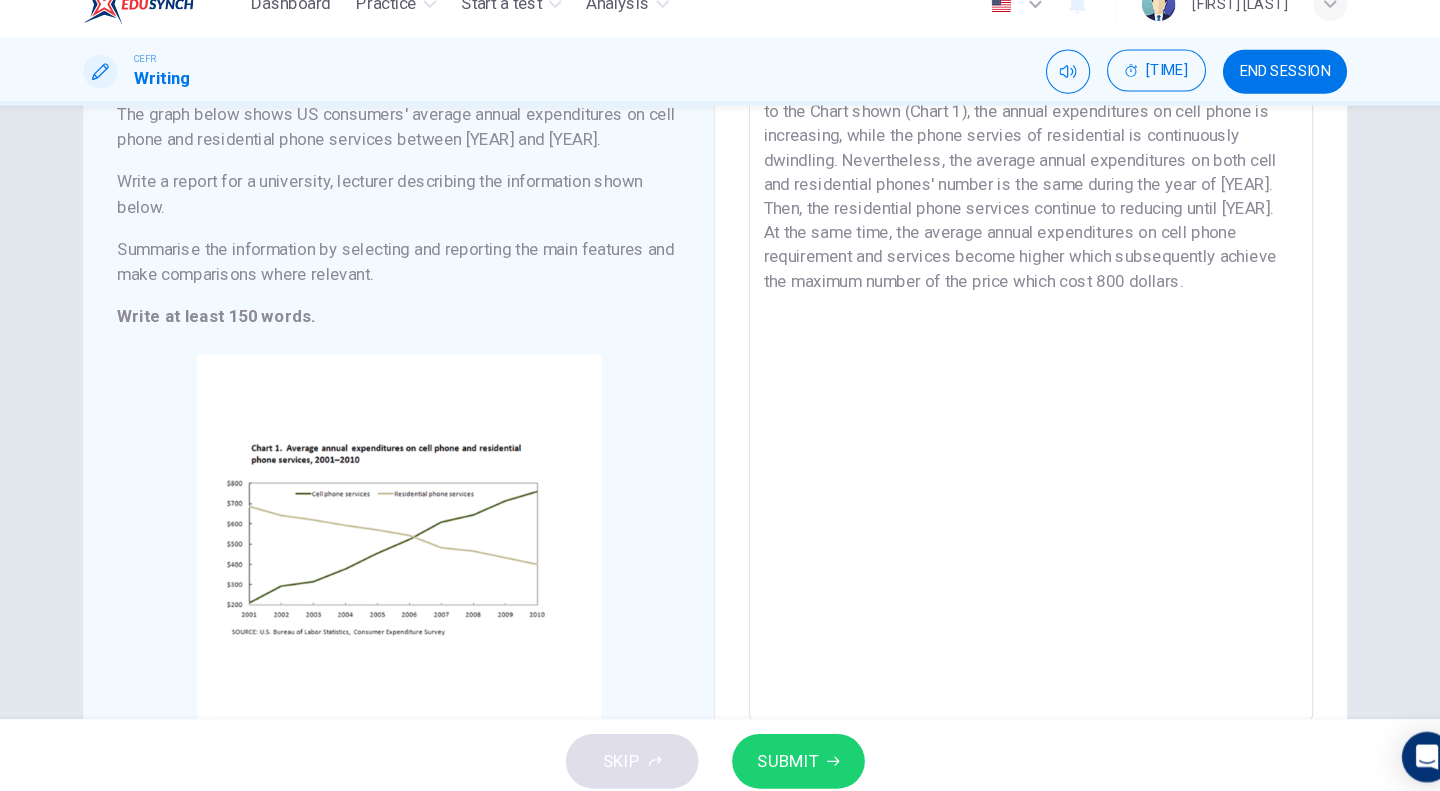 scroll, scrollTop: 294, scrollLeft: 0, axis: vertical 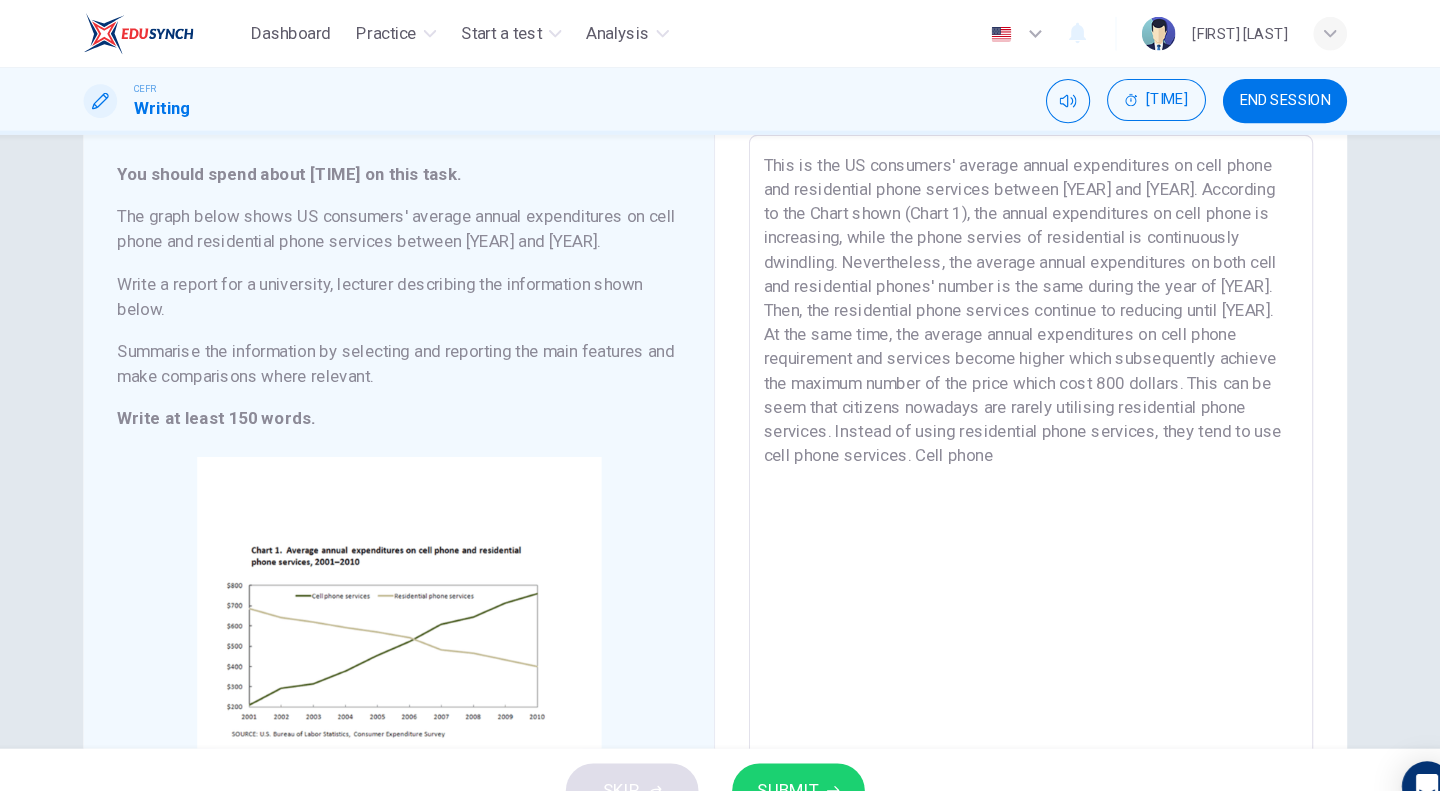 drag, startPoint x: 817, startPoint y: 408, endPoint x: 756, endPoint y: 415, distance: 61.400326 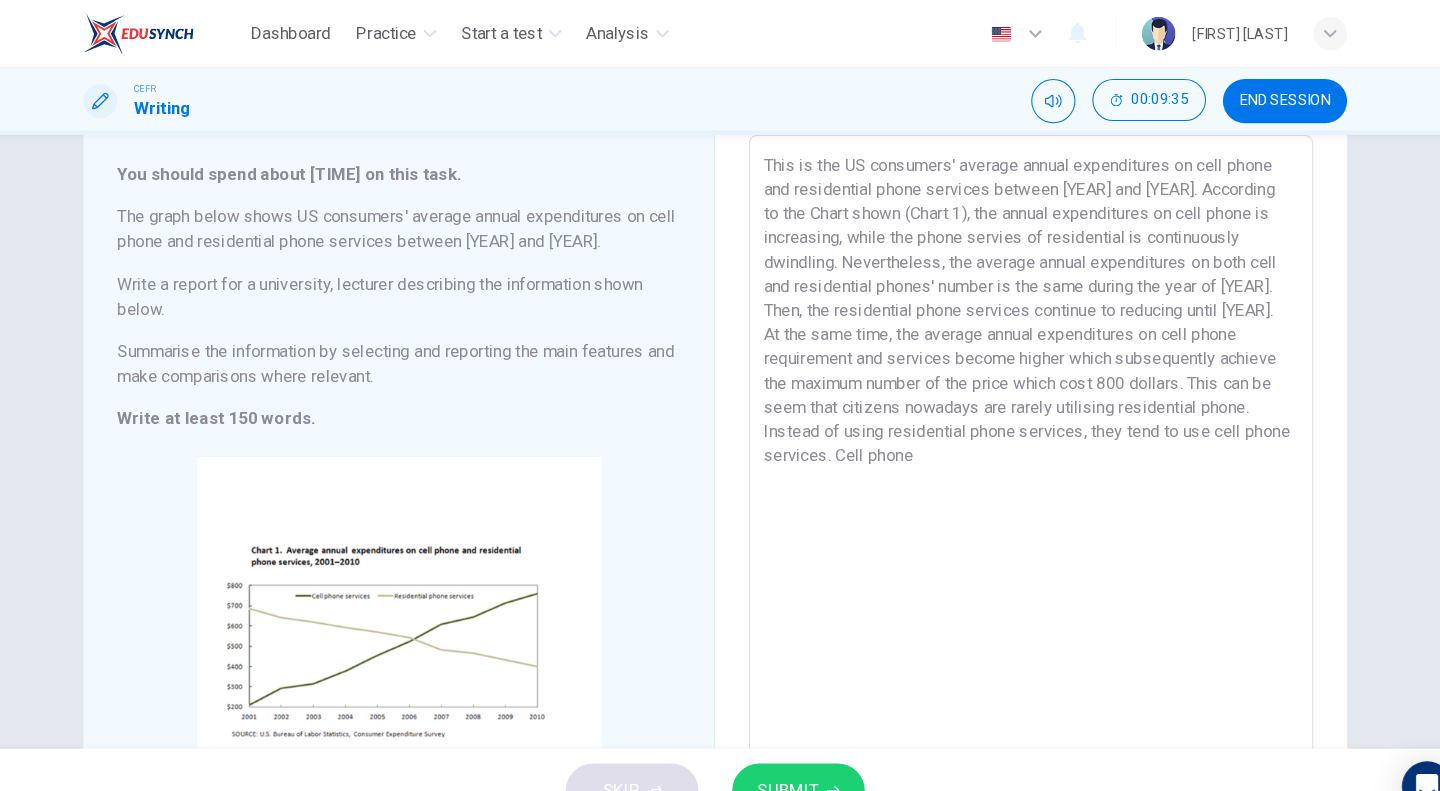 drag, startPoint x: 1005, startPoint y: 409, endPoint x: 1063, endPoint y: 414, distance: 58.21512 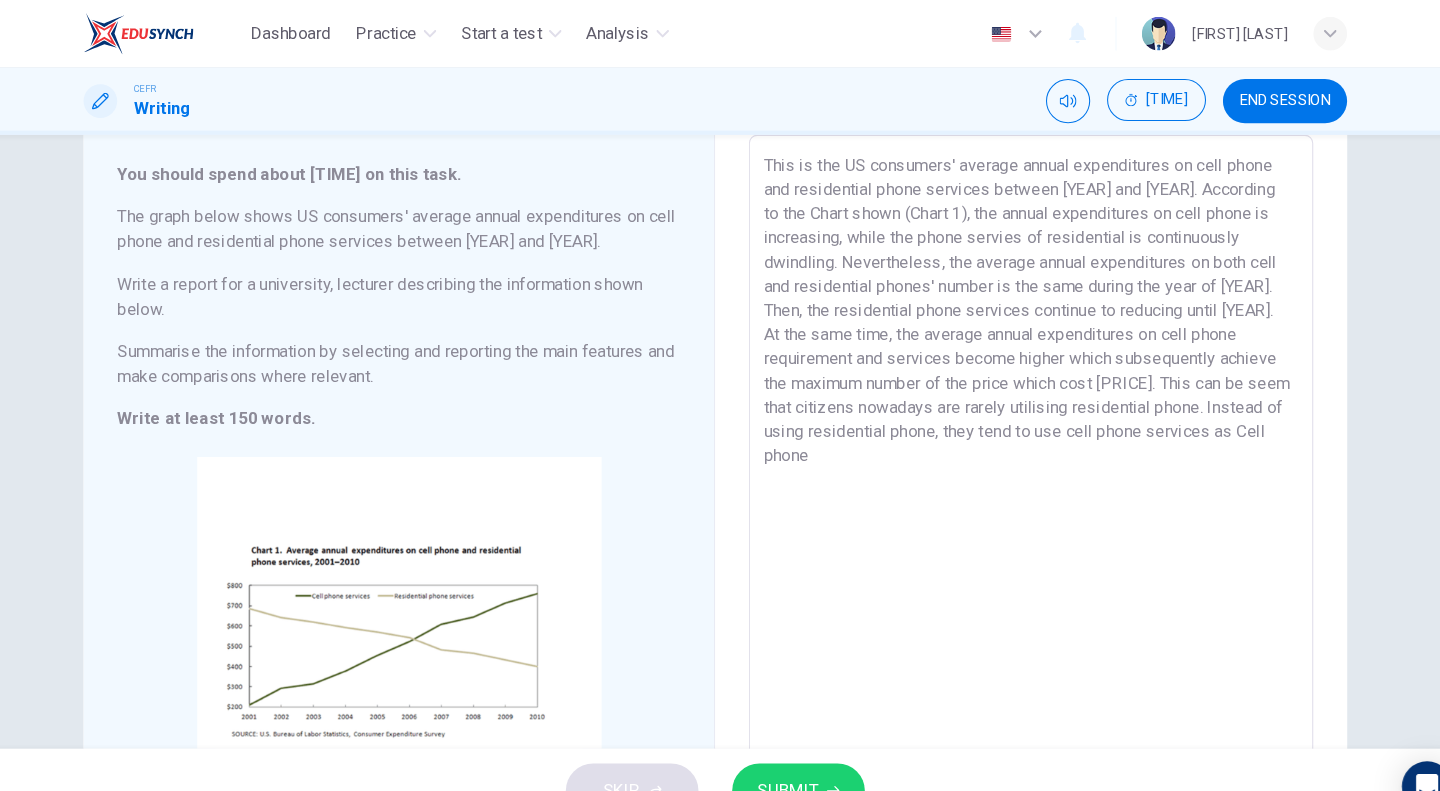 drag, startPoint x: 826, startPoint y: 434, endPoint x: 732, endPoint y: 427, distance: 94.26028 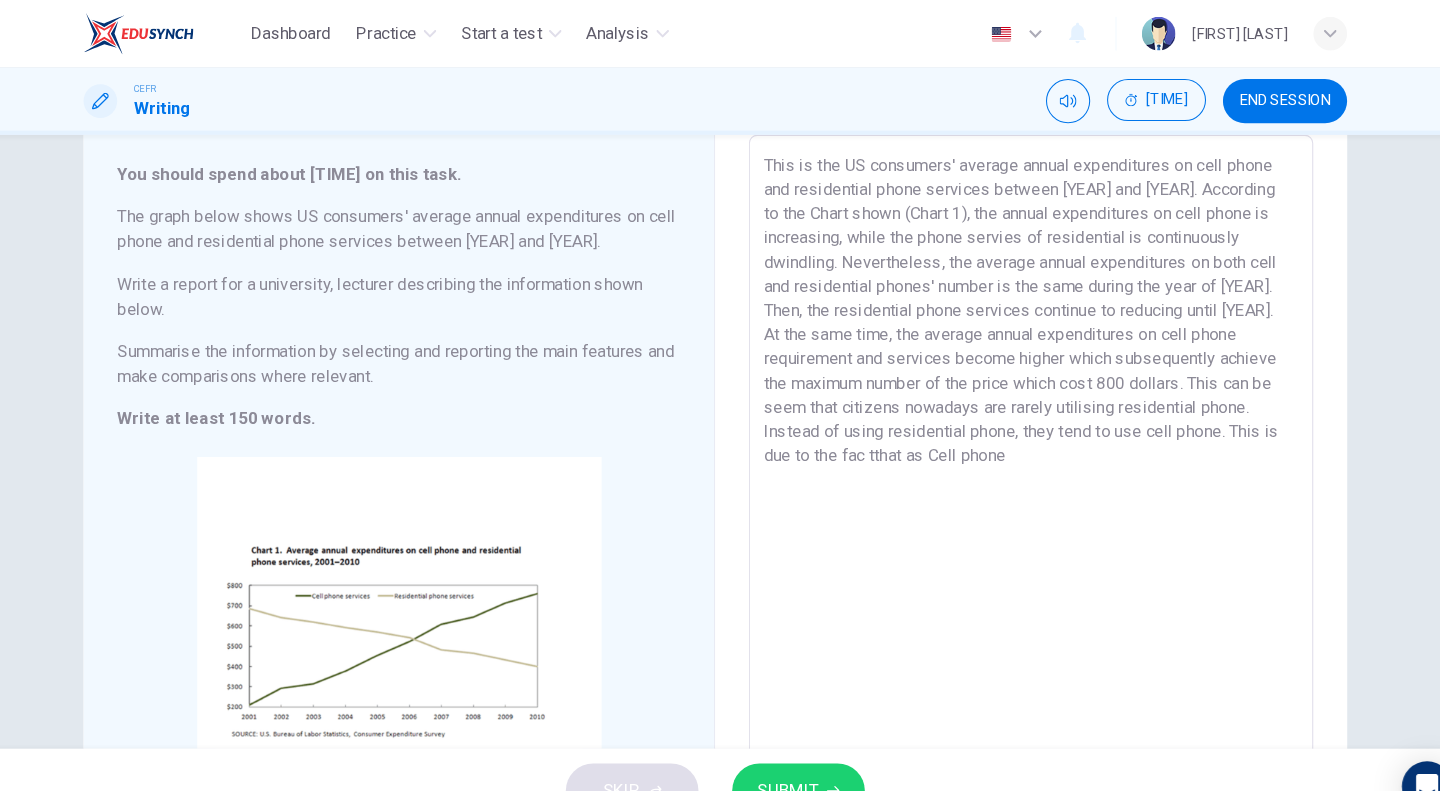 drag, startPoint x: 930, startPoint y: 434, endPoint x: 866, endPoint y: 433, distance: 64.00781 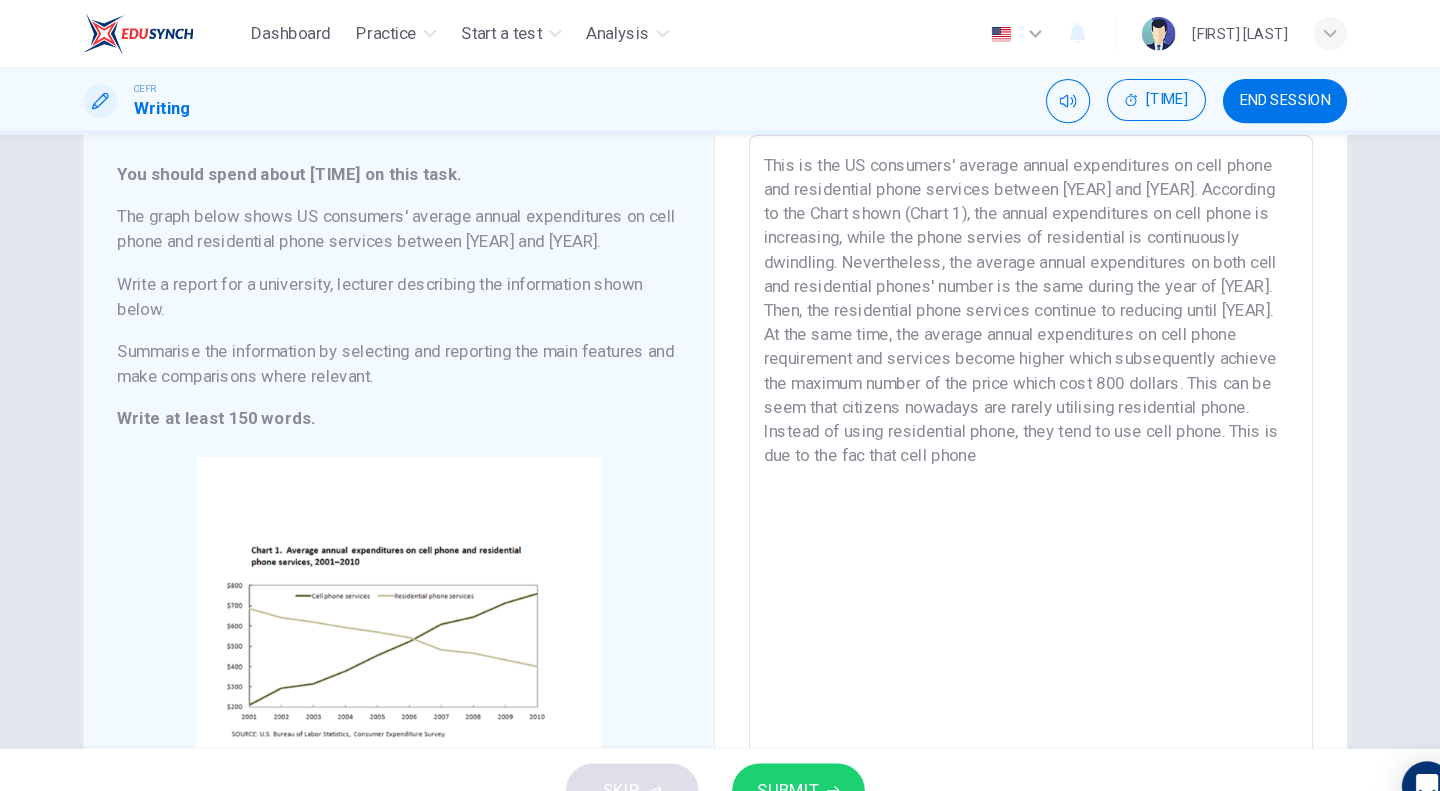 drag, startPoint x: 1211, startPoint y: 401, endPoint x: 862, endPoint y: 459, distance: 353.78665 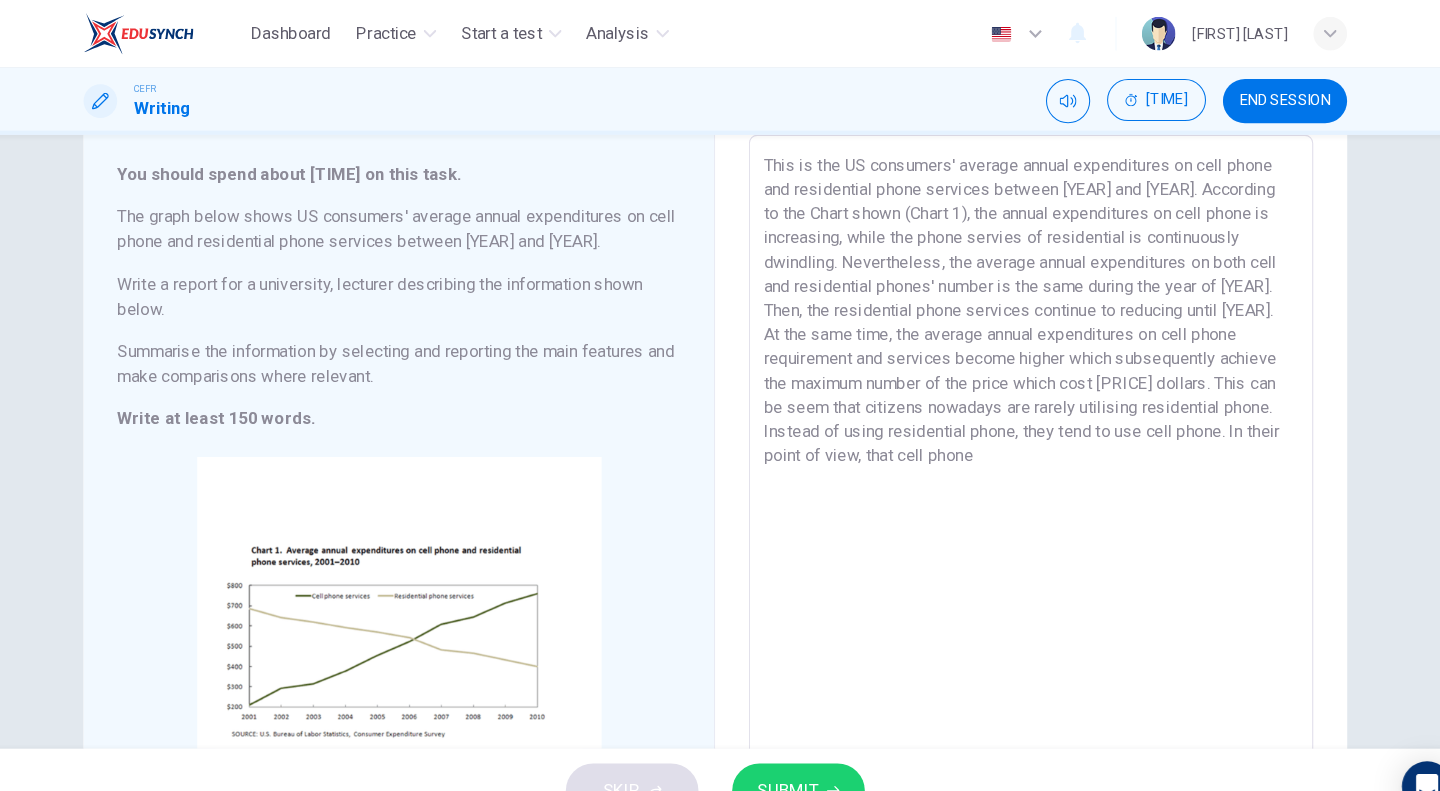 click on "This is the US consumers' average annual expenditures on cell phone and residential phone services between [YEAR] and [YEAR]. According to the Chart shown (Chart 1), the annual expenditures on cell phone is increasing, while the phone servies of residential is continuously dwindling. Nevertheless, the average annual expenditures on both cell and residential phones' number is the same during the year of [YEAR]. Then, the residential phone services continue to reducing until [YEAR]. At the same time, the average annual expenditures on cell phone requirement and services become higher which subsequently achieve the maximum number of the price which cost [PRICE] dollars. This can be seem that citizens nowadays are rarely utilising residential phone. Instead of using residential phone, they tend to use cell phone. In their point of view, that cell phone" at bounding box center (1020, 456) 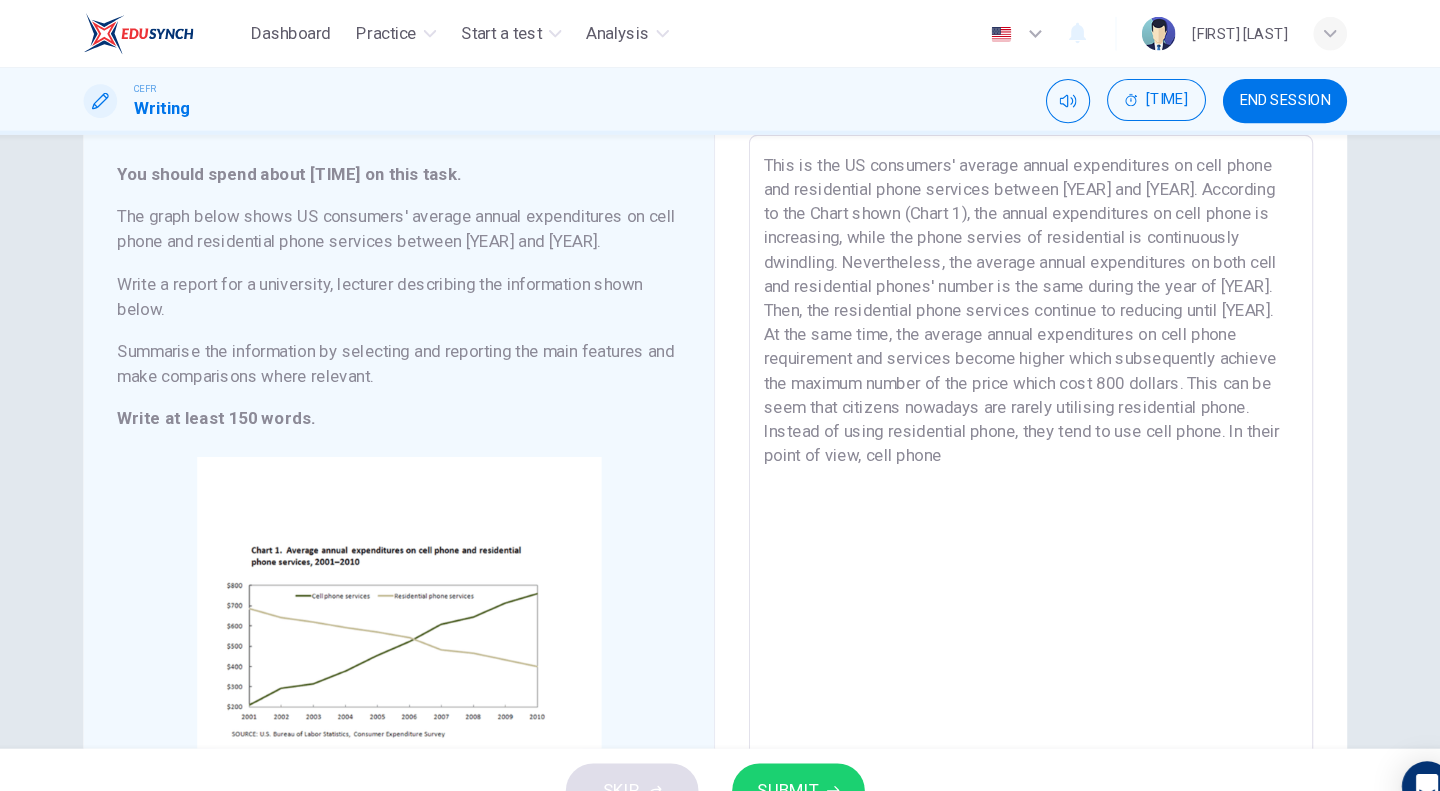 click on "This is the US consumers' average annual expenditures on cell phone and residential phone services between [YEAR] and [YEAR]. According to the Chart shown (Chart 1), the annual expenditures on cell phone is increasing, while the phone servies of residential is continuously dwindling. Nevertheless, the average annual expenditures on both cell and residential phones' number is the same during the year of [YEAR]. Then, the residential phone services continue to reducing until [YEAR]. At the same time, the average annual expenditures on cell phone requirement and services become higher which subsequently achieve the maximum number of the price which cost 800 dollars. This can be seem that citizens nowadays are rarely utilising residential phone. Instead of using residential phone, they tend to use cell phone. In their point of view, cell phone" at bounding box center [1020, 456] 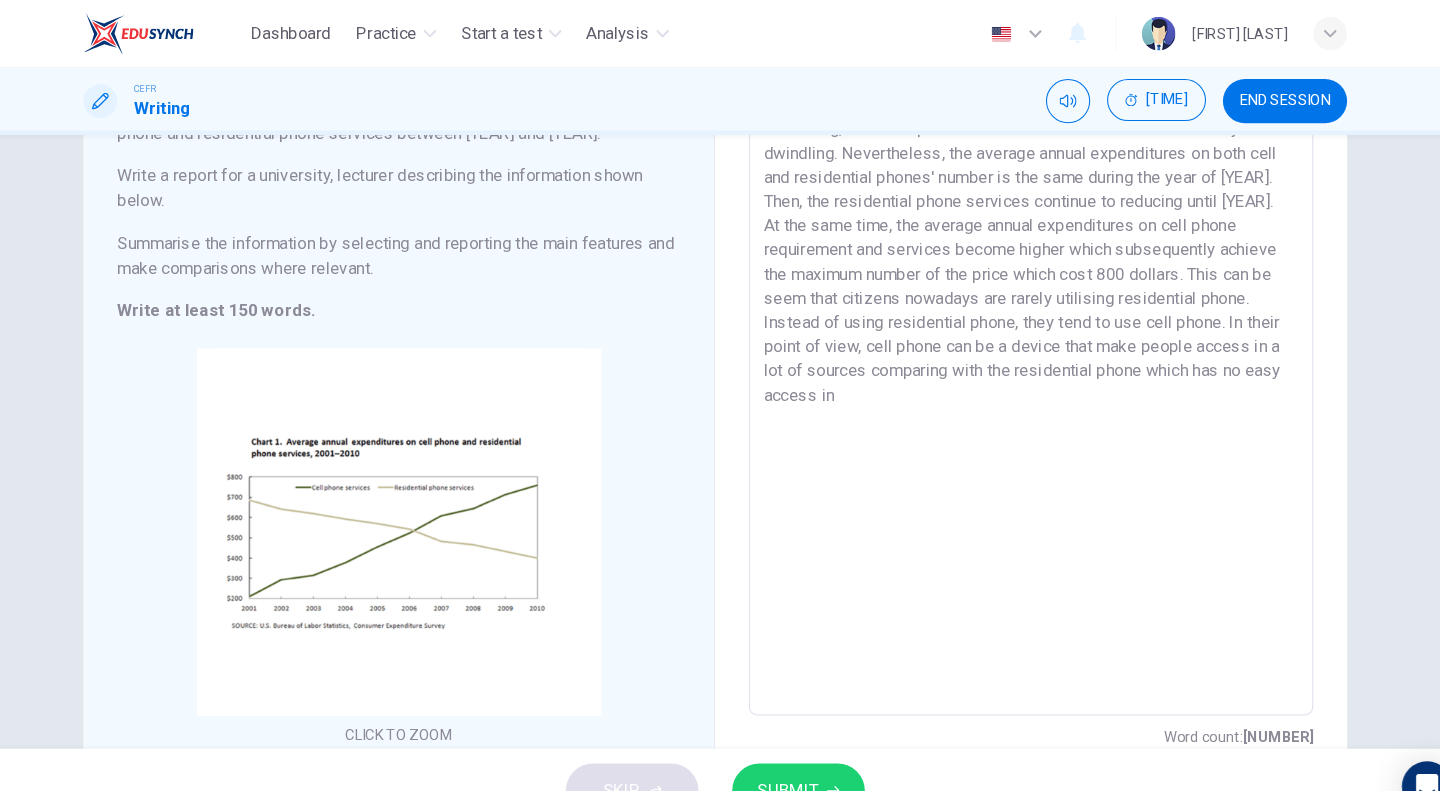 scroll, scrollTop: 214, scrollLeft: 0, axis: vertical 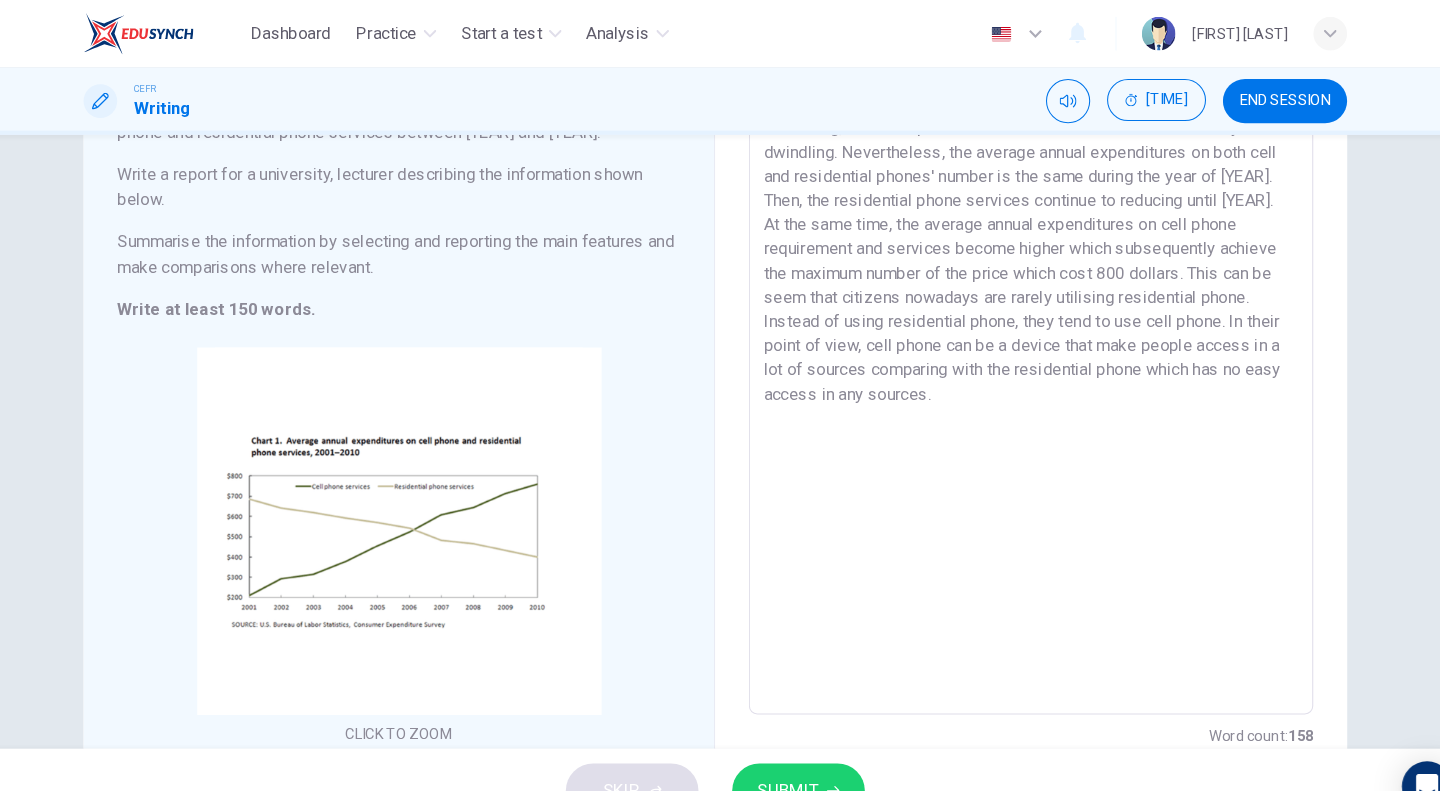 type on "This is the US consumers' average annual expenditures on cell phone and residential phone services between [YEAR] and [YEAR]. According to the Chart shown (Chart 1), the annual expenditures on cell phone is increasing, while the phone servies of residential is continuously dwindling. Nevertheless, the average annual expenditures on both cell and residential phones' number is the same during the year of [YEAR]. Then, the residential phone services continue to reducing until [YEAR]. At the same time, the average annual expenditures on cell phone requirement and services become higher which subsequently achieve the maximum number of the price which cost 800 dollars. This can be seem that citizens nowadays are rarely utilising residential phone. Instead of using residential phone, they tend to use cell phone. In their point of view, cell phone can be a device that make people access in a lot of sources comparing with the residential phone which has no easy access in any sources." 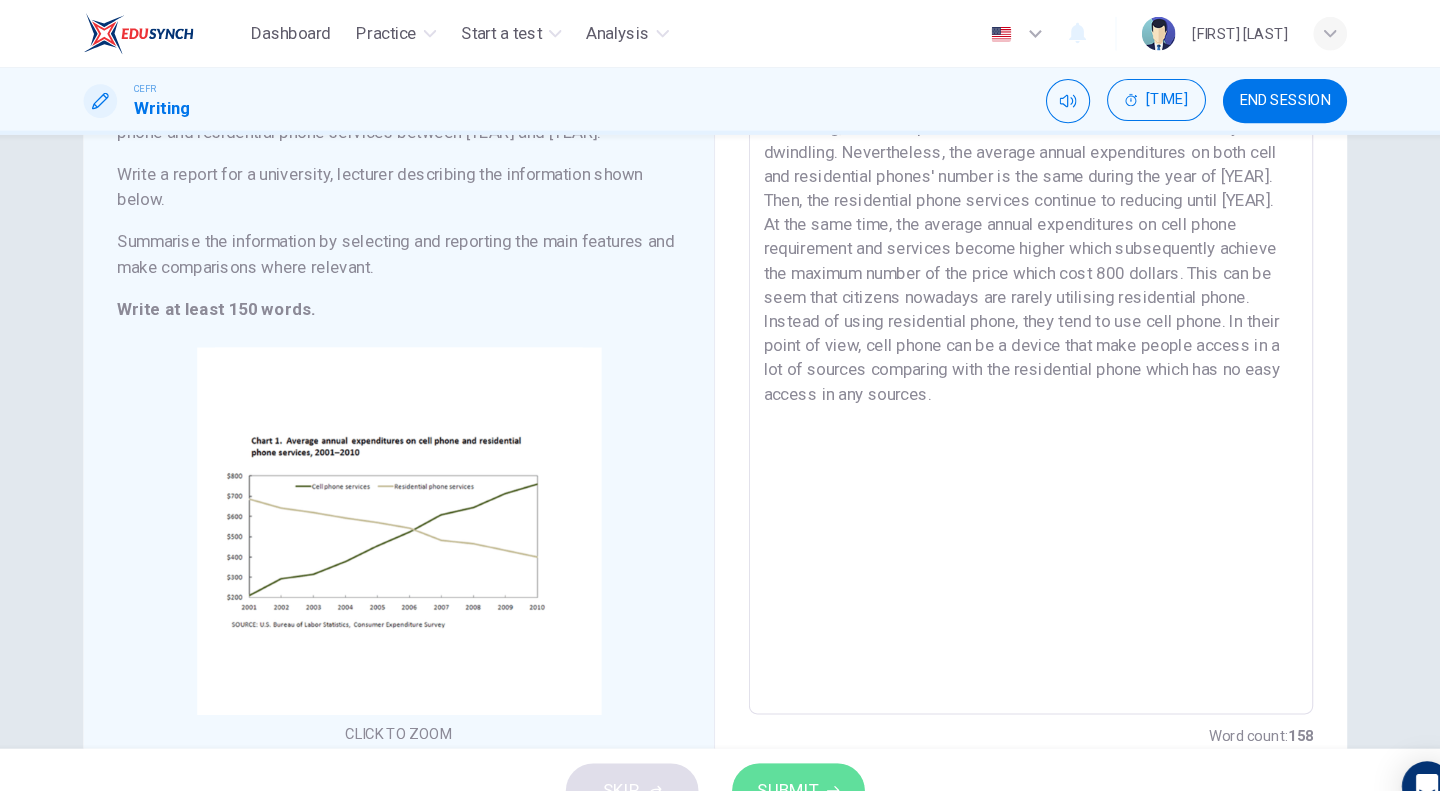 click on "SUBMIT" at bounding box center (799, 751) 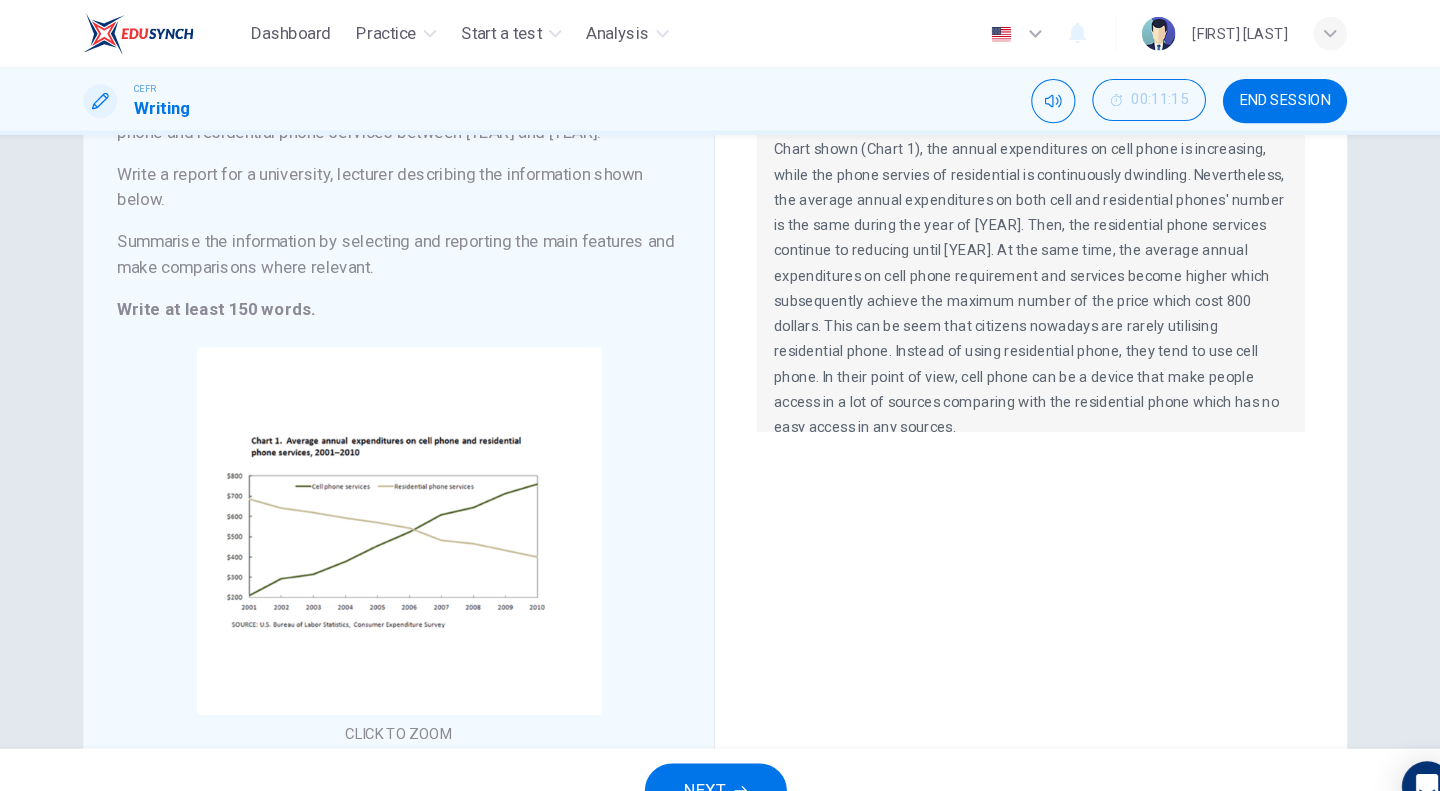scroll, scrollTop: 24, scrollLeft: 0, axis: vertical 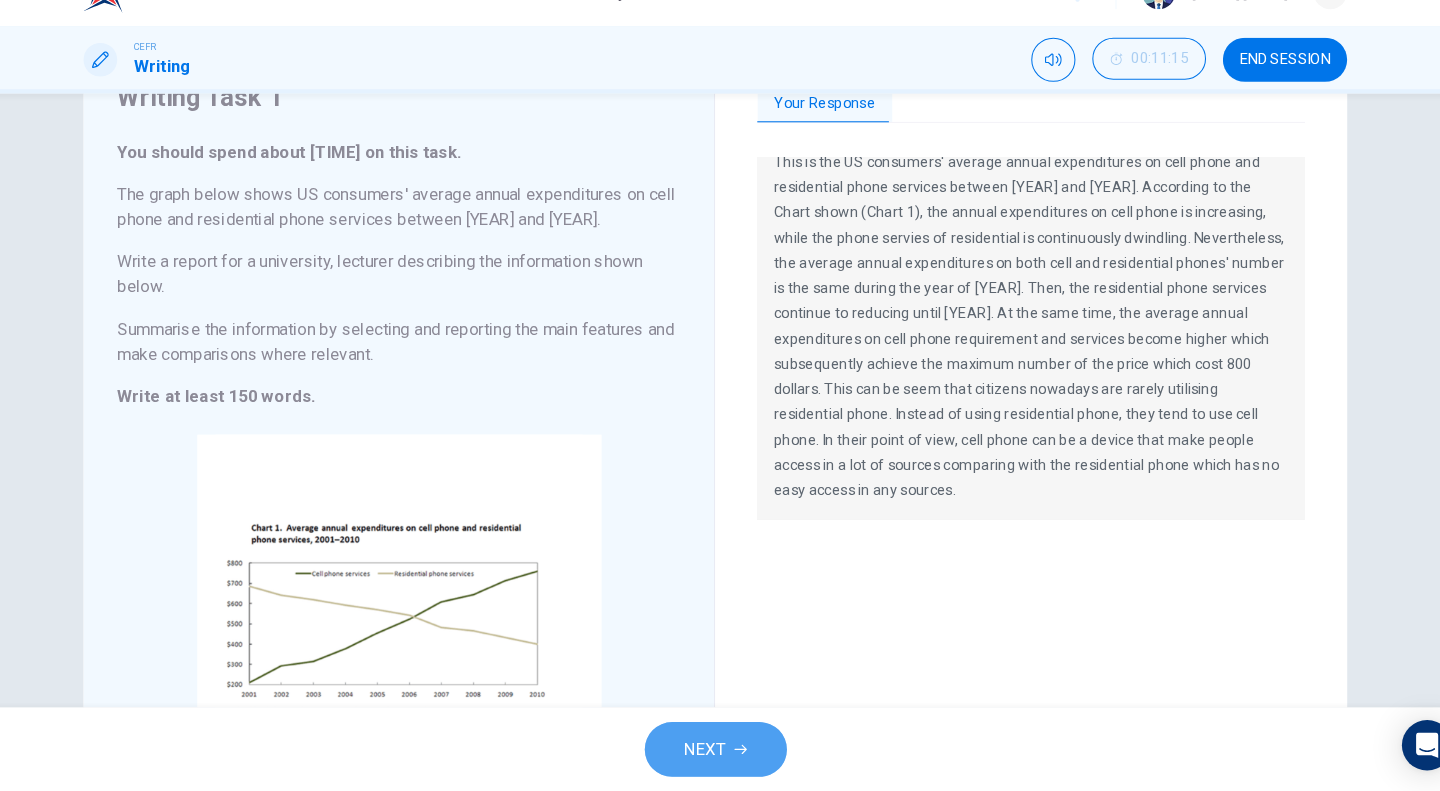 click on "NEXT" at bounding box center (710, 751) 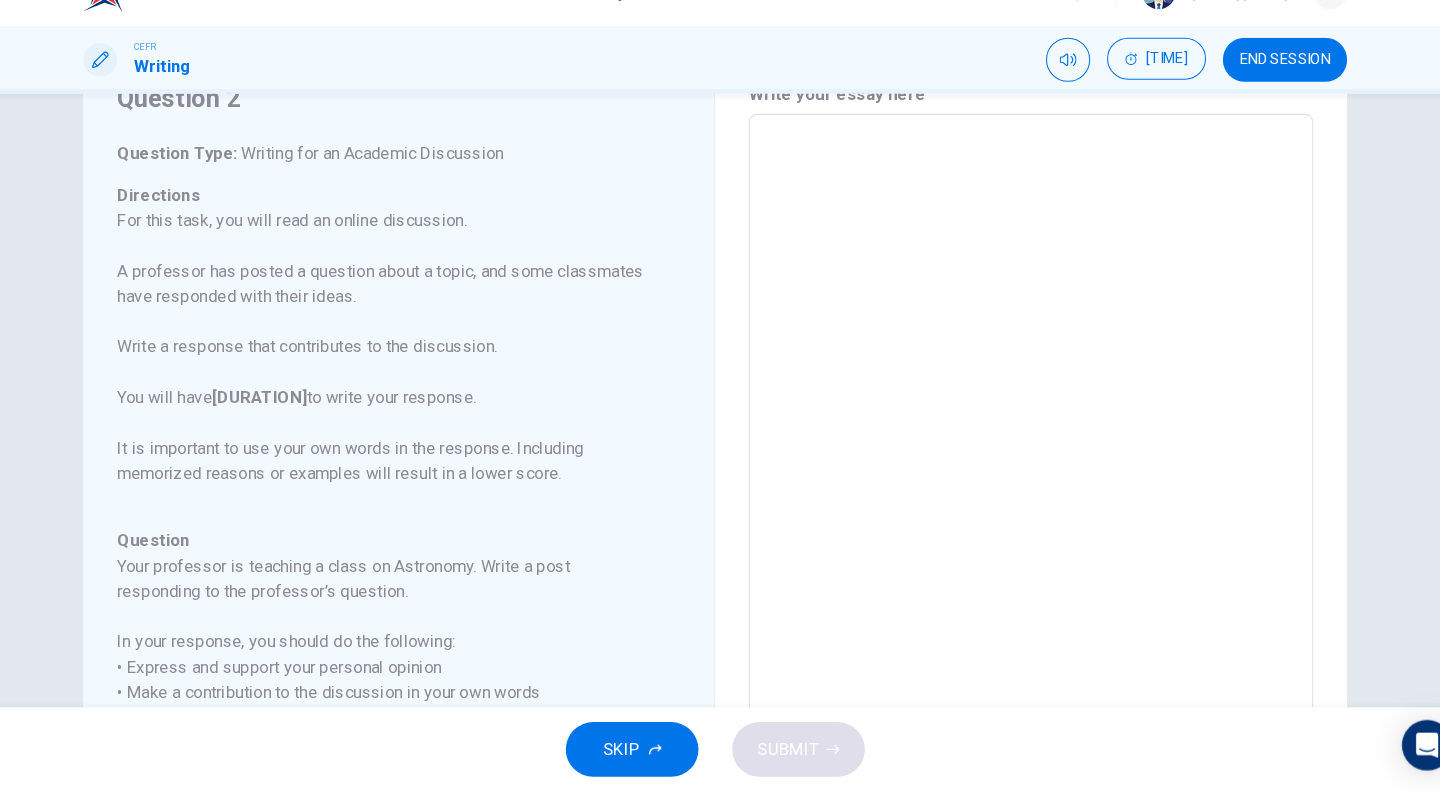 scroll, scrollTop: 87, scrollLeft: 0, axis: vertical 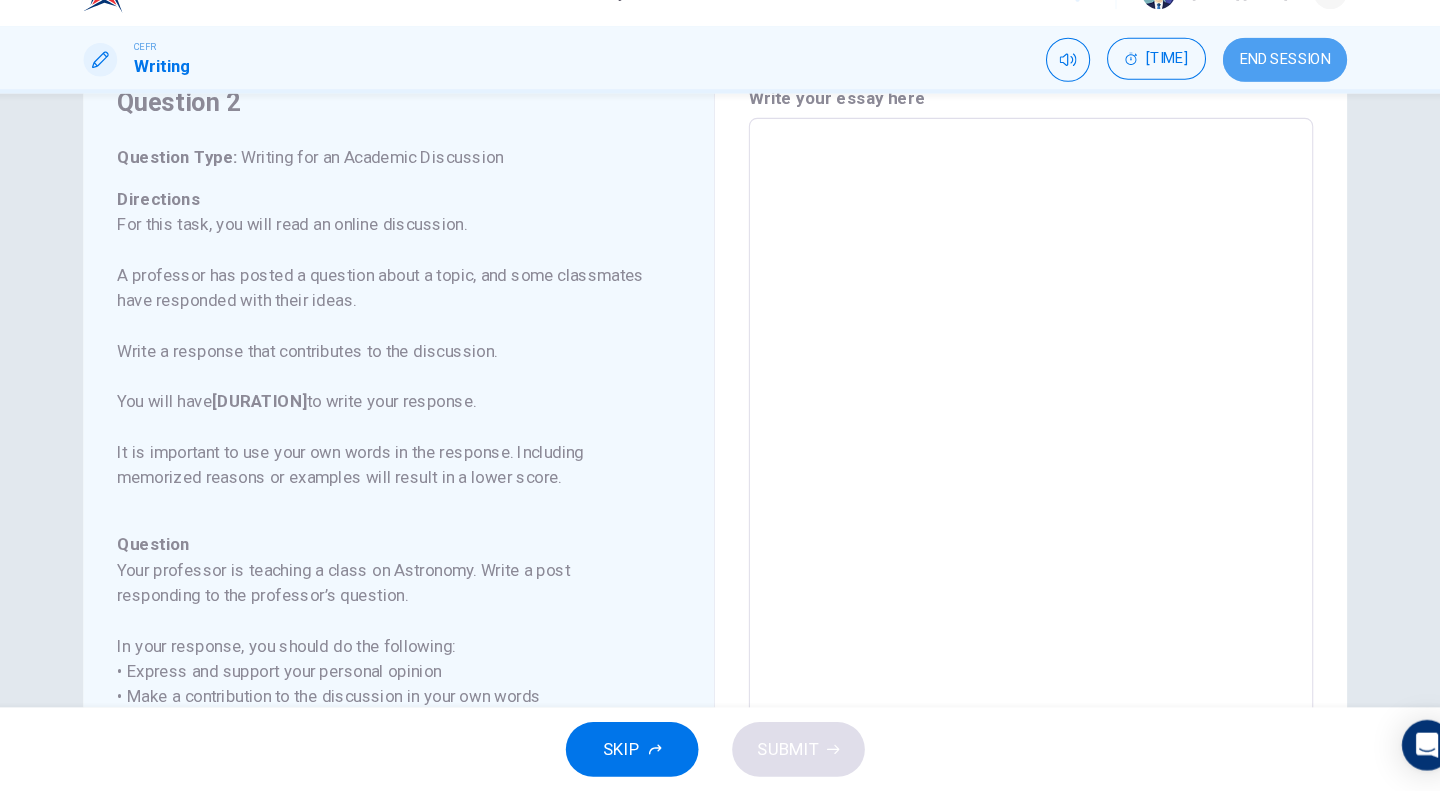 click on "END SESSION" at bounding box center [1261, 96] 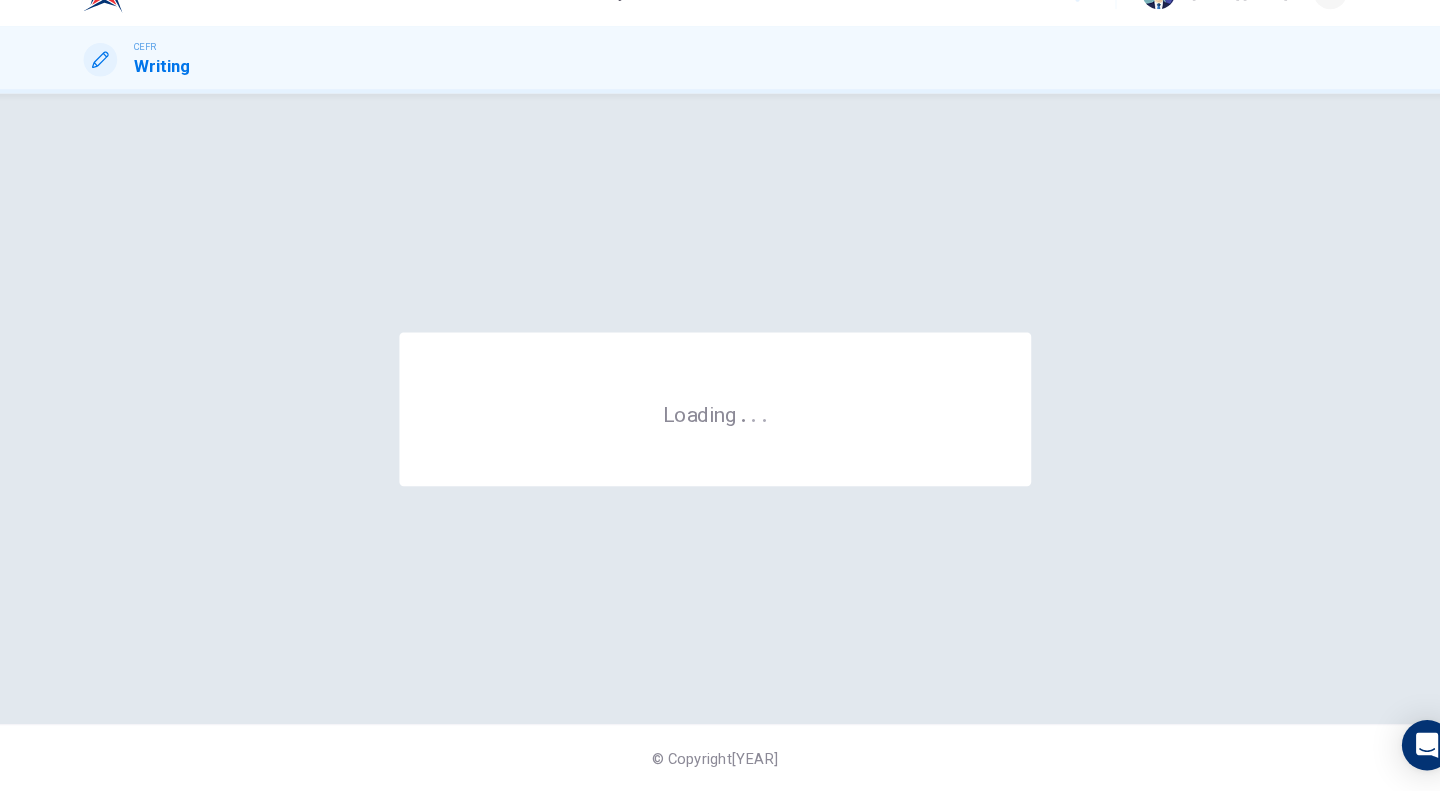 scroll, scrollTop: 0, scrollLeft: 0, axis: both 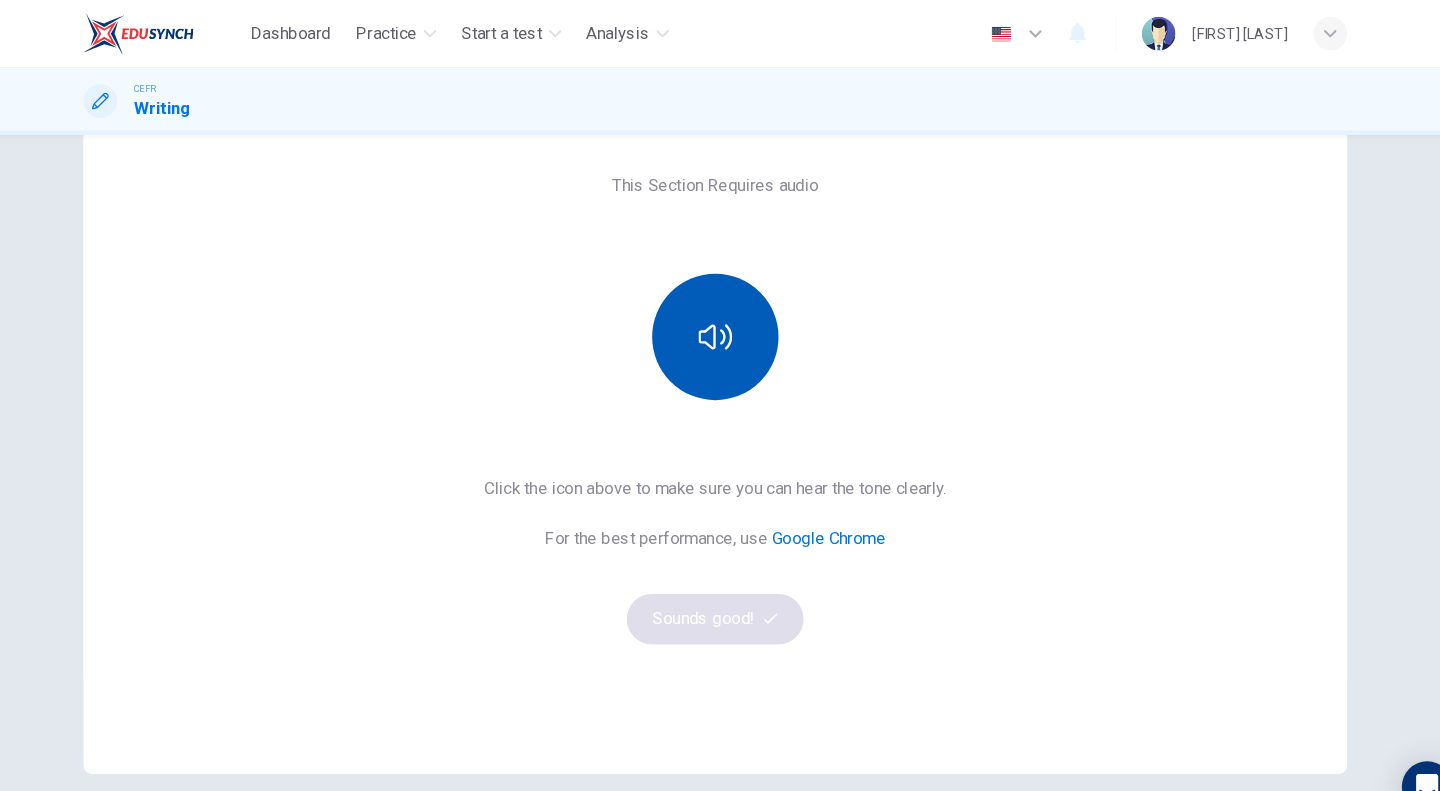 click at bounding box center (720, 320) 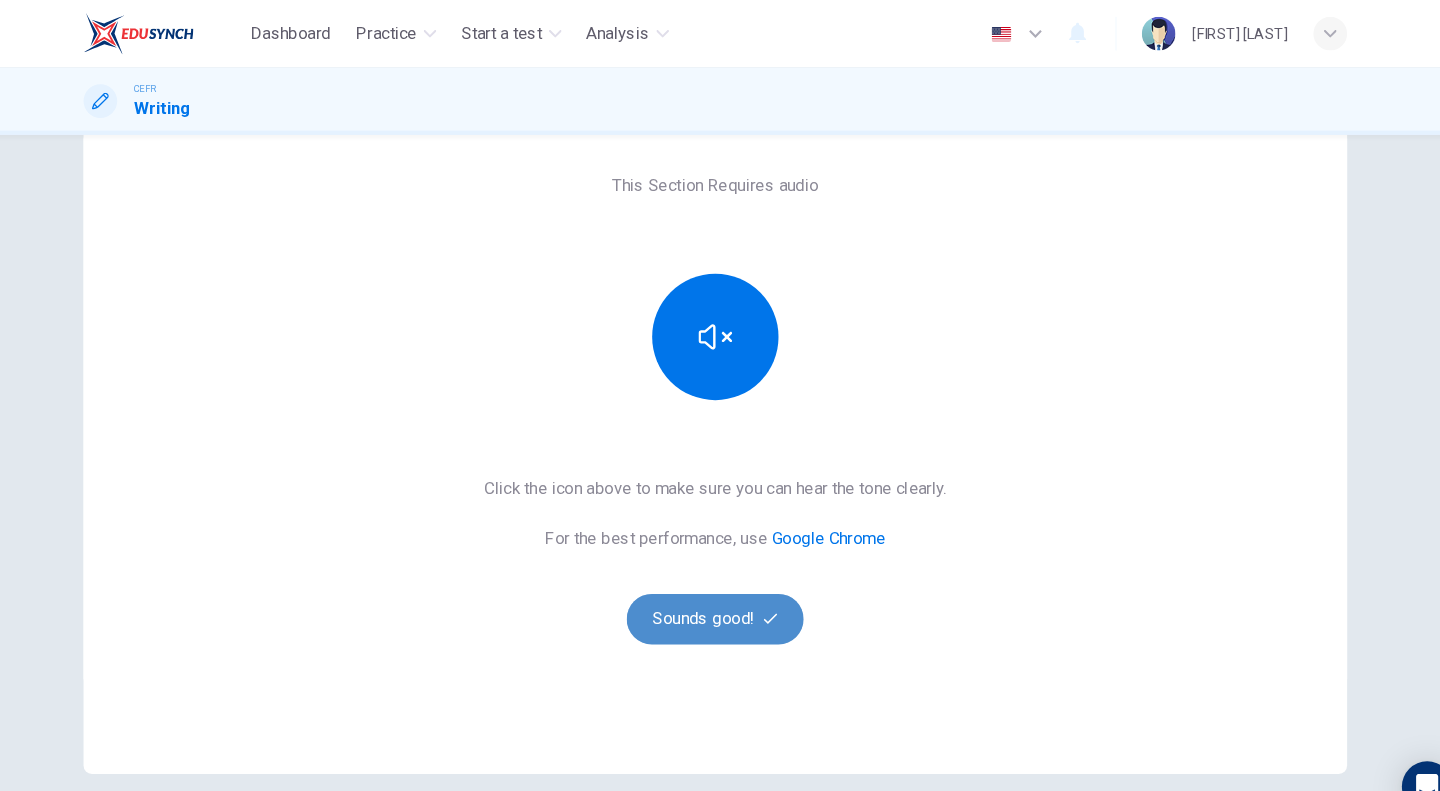 click on "Sounds good!" at bounding box center [720, 588] 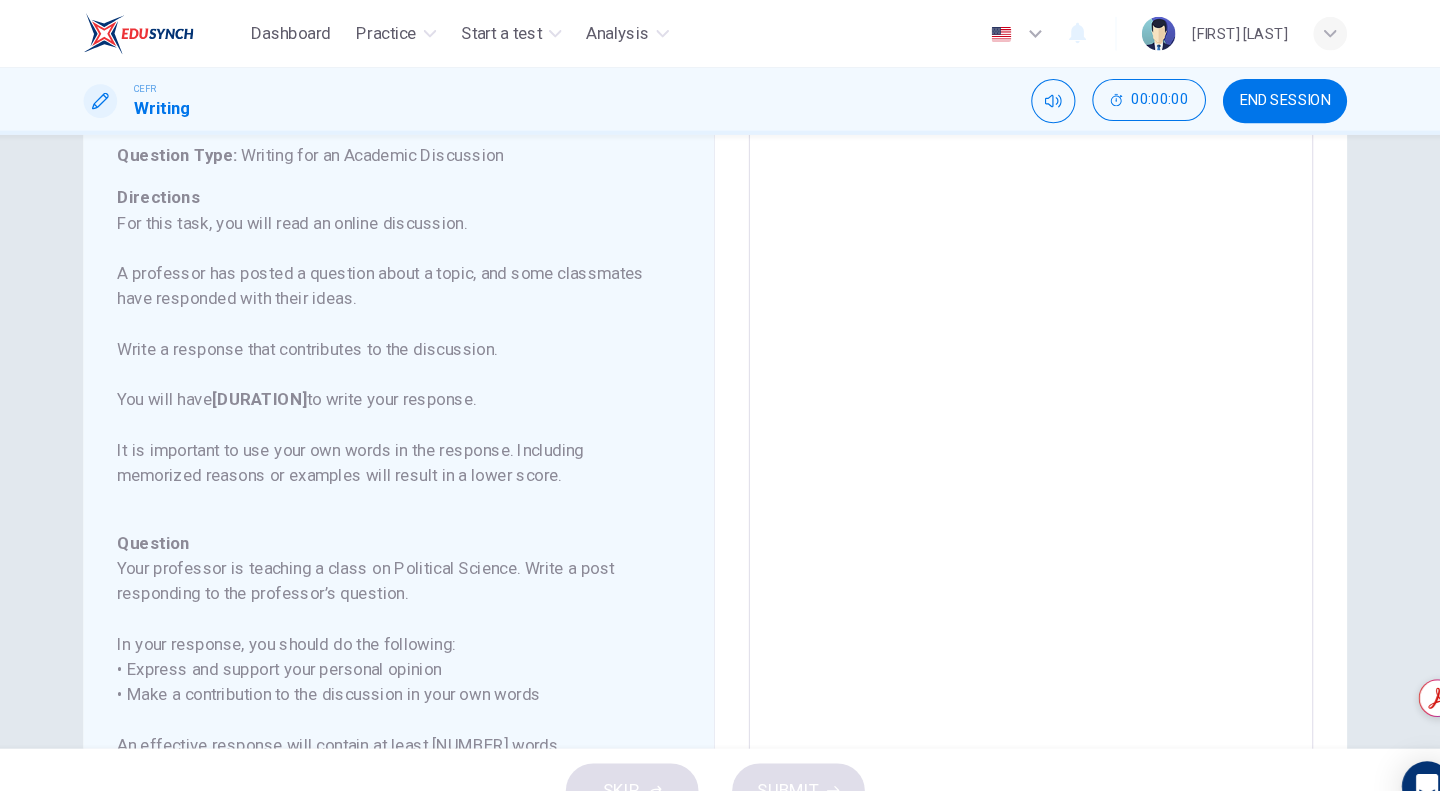 scroll, scrollTop: 0, scrollLeft: 0, axis: both 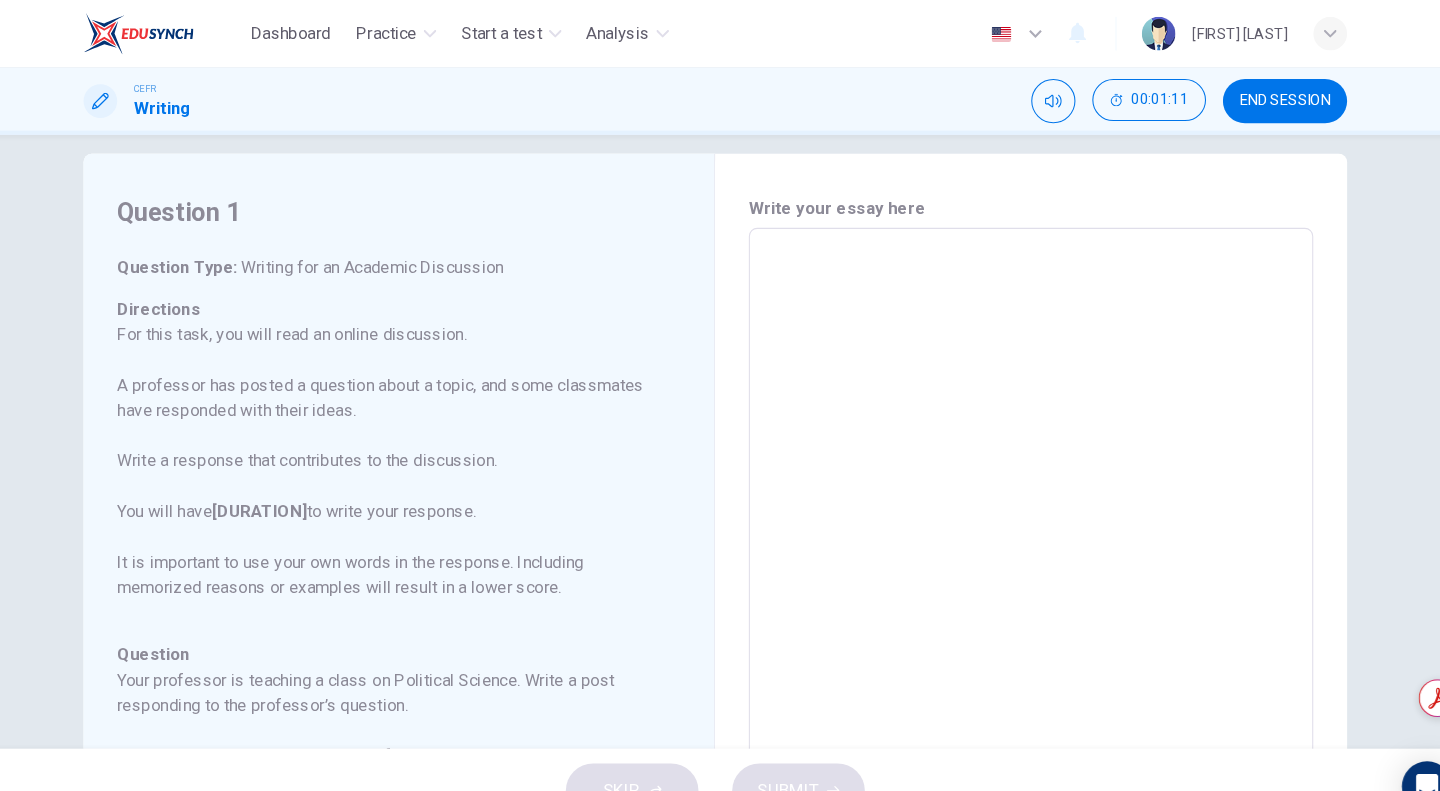 click at bounding box center [1020, 550] 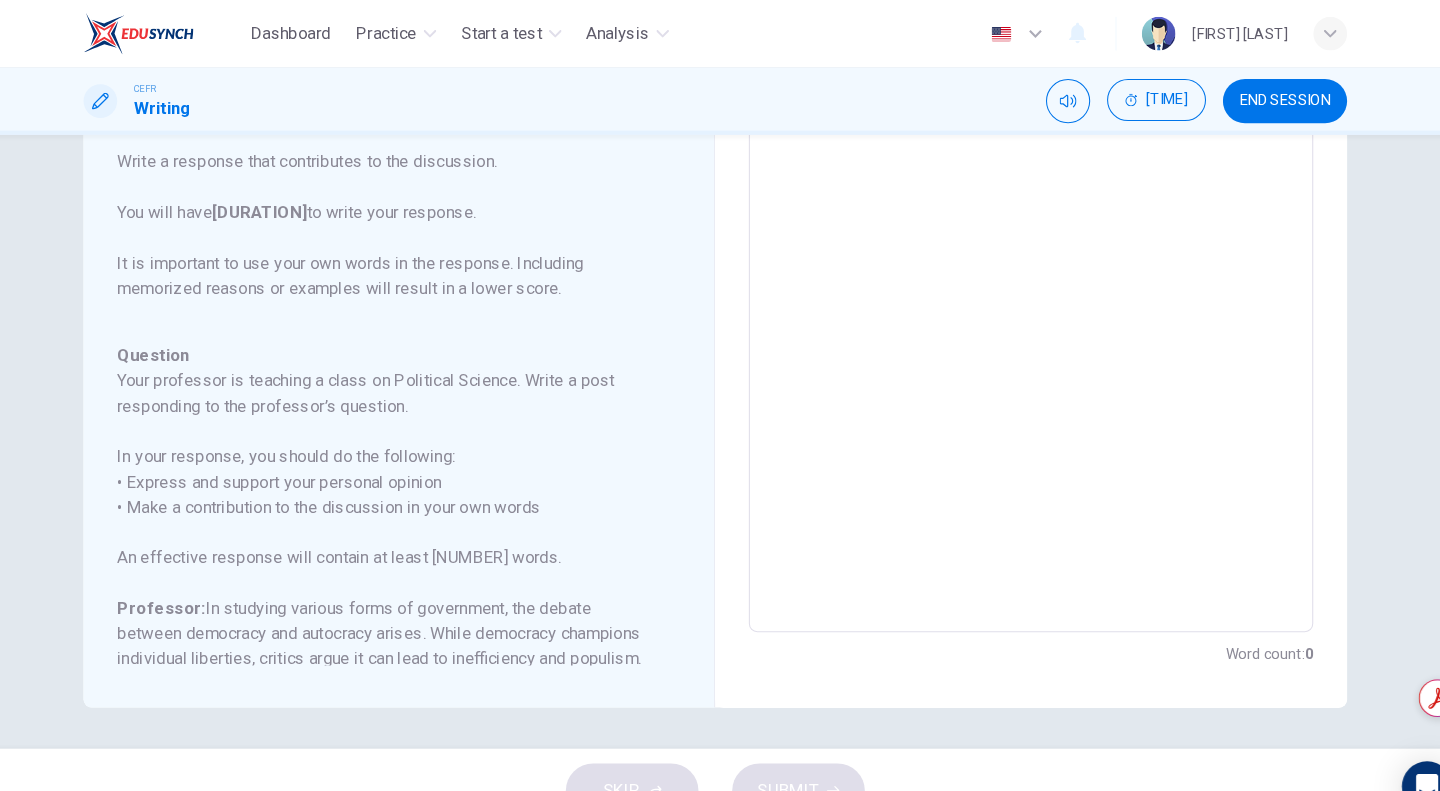 scroll, scrollTop: 0, scrollLeft: 0, axis: both 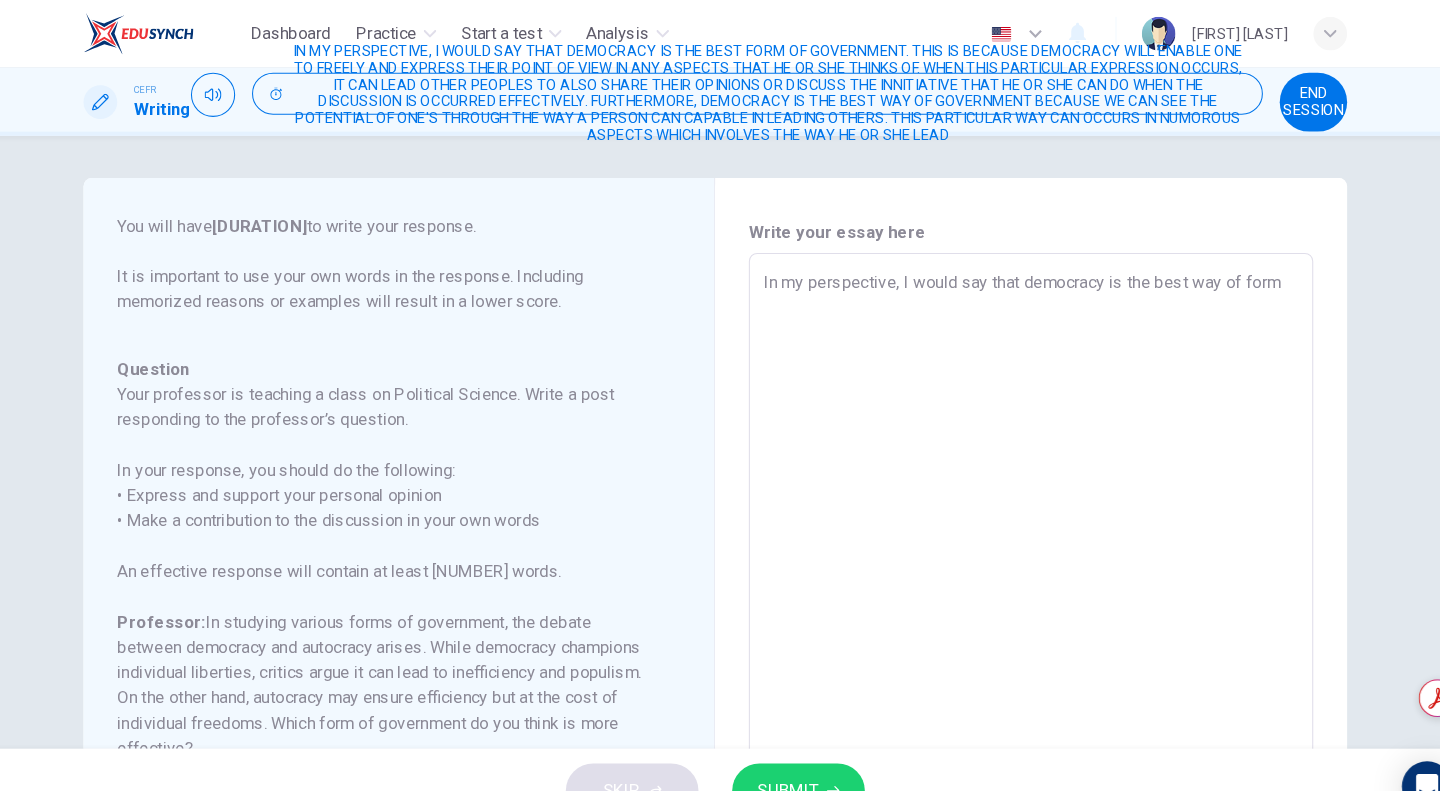 drag, startPoint x: 1173, startPoint y: 266, endPoint x: 1219, endPoint y: 270, distance: 46.173584 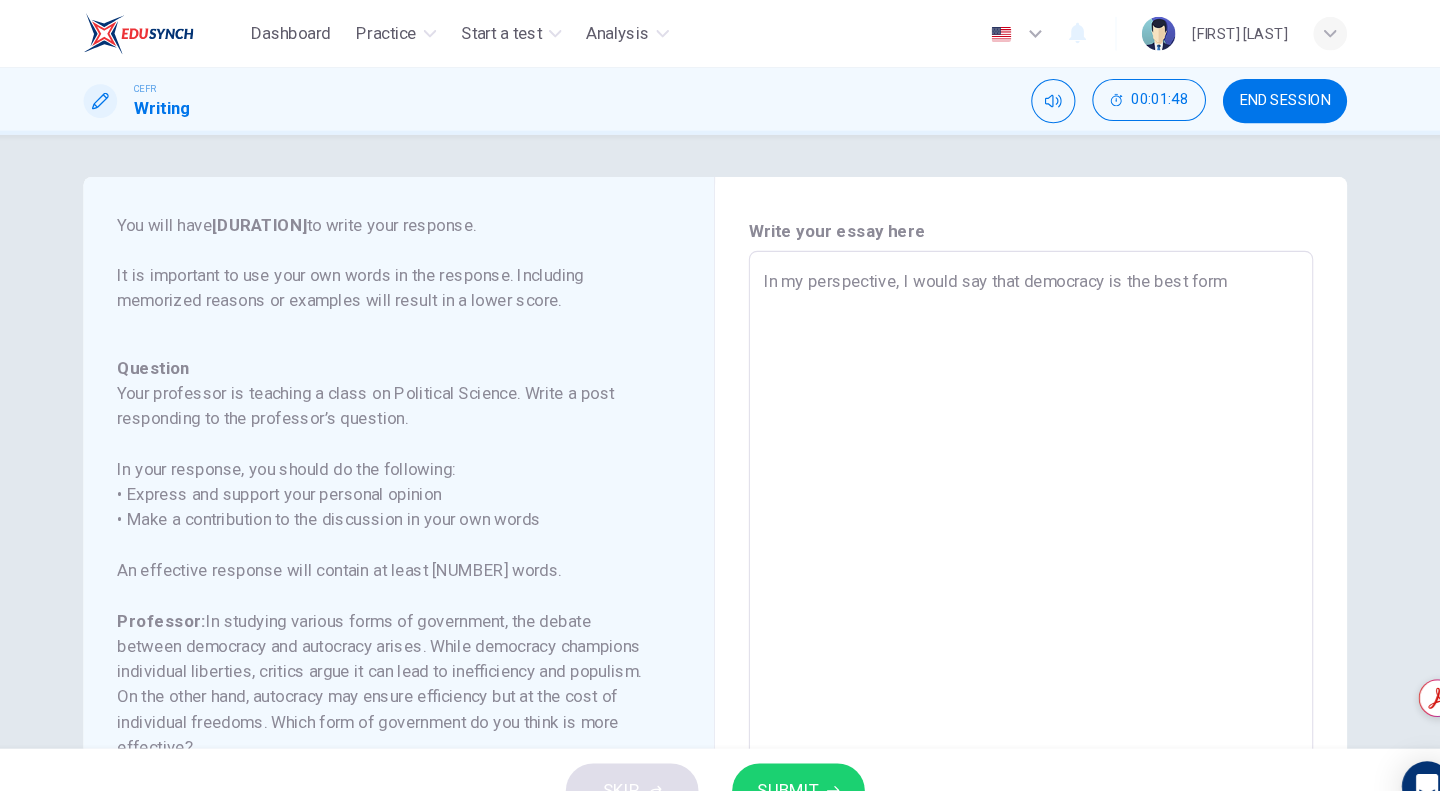 click on "In my perspective, I would say that democracy is the best form" at bounding box center (1020, 572) 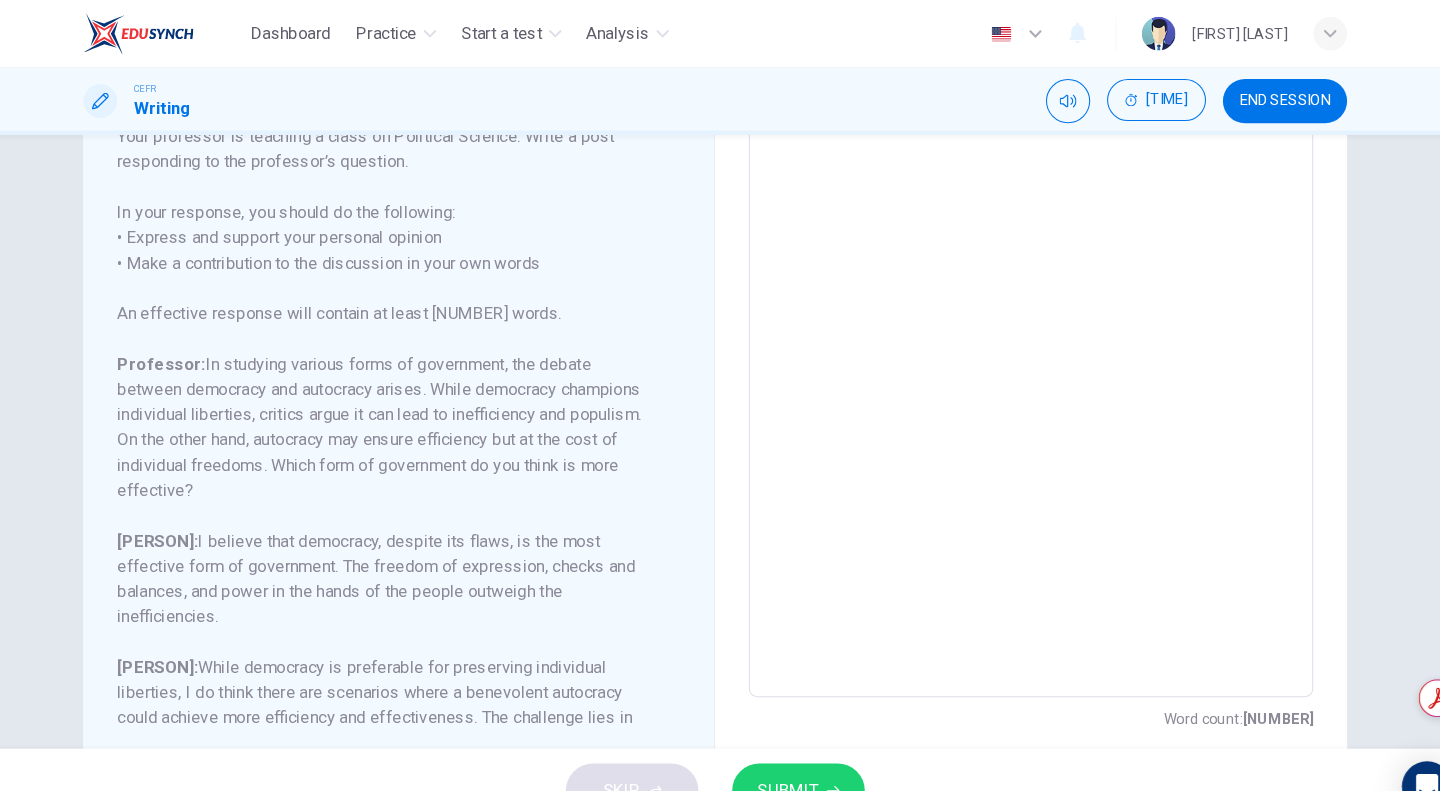 scroll, scrollTop: 245, scrollLeft: 0, axis: vertical 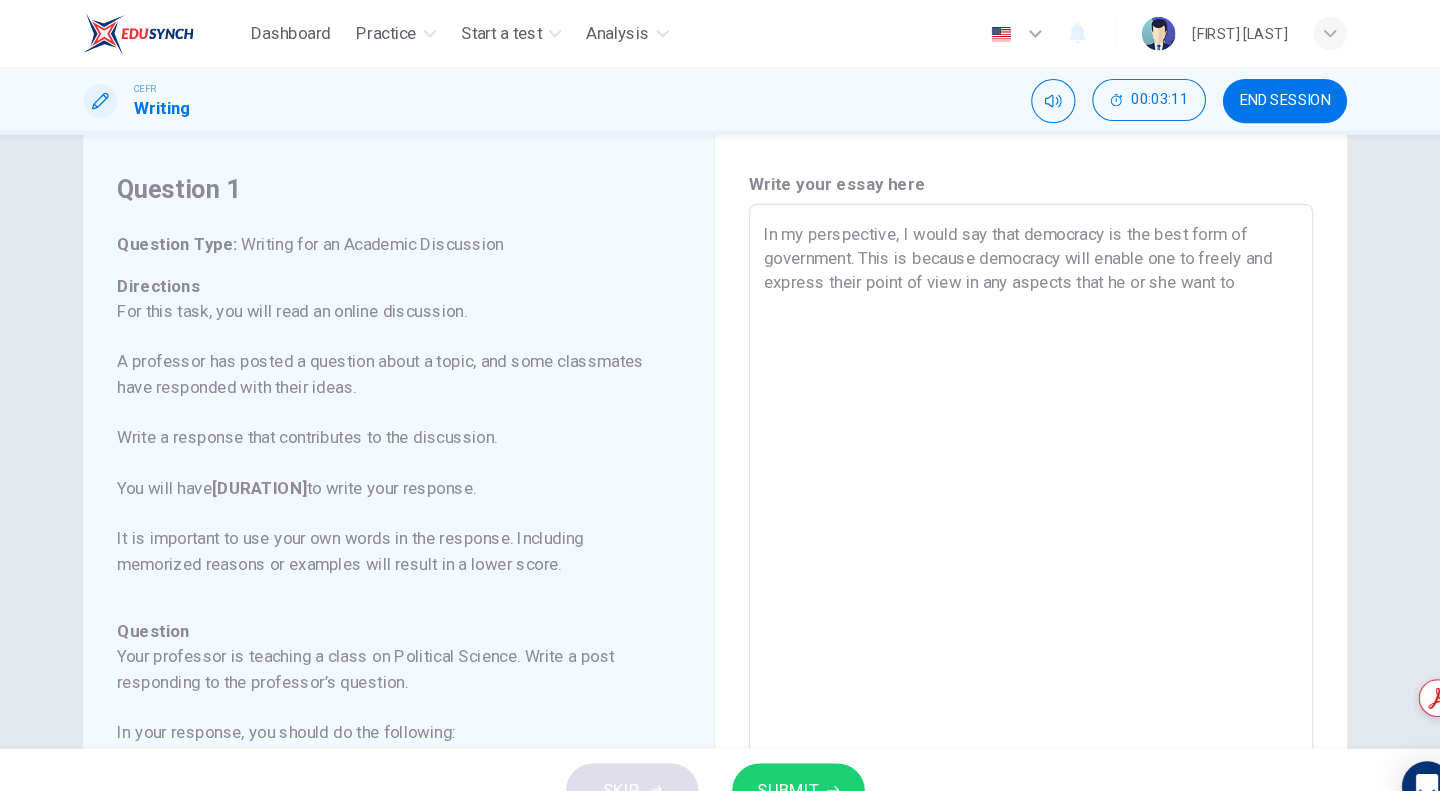 drag, startPoint x: 1160, startPoint y: 266, endPoint x: 1218, endPoint y: 272, distance: 58.30952 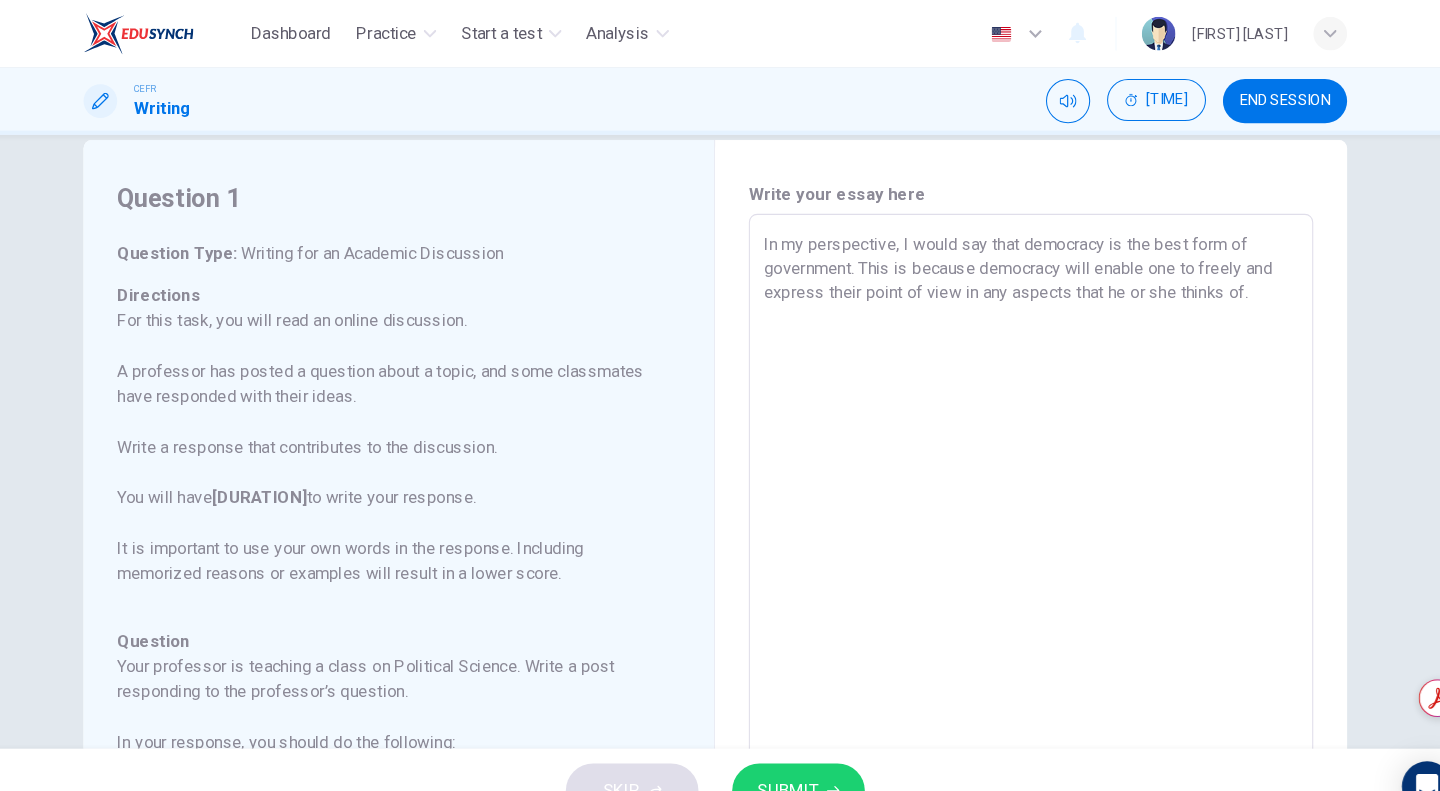 scroll, scrollTop: 0, scrollLeft: 0, axis: both 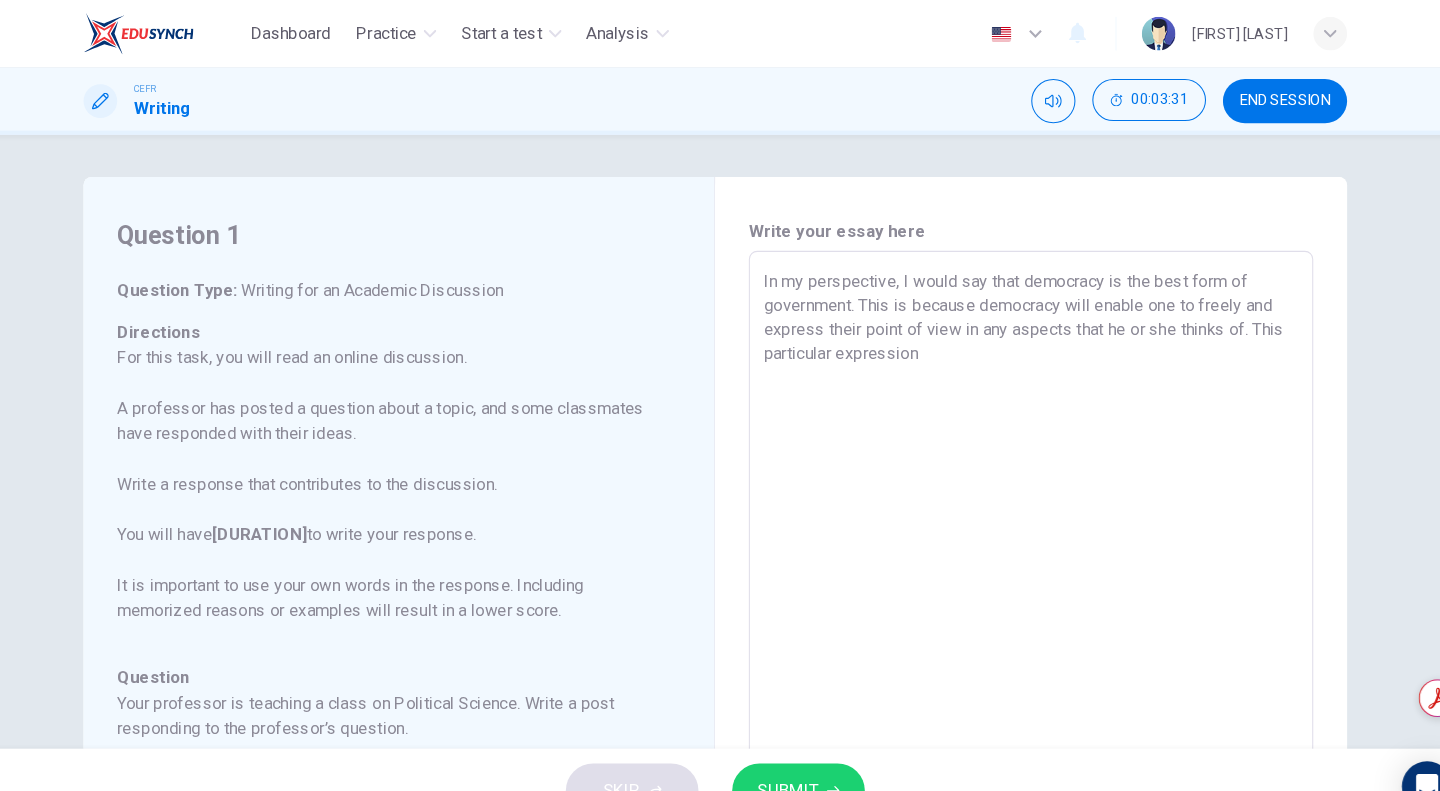 click on "In my perspective, I would say that democracy is the best form of government. This is because democracy will enable one to freely and express their point of view in any aspects that he or she thinks of. This particular expression" at bounding box center (1020, 572) 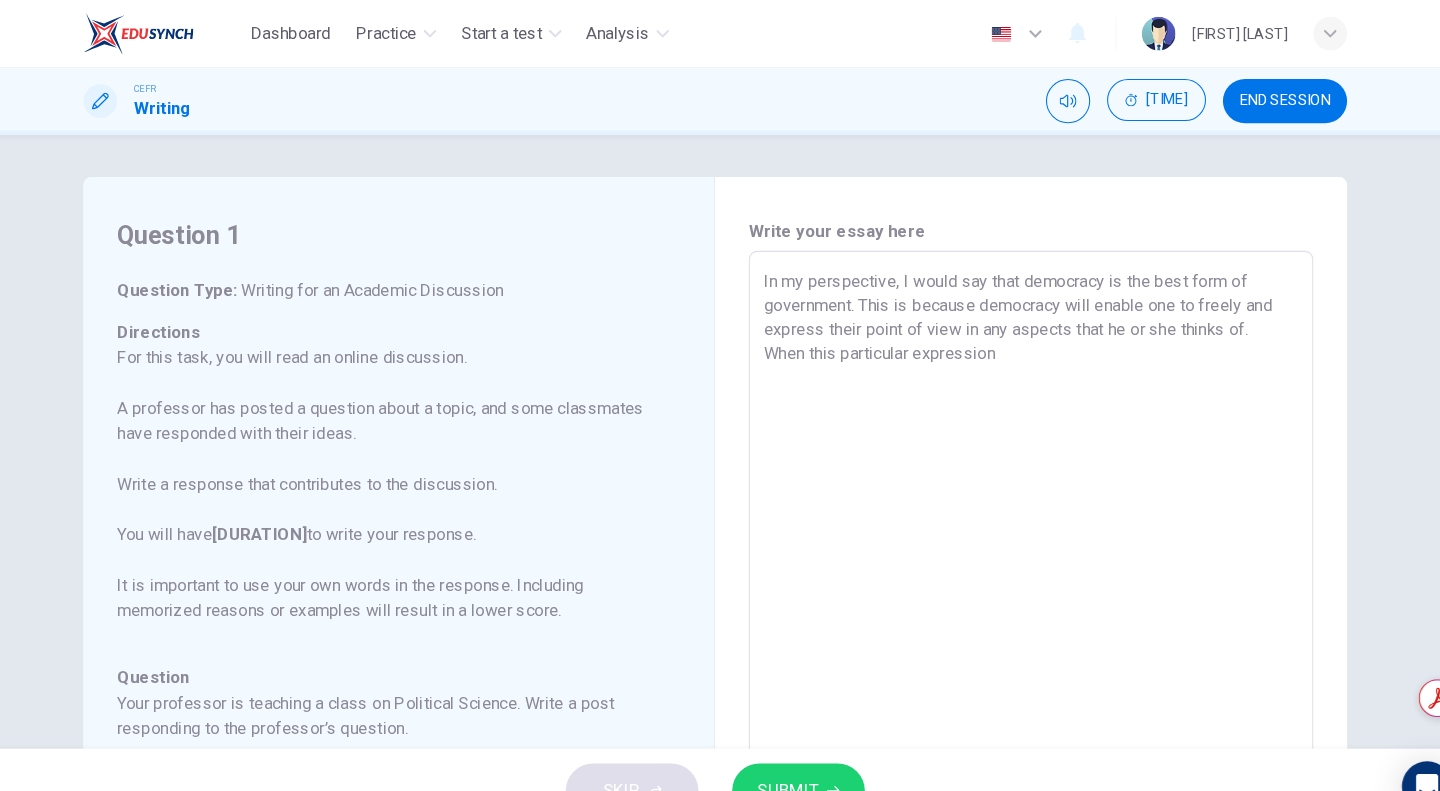 click on "In my perspective, I would say that democracy is the best form of government. This is because democracy will enable one to freely and express their point of view in any aspects that he or she thinks of. When this particular expression" at bounding box center [1020, 572] 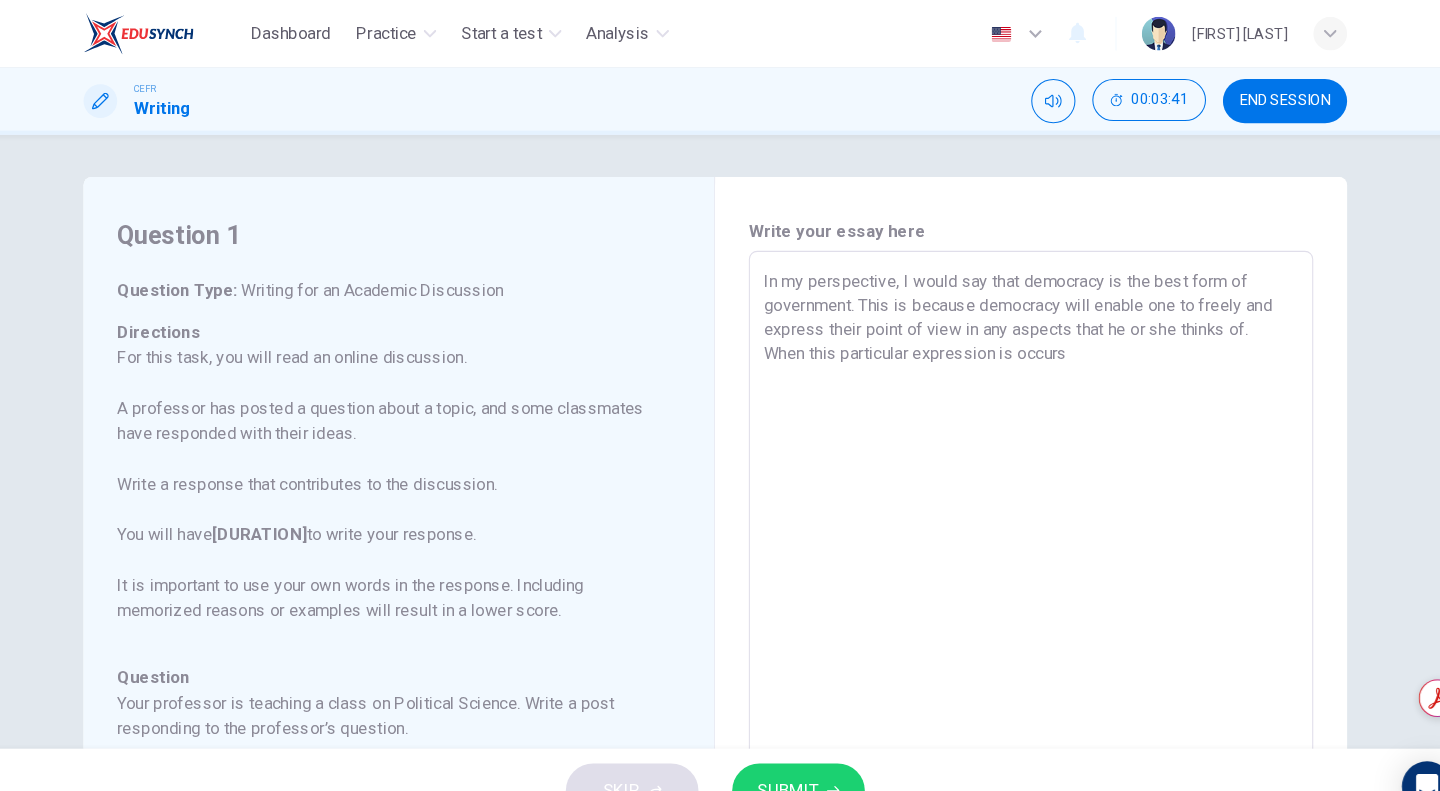 drag, startPoint x: 1008, startPoint y: 336, endPoint x: 990, endPoint y: 335, distance: 18.027756 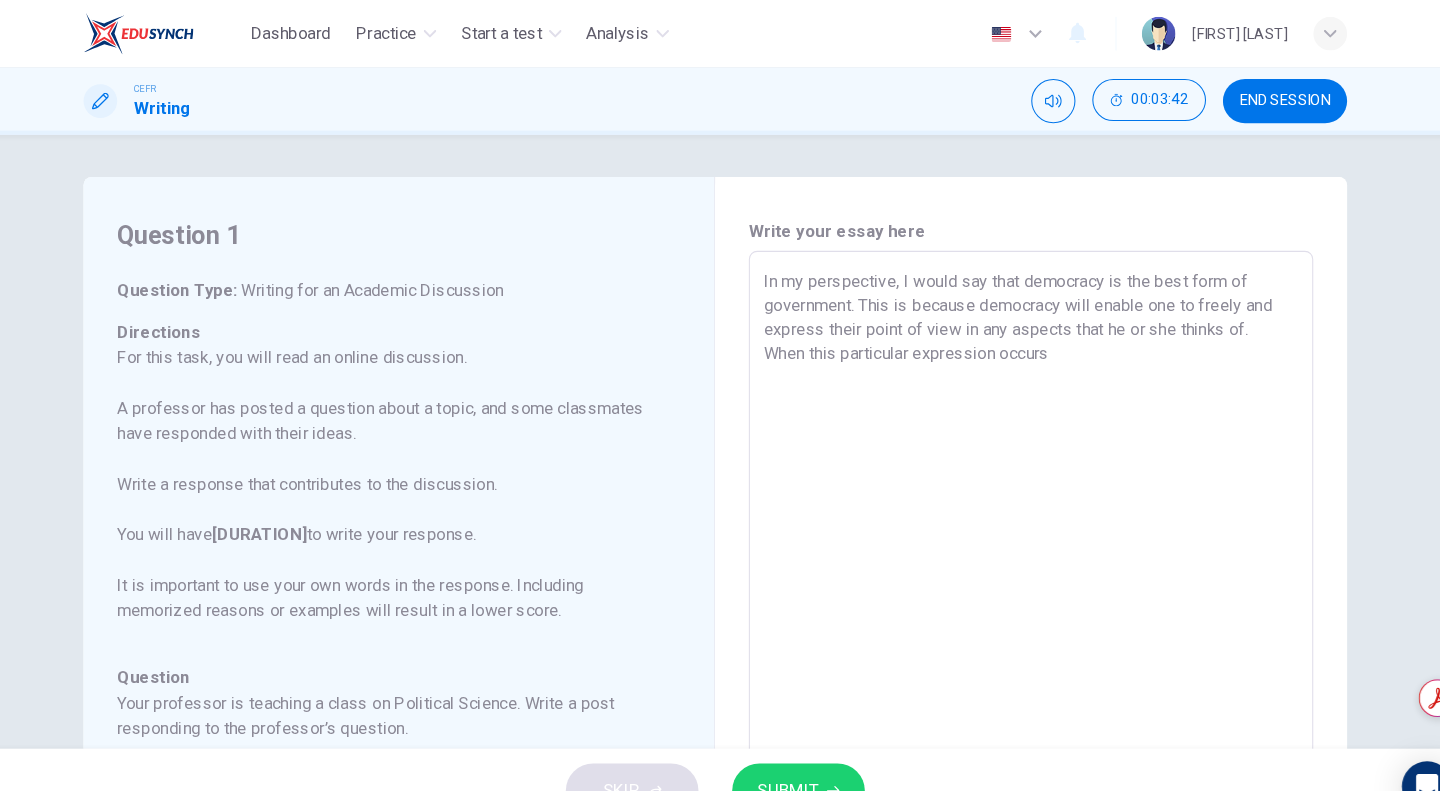 click on "In my perspective, I would say that democracy is the best form of government. This is because democracy will enable one to freely and express their point of view in any aspects that he or she thinks of. When this particular expression occurs" at bounding box center [1020, 572] 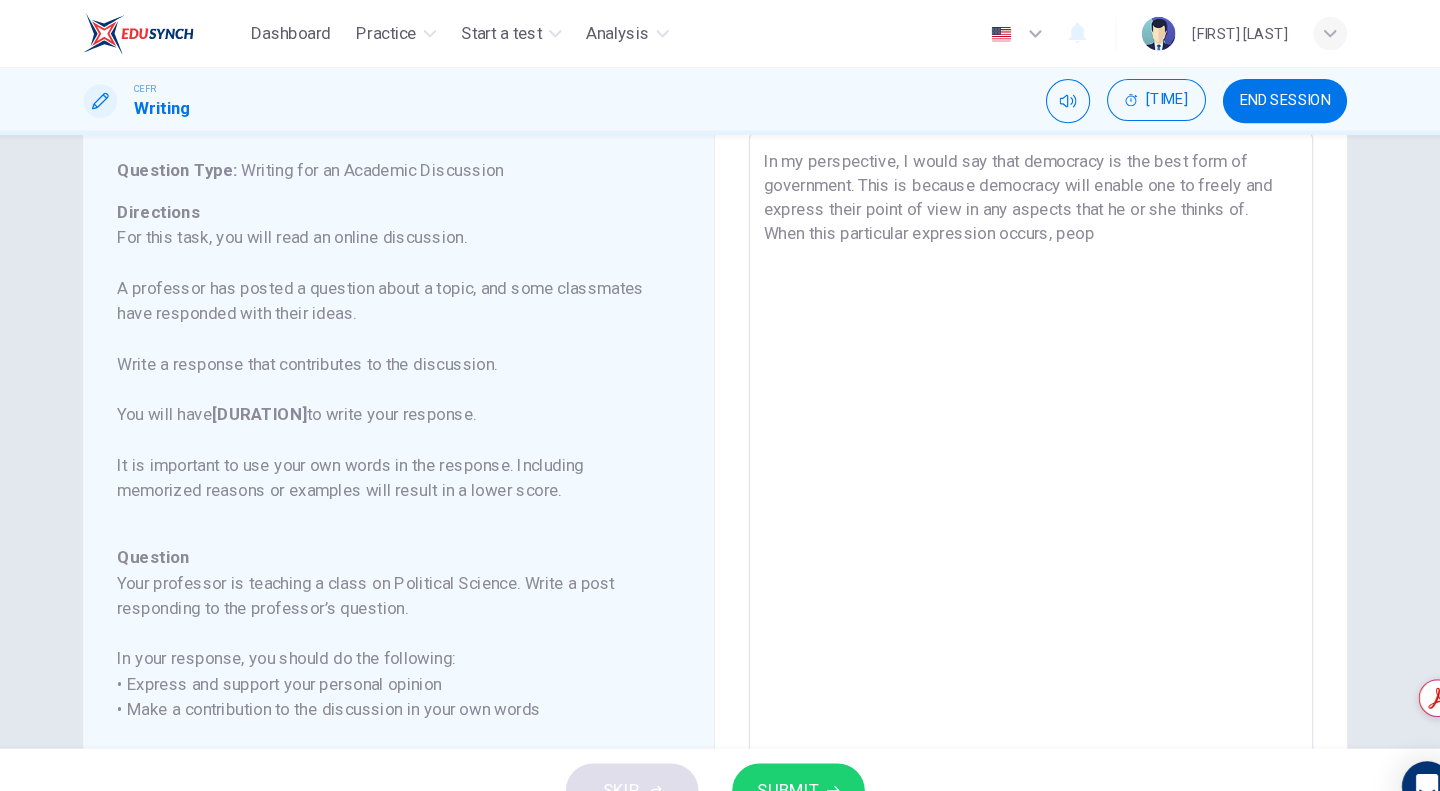 scroll, scrollTop: 0, scrollLeft: 0, axis: both 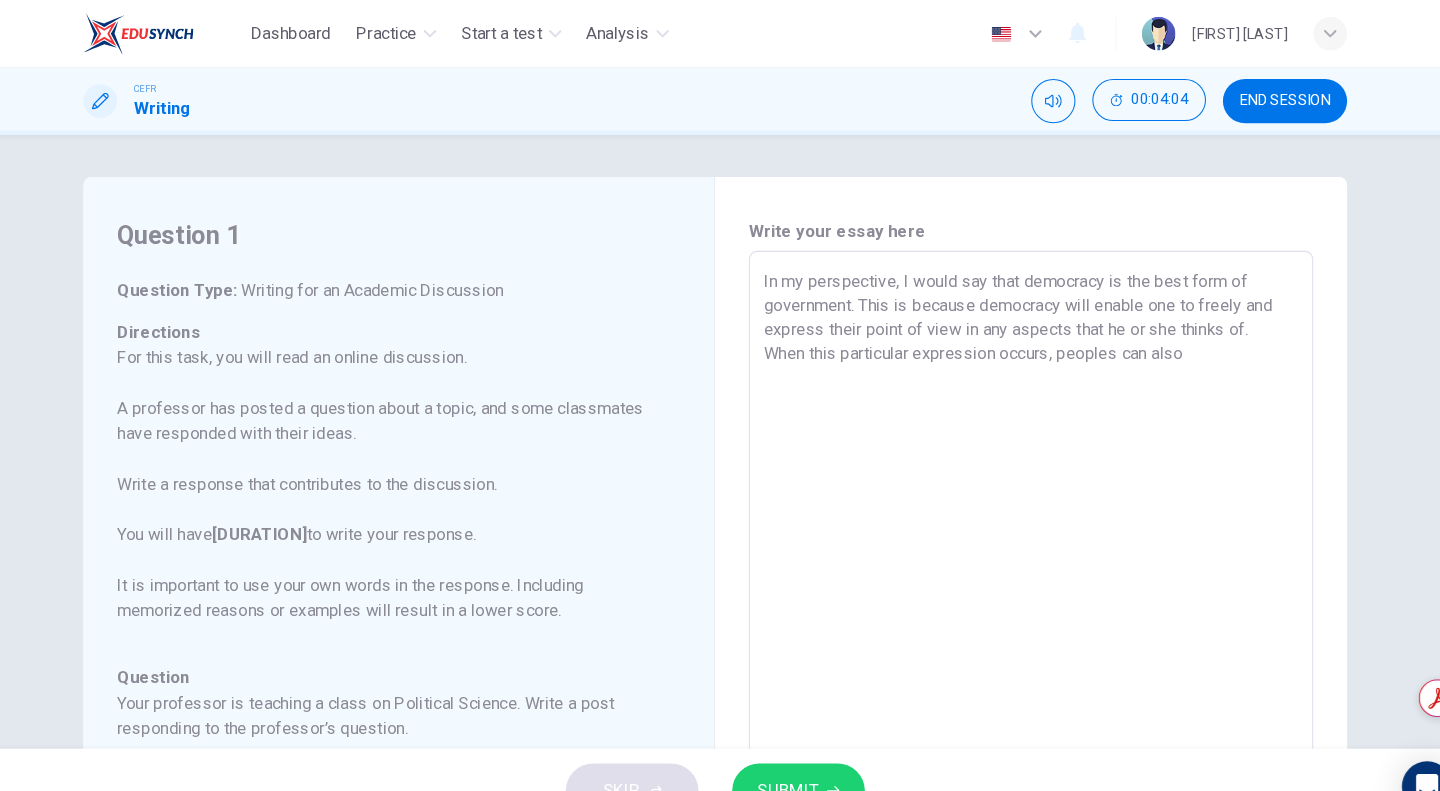 click on "In my perspective, I would say that democracy is the best form of government. This is because democracy will enable one to freely and express their point of view in any aspects that he or she thinks of. When this particular expression occurs, peoples can also" at bounding box center (1020, 572) 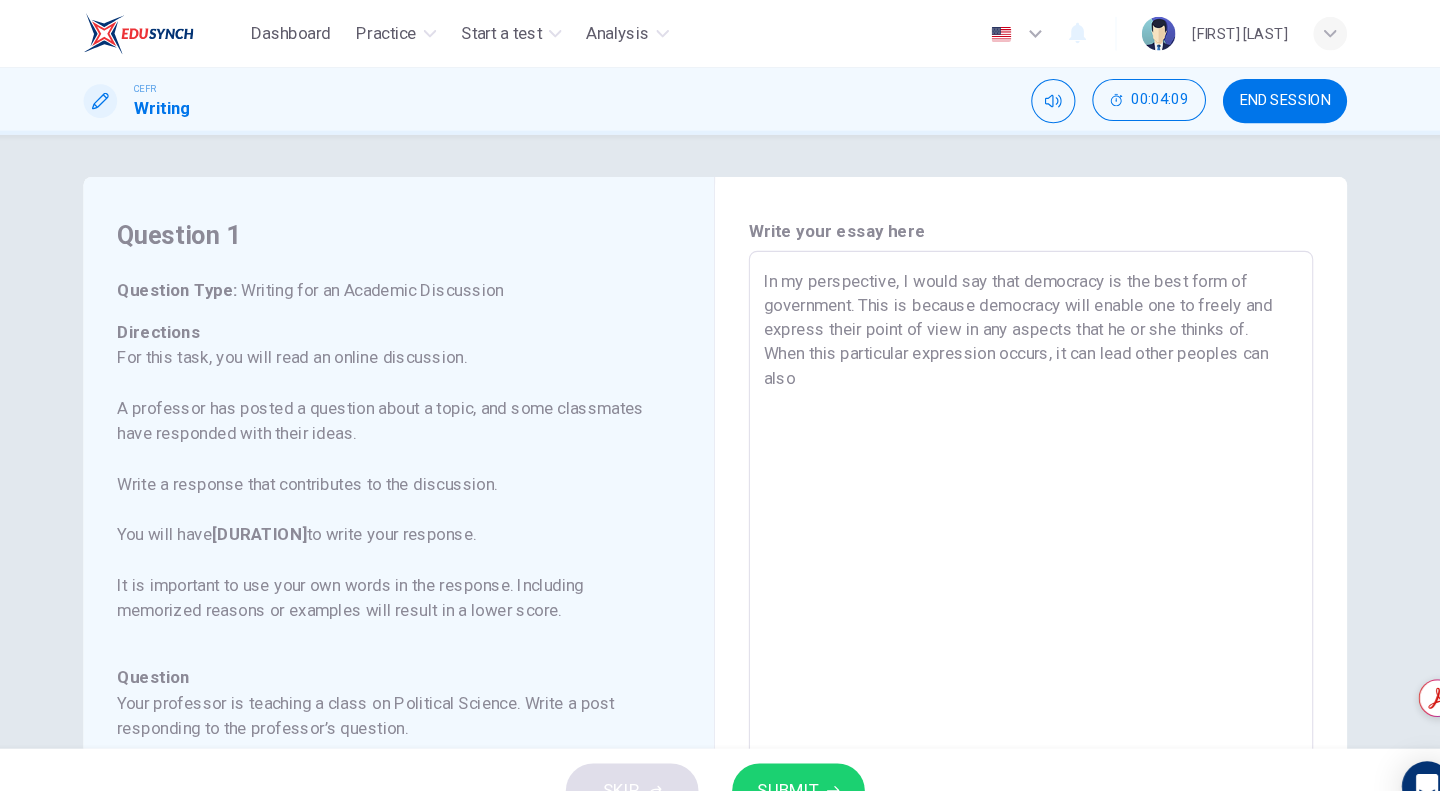 click on "In my perspective, I would say that democracy is the best form of government. This is because democracy will enable one to freely and express their point of view in any aspects that he or she thinks of. When this particular expression occurs, it can lead other peoples can also" at bounding box center (1020, 572) 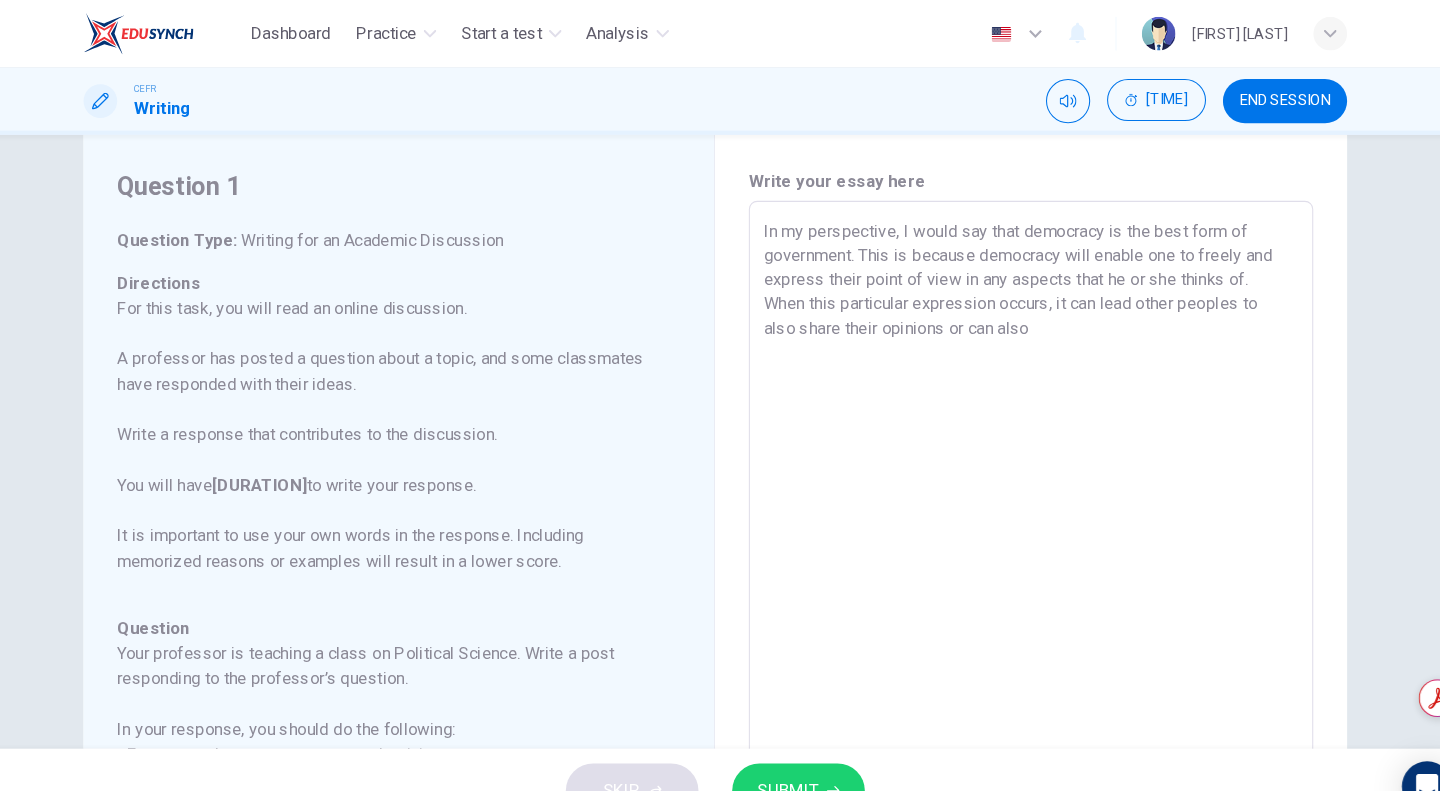 scroll, scrollTop: 48, scrollLeft: 0, axis: vertical 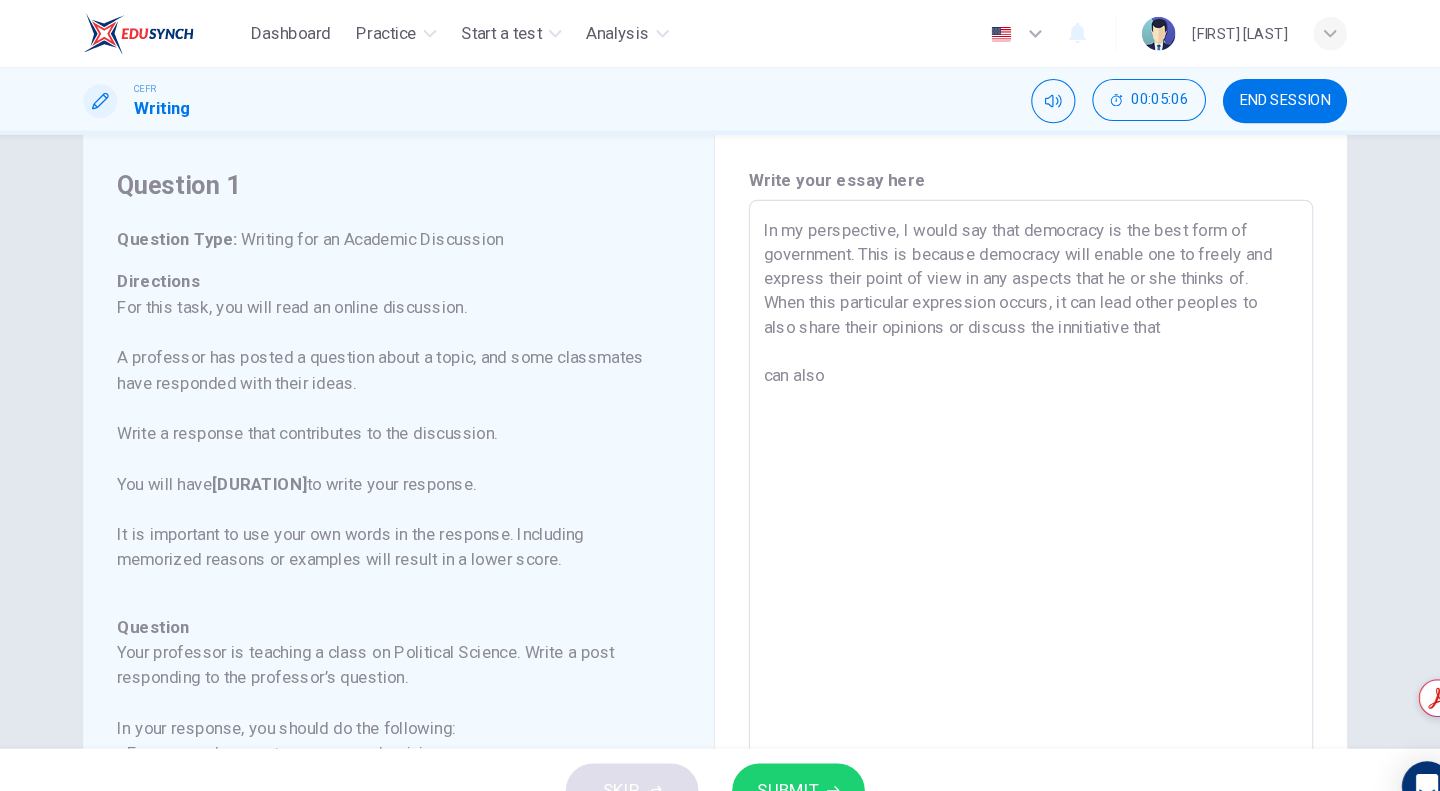 click on "In my perspective, I would say that democracy is the best form of government. This is because democracy will enable one to freely and express their point of view in any aspects that he or she thinks of. When this particular expression occurs, it can lead other peoples to also share their opinions or discuss the innitiative that
can also" at bounding box center [1020, 524] 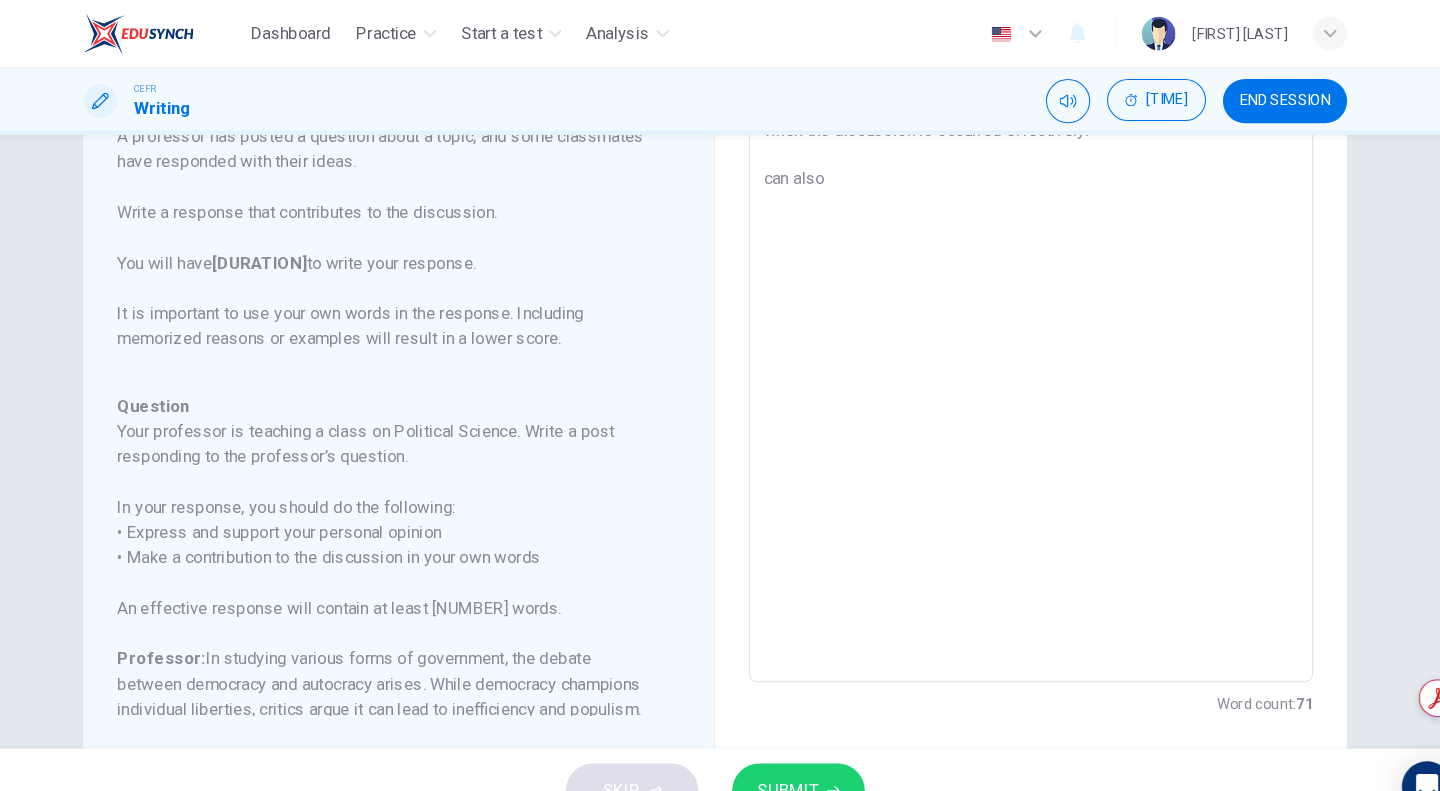 scroll, scrollTop: 306, scrollLeft: 0, axis: vertical 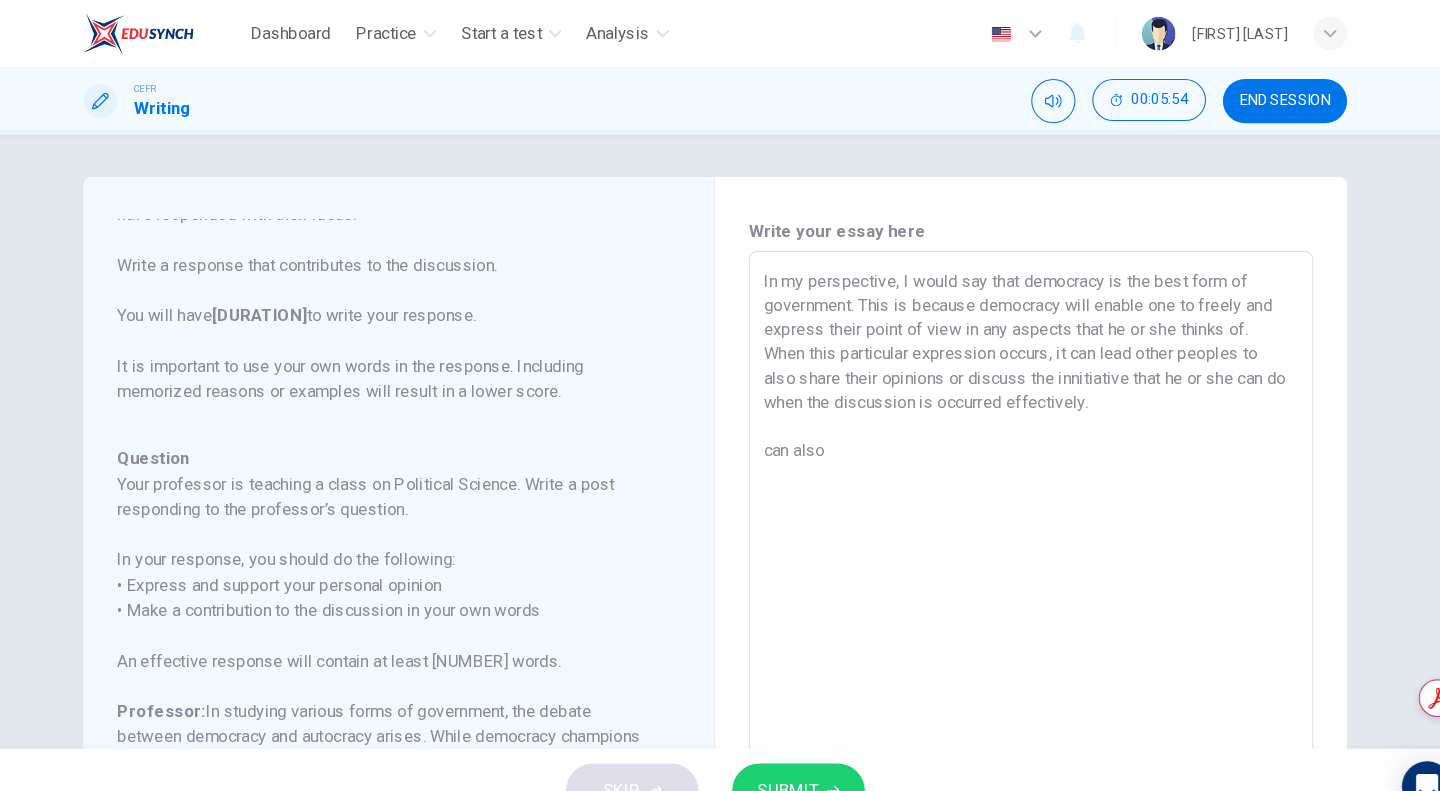 click on "In my perspective, I would say that democracy is the best form of government. This is because democracy will enable one to freely and express their point of view in any aspects that he or she thinks of. When this particular expression occurs, it can lead other peoples to also share their opinions or discuss the innitiative that he or she can do when the discussion is occurred effectively.
can also" at bounding box center [1020, 572] 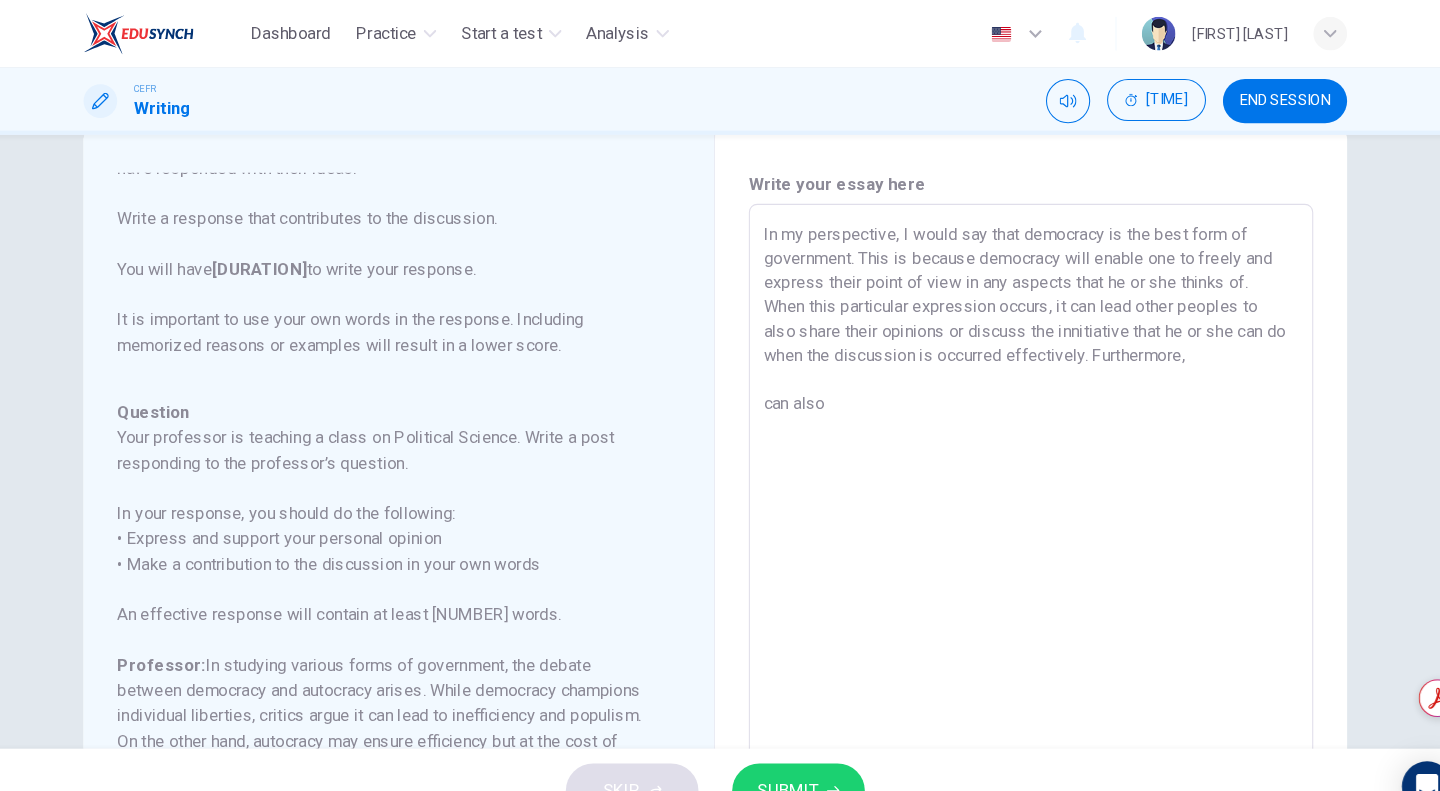 scroll, scrollTop: 45, scrollLeft: 0, axis: vertical 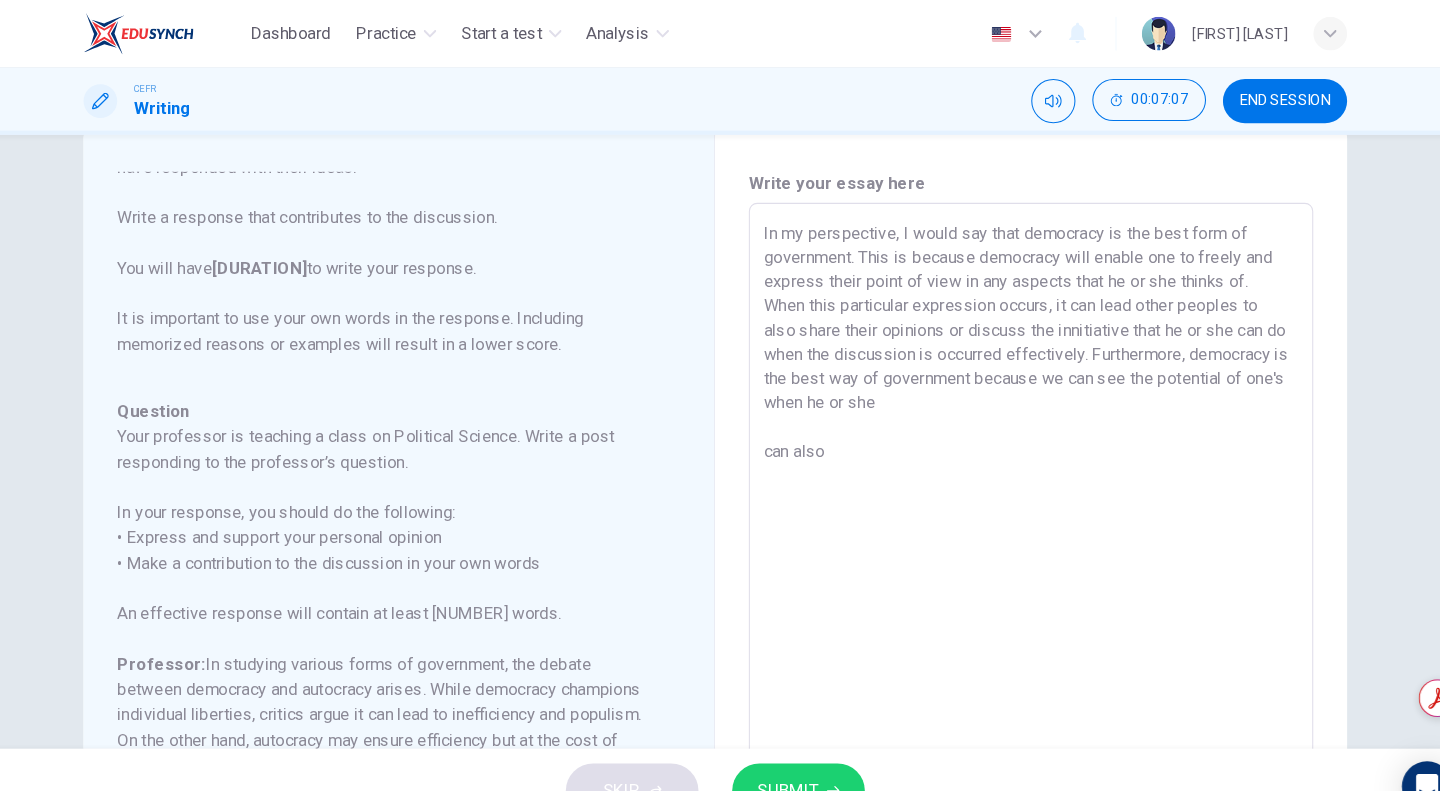 click on "In my perspective, I would say that democracy is the best form of government. This is because democracy will enable one to freely and express their point of view in any aspects that he or she thinks of. When this particular expression occurs, it can lead other peoples to also share their opinions or discuss the innitiative that he or she can do when the discussion is occurred effectively. Furthermore, democracy is the best way of government because we can see the potential of one's when he or she
can also" at bounding box center [1020, 527] 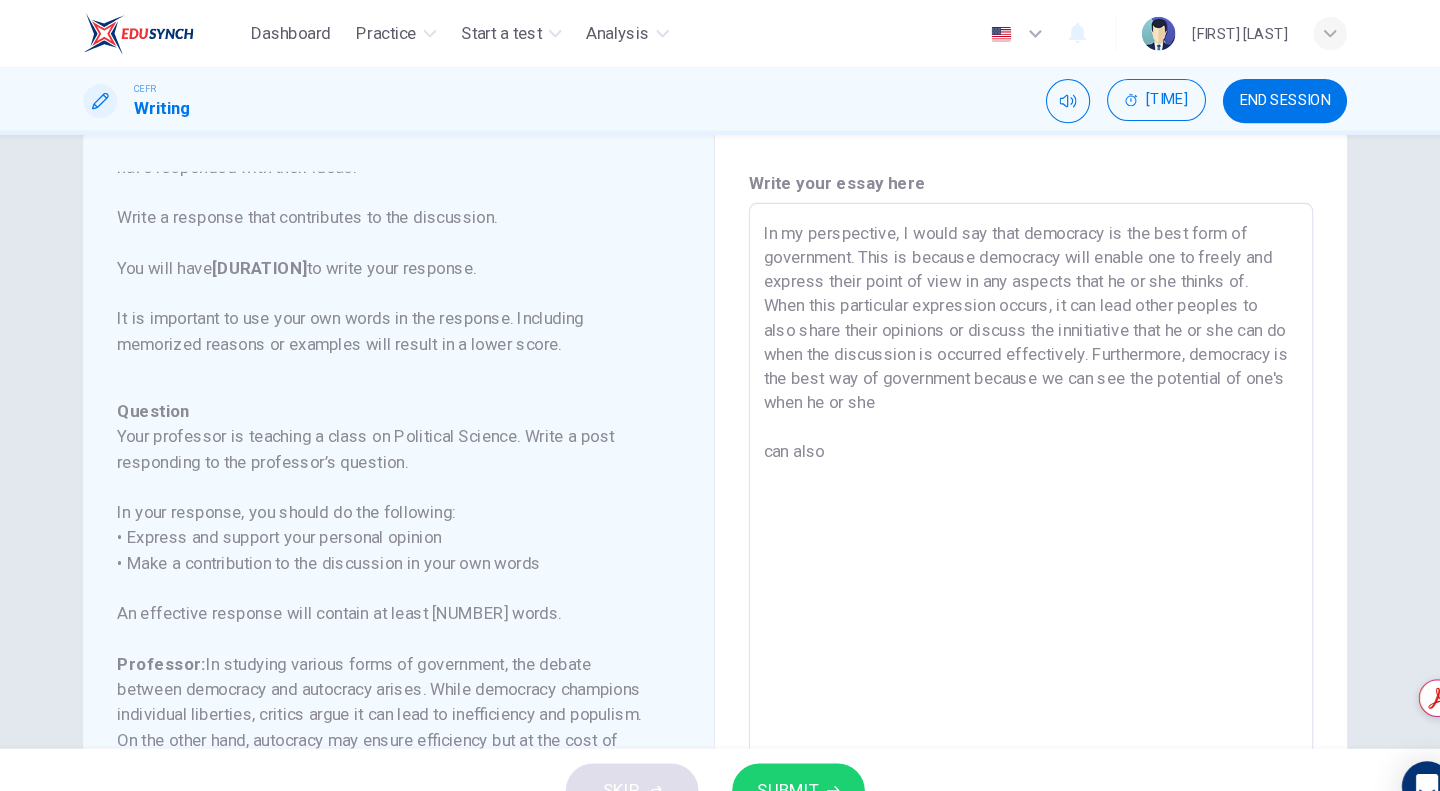 click on "In my perspective, I would say that democracy is the best form of government. This is because democracy will enable one to freely and express their point of view in any aspects that he or she thinks of. When this particular expression occurs, it can lead other peoples to also share their opinions or discuss the innitiative that he or she can do when the discussion is occurred effectively. Furthermore, democracy is the best way of government because we can see the potential of one's when he or she
can also" at bounding box center (1020, 527) 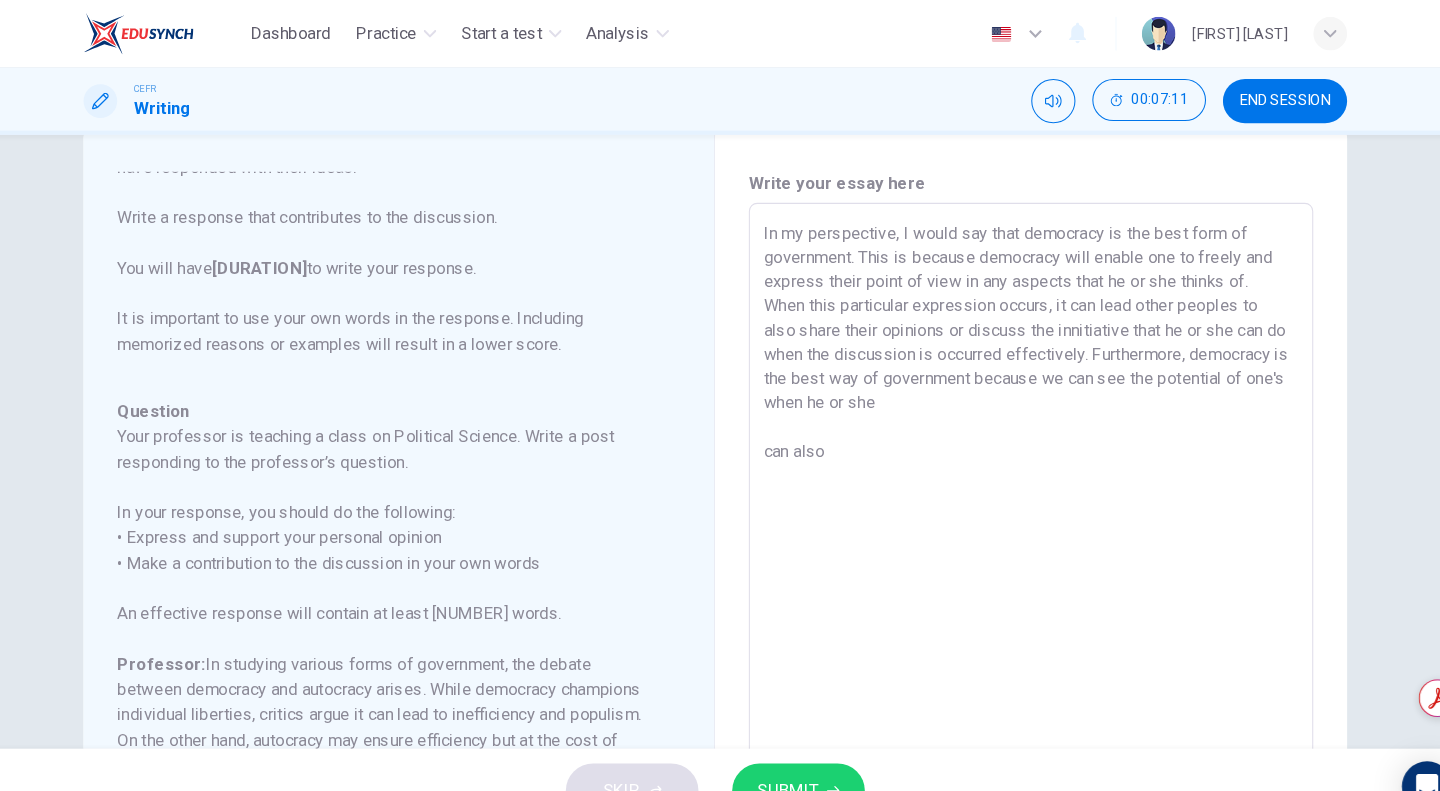 click on "In my perspective, I would say that democracy is the best form of government. This is because democracy will enable one to freely and express their point of view in any aspects that he or she thinks of. When this particular expression occurs, it can lead other peoples to also share their opinions or discuss the innitiative that he or she can do when the discussion is occurred effectively. Furthermore, democracy is the best way of government because we can see the potential of one's when he or she
can also" at bounding box center (1020, 527) 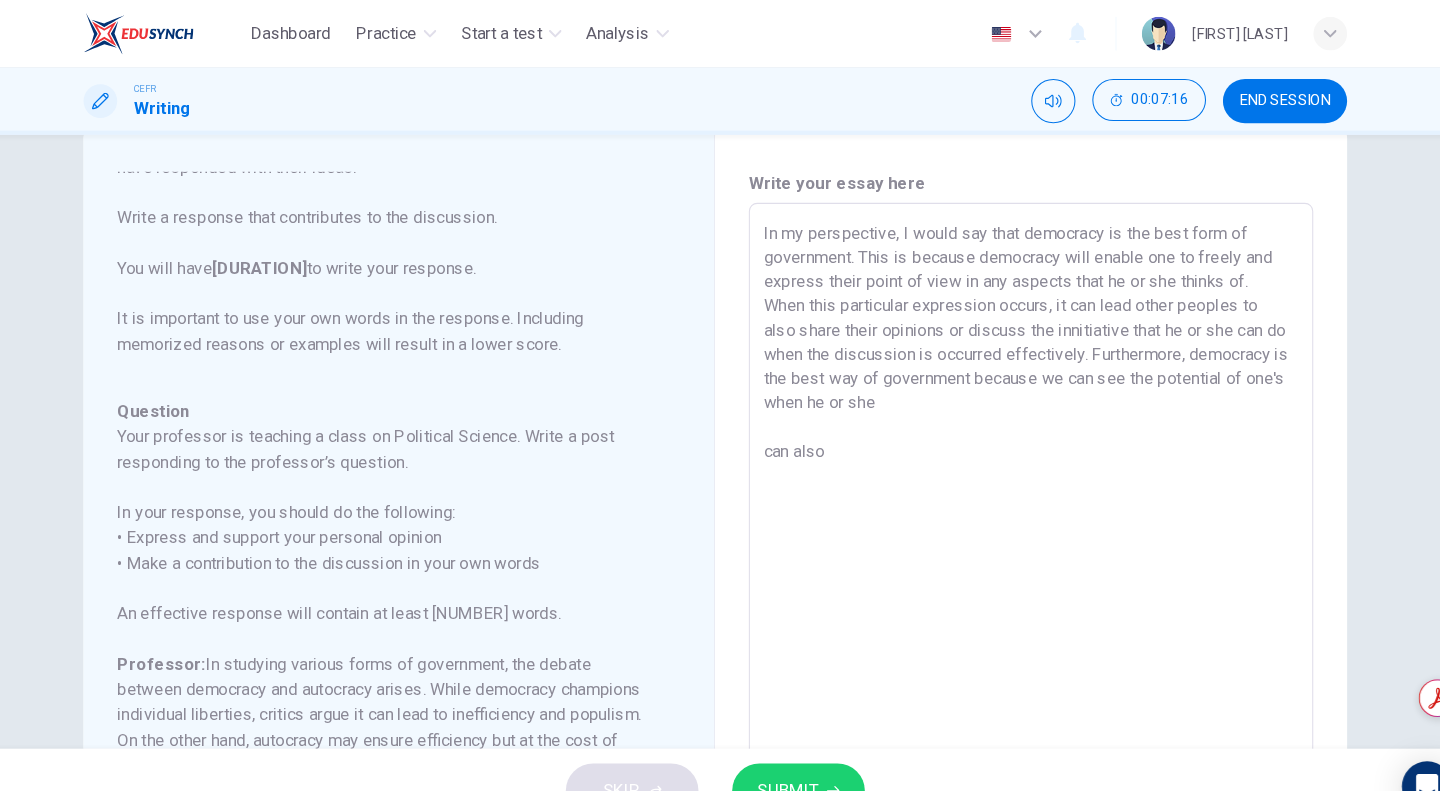 drag, startPoint x: 887, startPoint y: 387, endPoint x: 1058, endPoint y: 396, distance: 171.23668 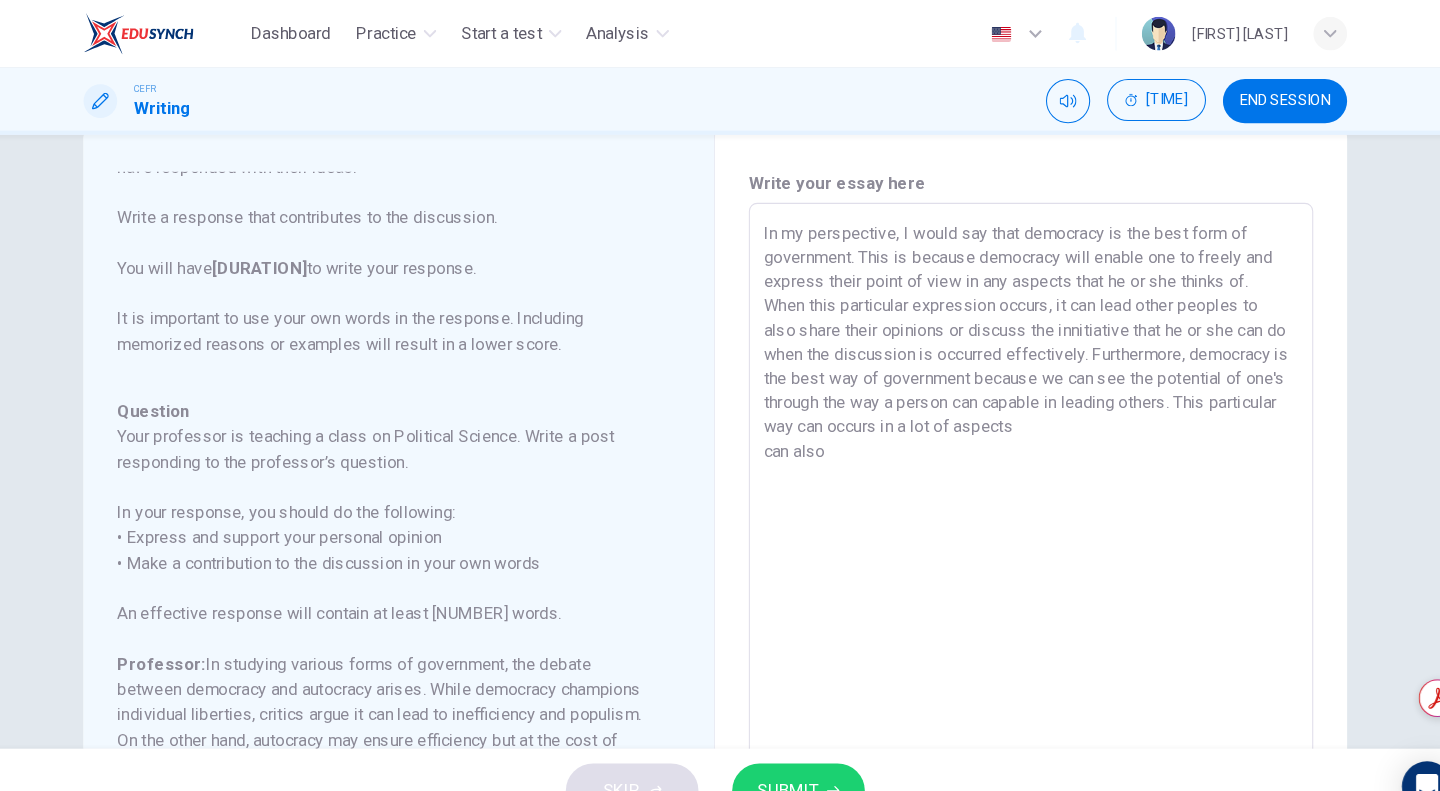 drag, startPoint x: 1055, startPoint y: 402, endPoint x: 1101, endPoint y: 403, distance: 46.010868 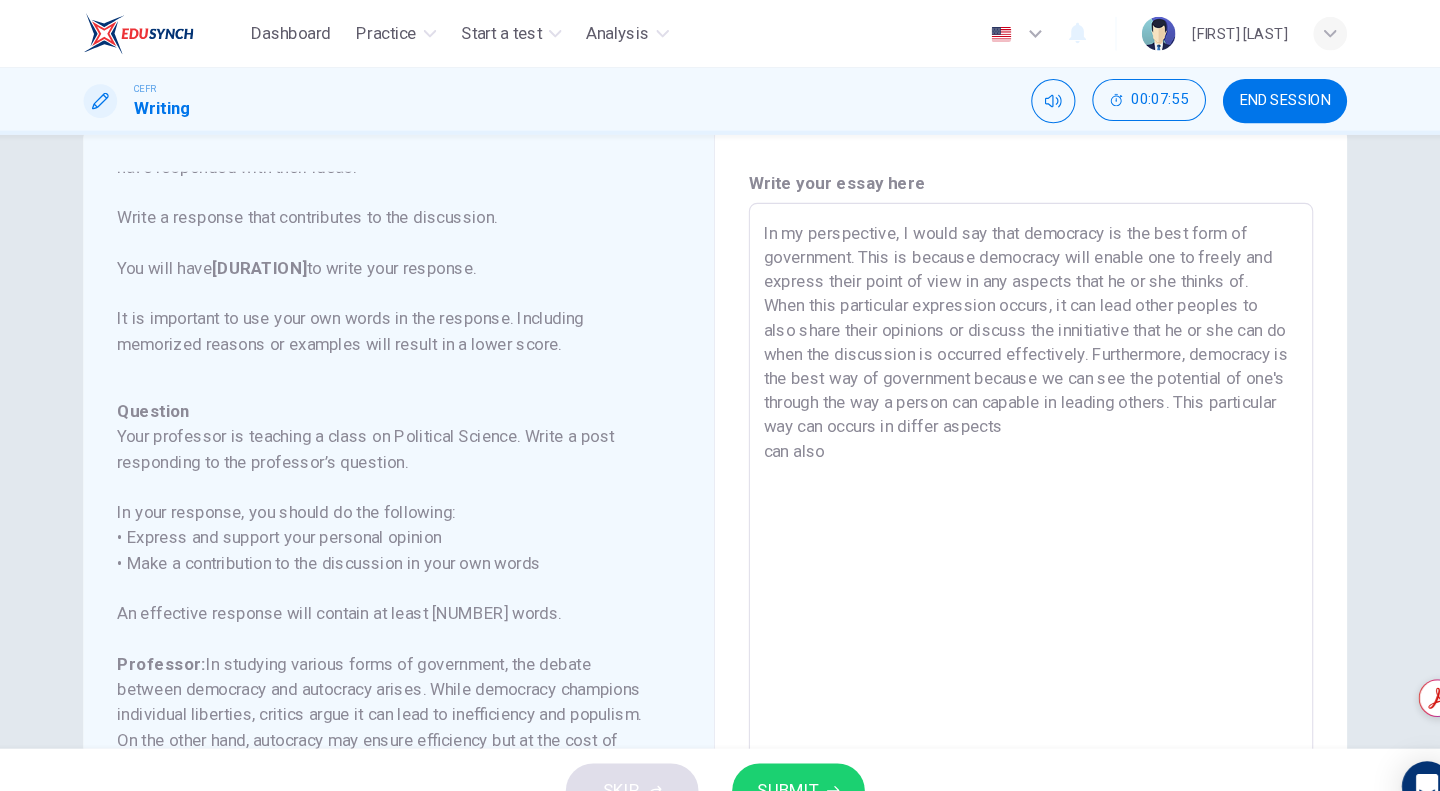 click on "In my perspective, I would say that democracy is the best form of government. This is because democracy will enable one to freely and express their point of view in any aspects that he or she thinks of. When this particular expression occurs, it can lead other peoples to also share their opinions or discuss the innitiative that he or she can do when the discussion is occurred effectively. Furthermore, democracy is the best way of government because we can see the potential of one's through the way a person can capable in leading others. This particular way can occurs in differ aspects
can also" at bounding box center [1020, 527] 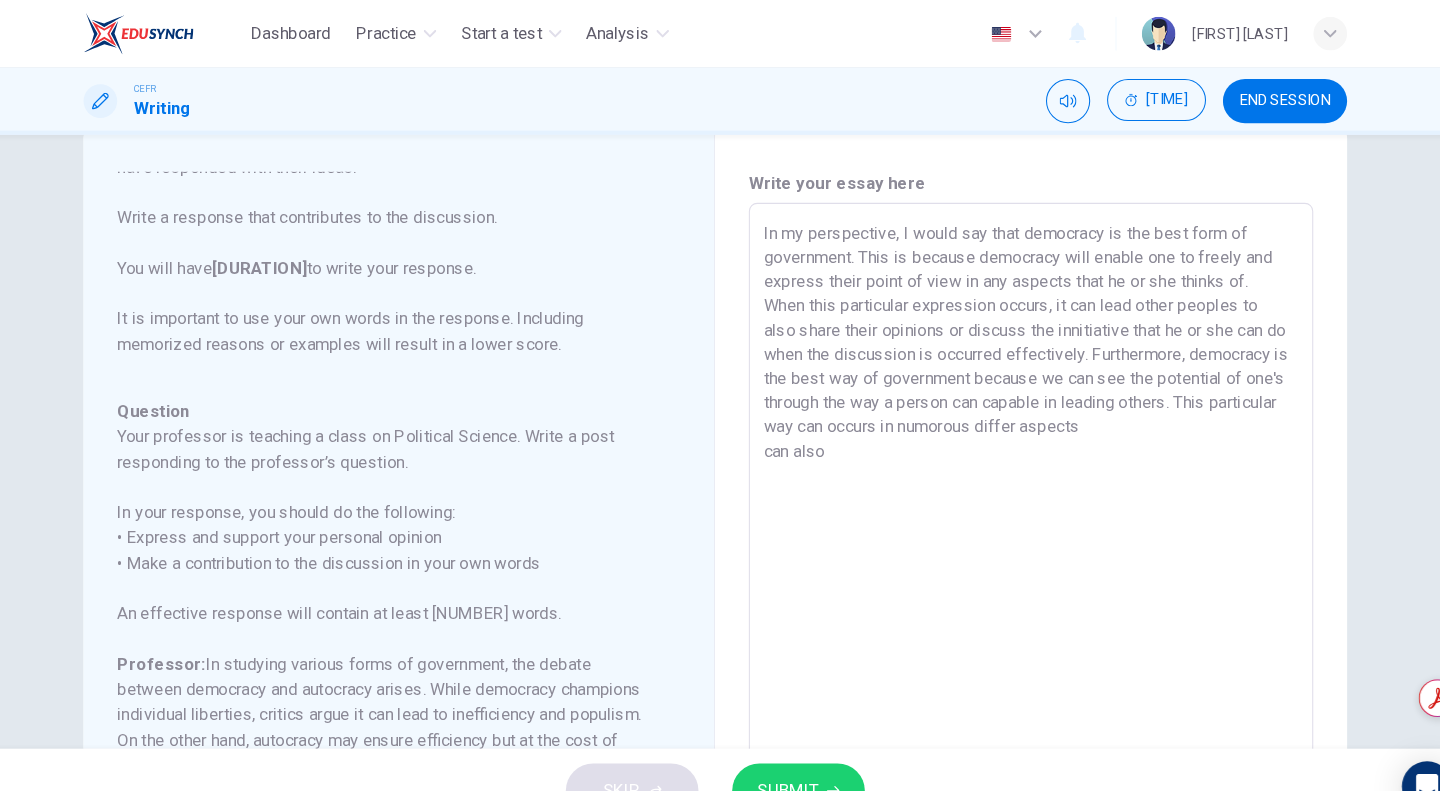 click on "In my perspective, I would say that democracy is the best form of government. This is because democracy will enable one to freely and express their point of view in any aspects that he or she thinks of. When this particular expression occurs, it can lead other peoples to also share their opinions or discuss the innitiative that he or she can do when the discussion is occurred effectively. Furthermore, democracy is the best way of government because we can see the potential of one's through the way a person can capable in leading others. This particular way can occurs in numorous differ aspects
can also" at bounding box center (1020, 527) 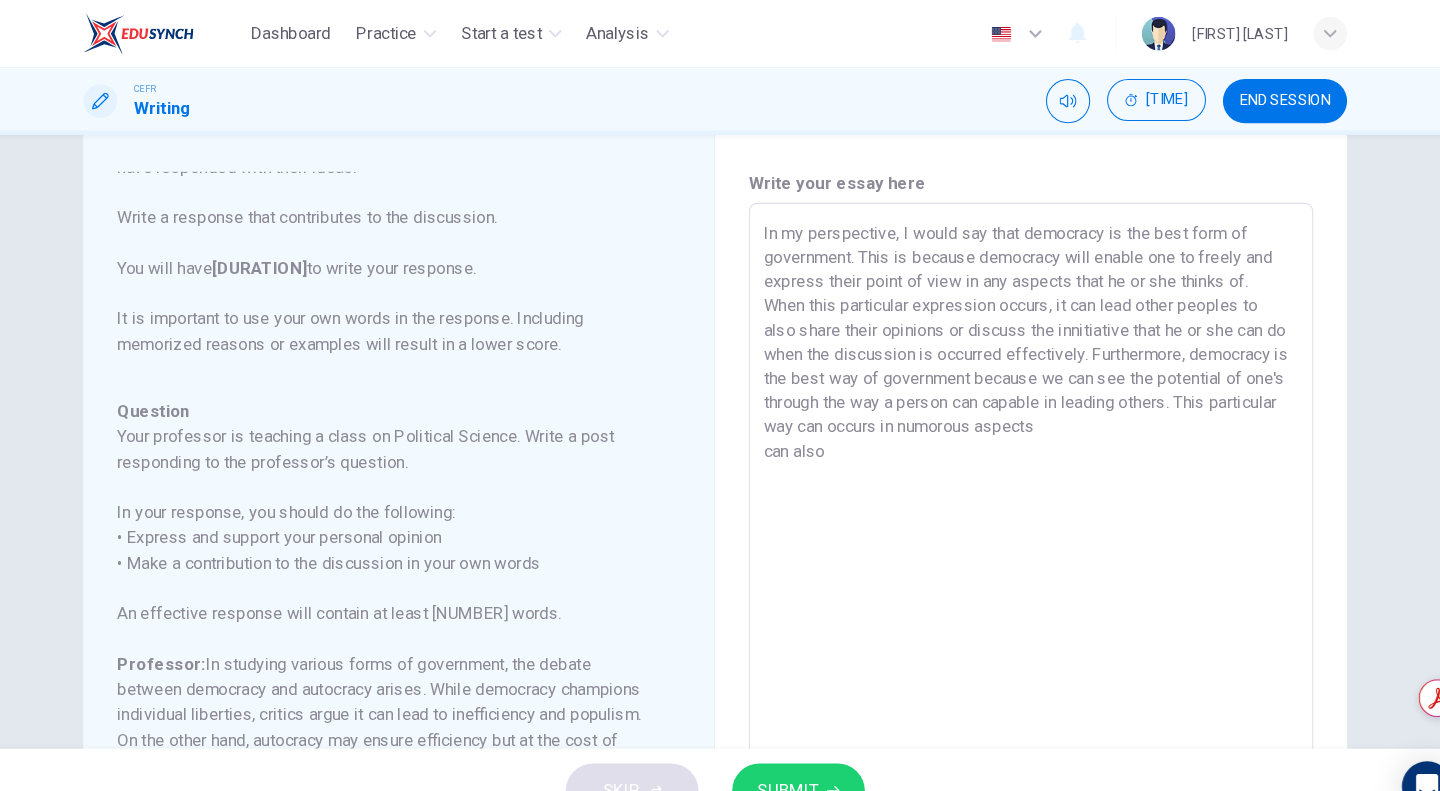 click on "In my perspective, I would say that democracy is the best form of government. This is because democracy will enable one to freely and express their point of view in any aspects that he or she thinks of. When this particular expression occurs, it can lead other peoples to also share their opinions or discuss the innitiative that he or she can do when the discussion is occurred effectively. Furthermore, democracy is the best way of government because we can see the potential of one's through the way a person can capable in leading others. This particular way can occurs in numorous aspects
can also" at bounding box center [1020, 527] 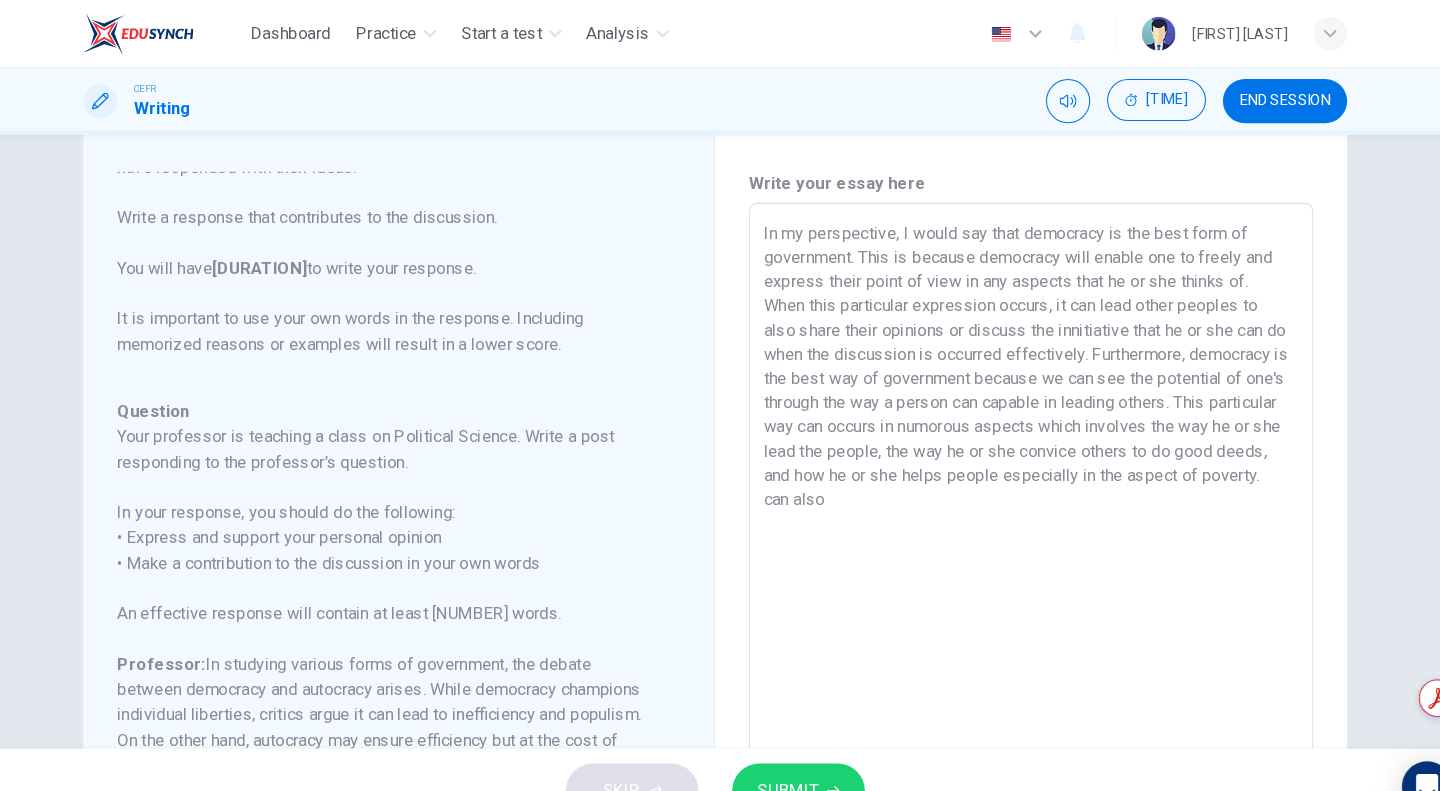 drag, startPoint x: 845, startPoint y: 511, endPoint x: 741, endPoint y: 497, distance: 104.93808 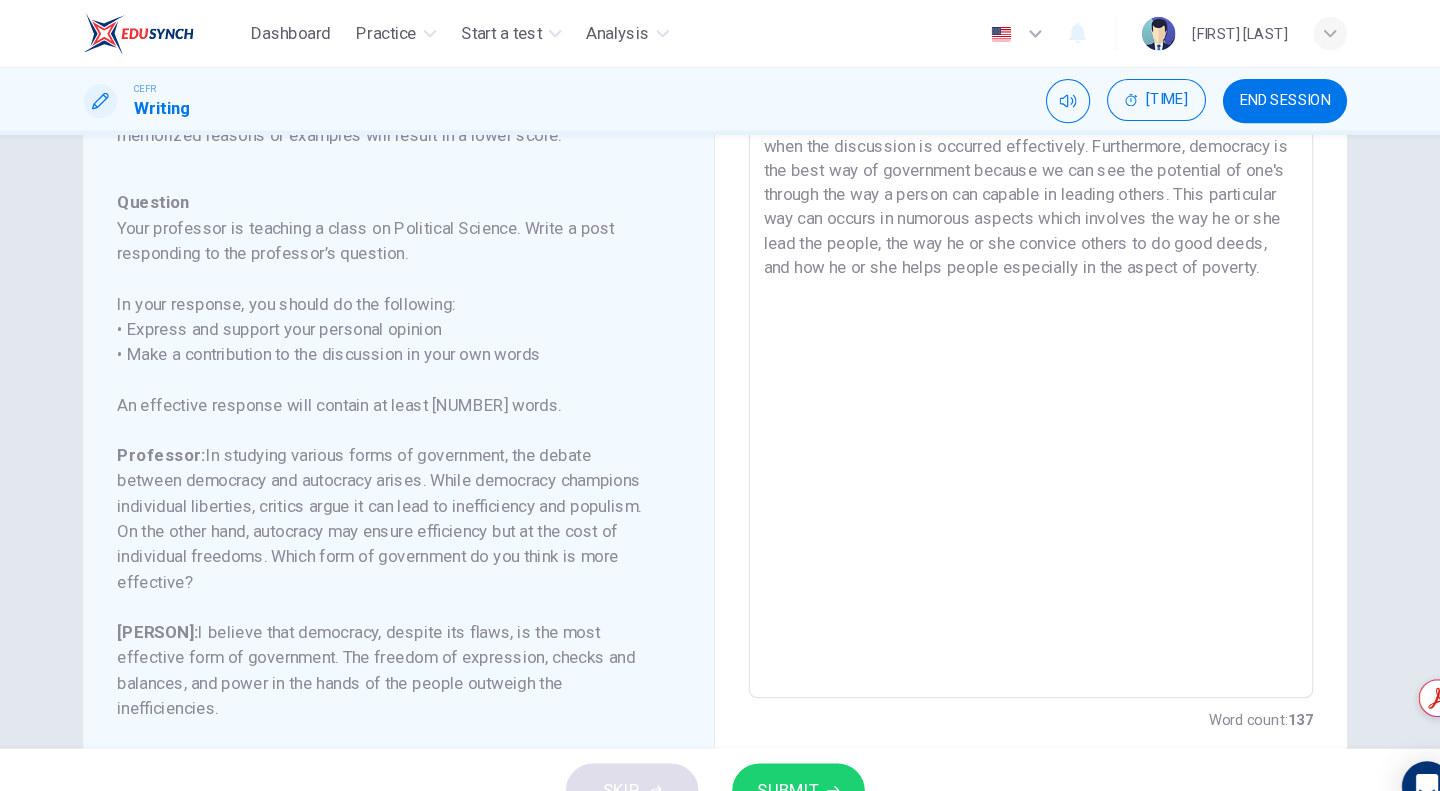 scroll, scrollTop: 242, scrollLeft: 0, axis: vertical 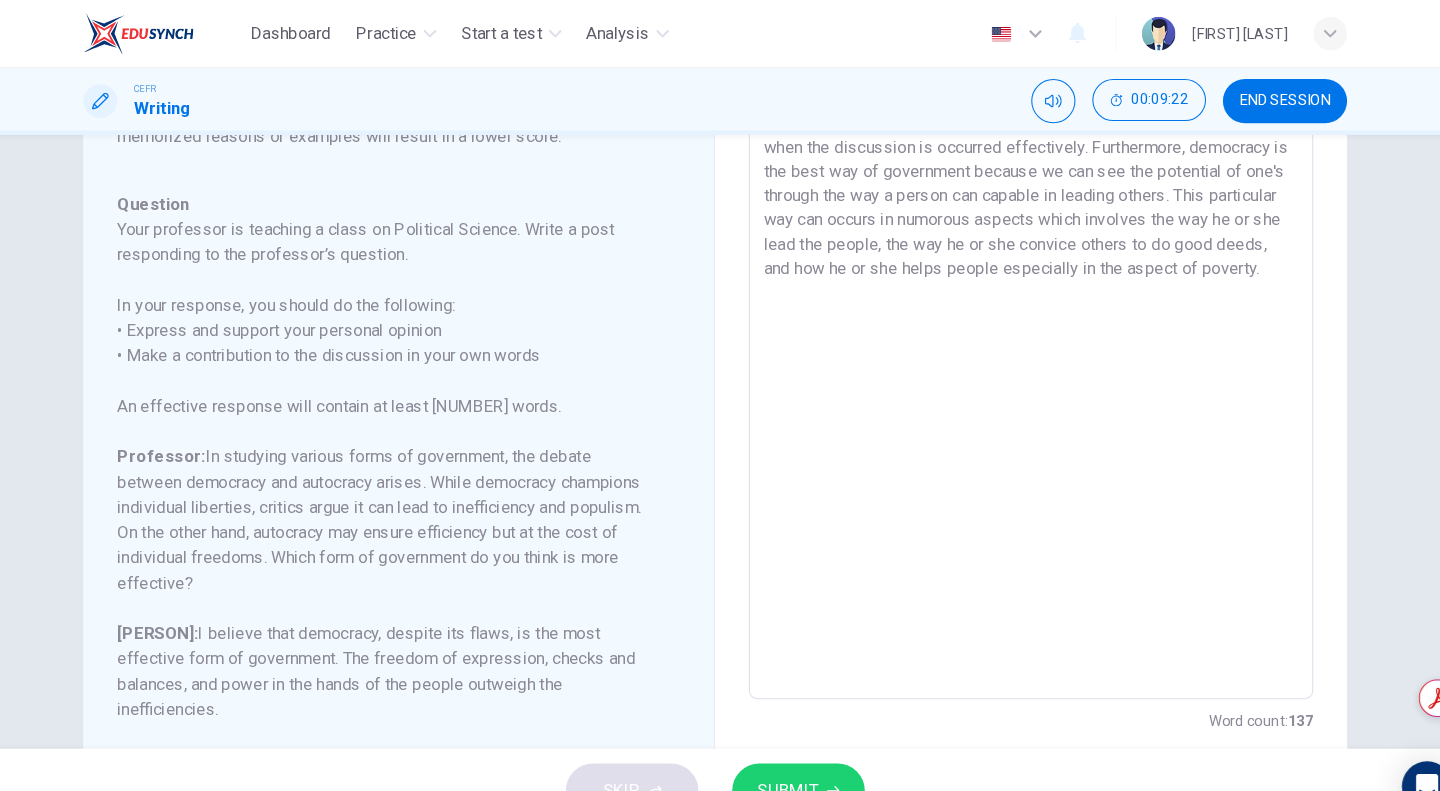 type on "In my perspective, I would say that democracy is the best form of government. This is because democracy will enable one to freely and express their point of view in any aspects that he or she thinks of. When this particular expression occurs, it can lead other peoples to also share their opinions or discuss the innitiative that he or she can do when the discussion is occurred effectively. Furthermore, democracy is the best way of government because we can see the potential of one's through the way a person can capable in leading others. This particular way can occurs in numorous aspects which involves the way he or she lead the people, the way he or she convice others to do good deeds, and how he or she helps people especially in the aspect of poverty." 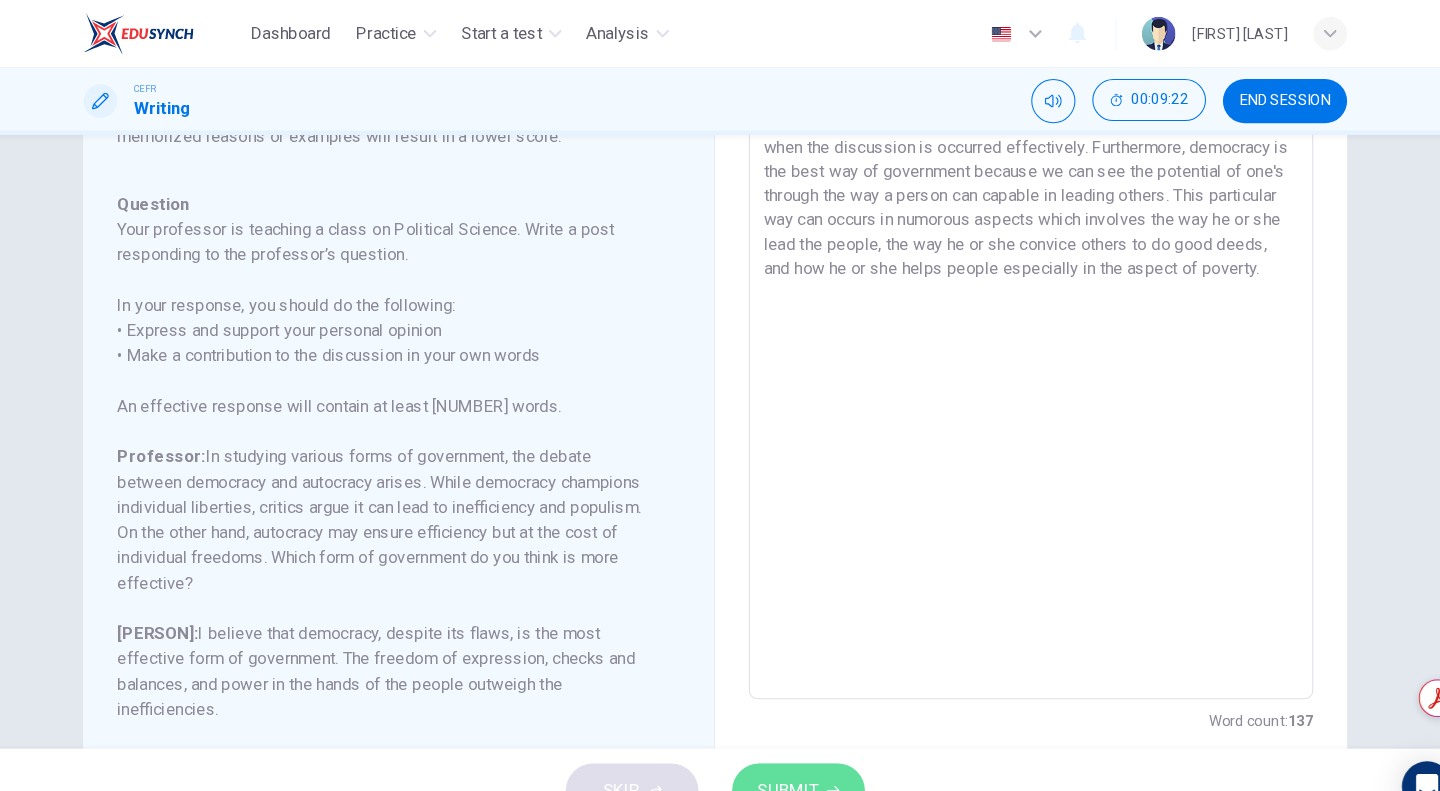 click on "SUBMIT" at bounding box center [789, 751] 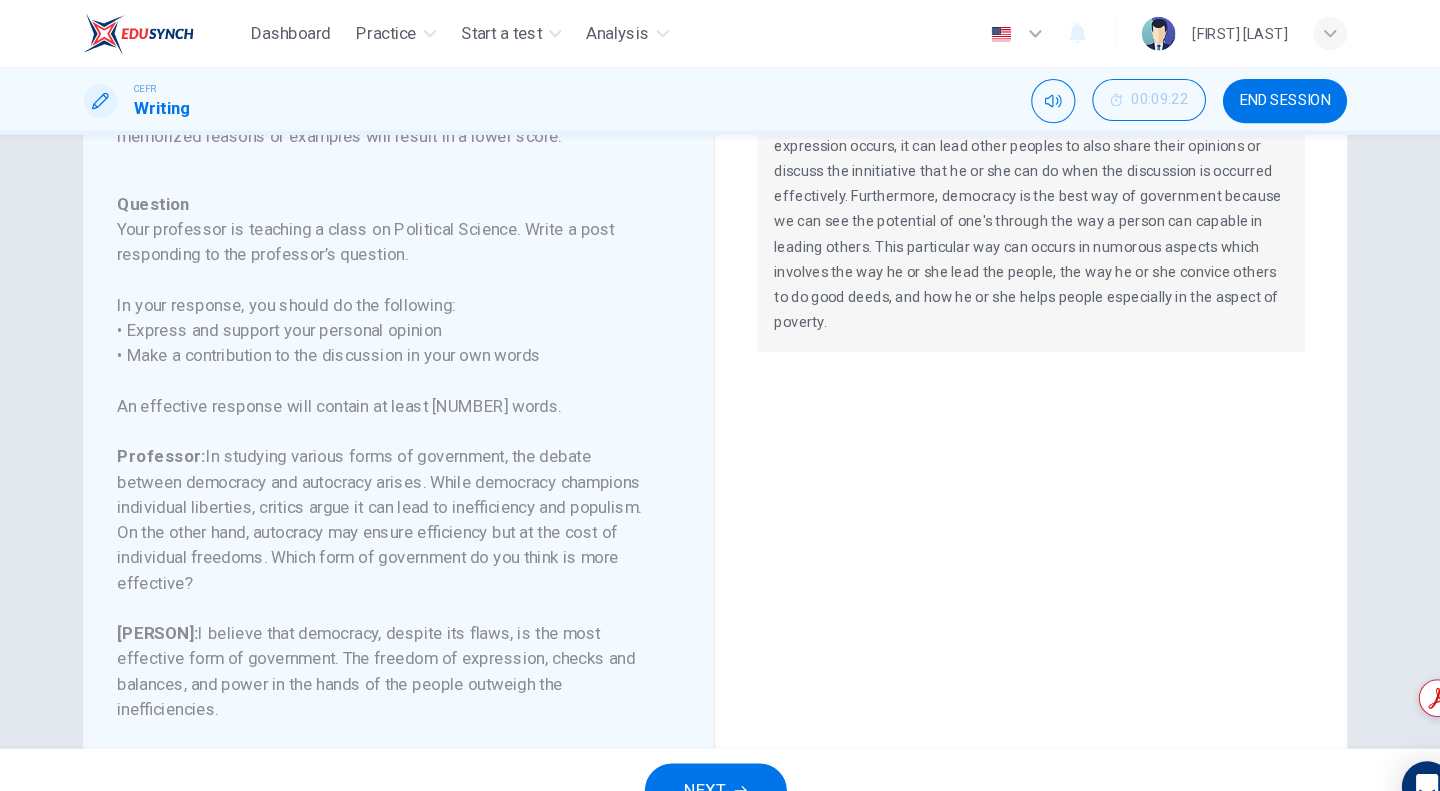 scroll, scrollTop: 294, scrollLeft: 0, axis: vertical 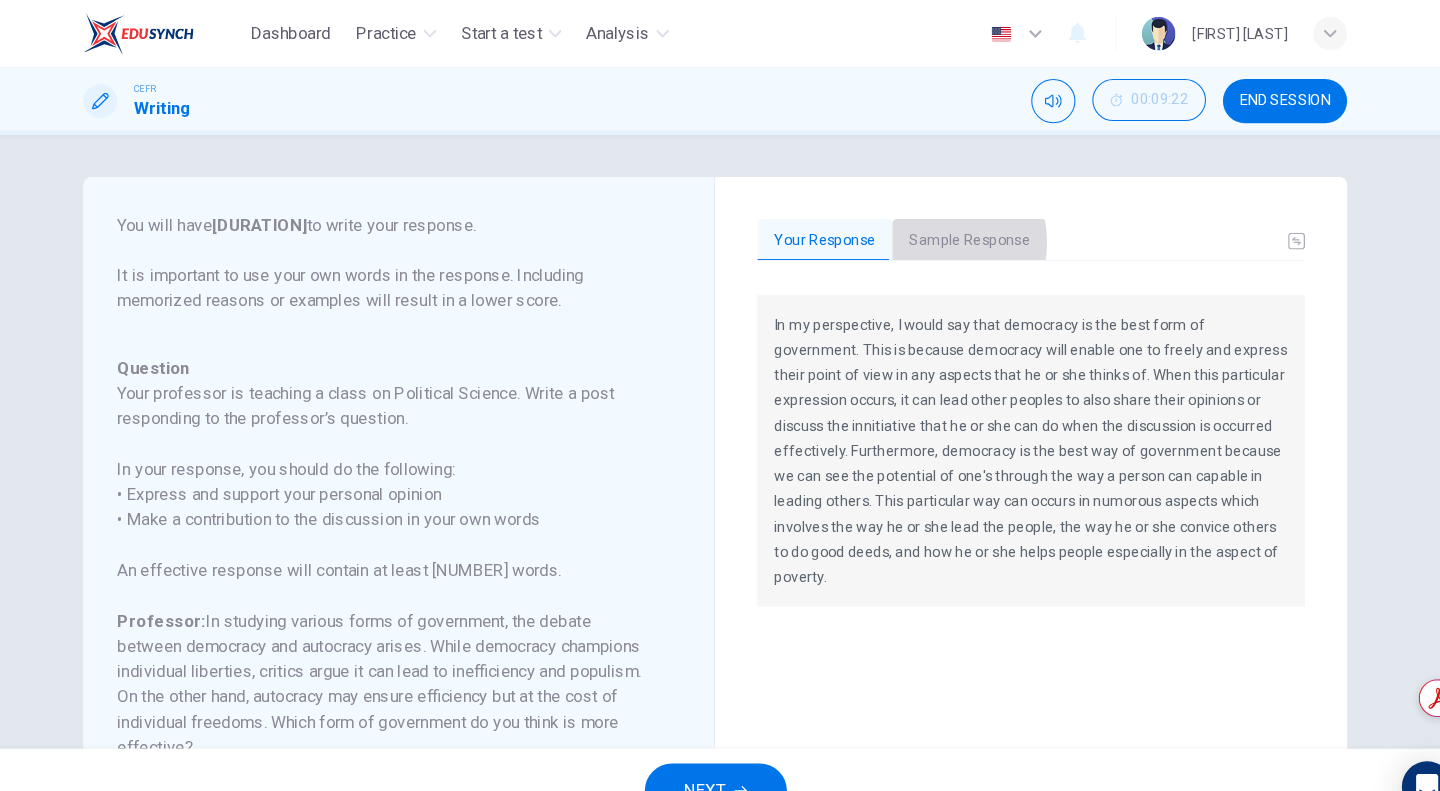 click on "Sample Response" at bounding box center (961, 229) 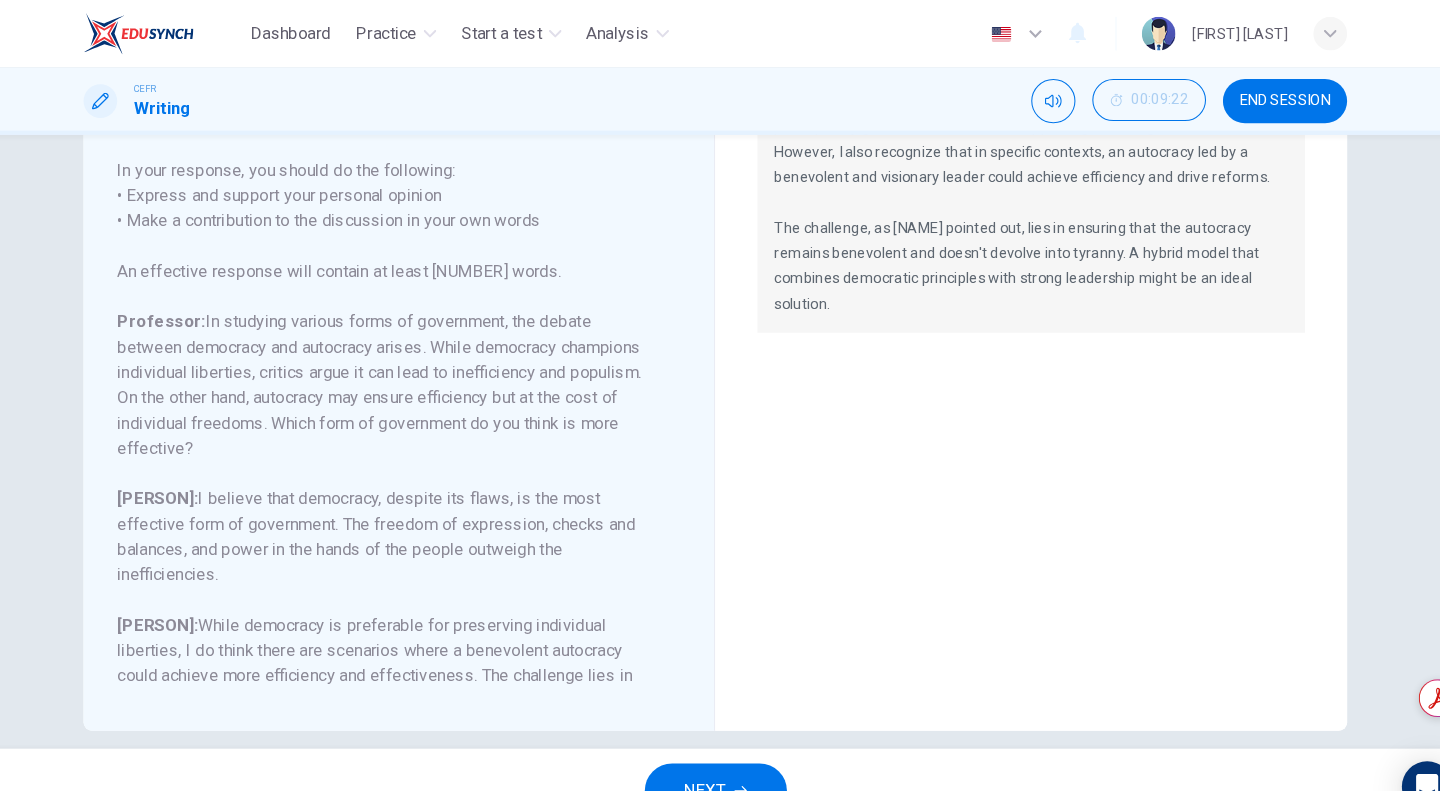 scroll, scrollTop: 306, scrollLeft: 0, axis: vertical 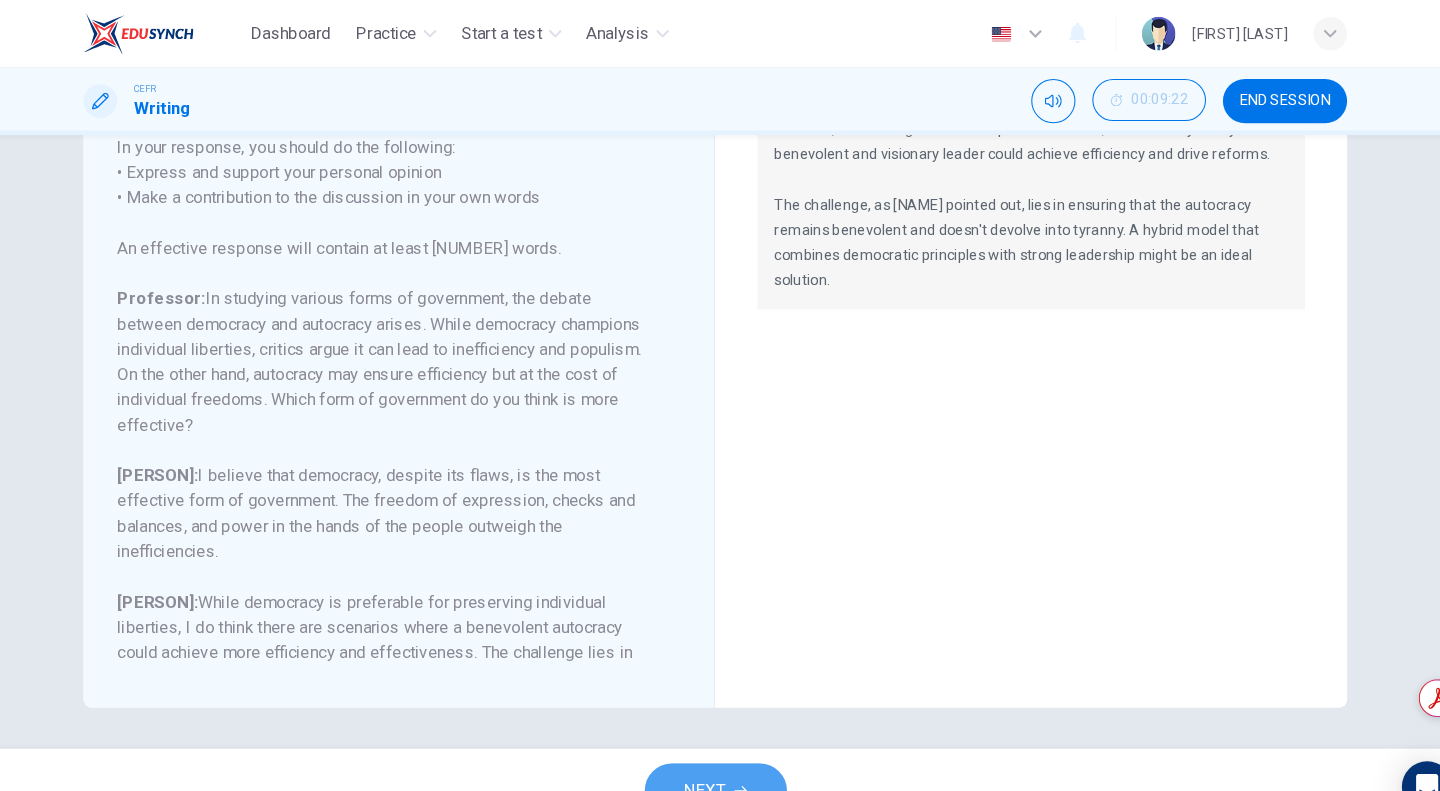 click on "NEXT" at bounding box center (720, 751) 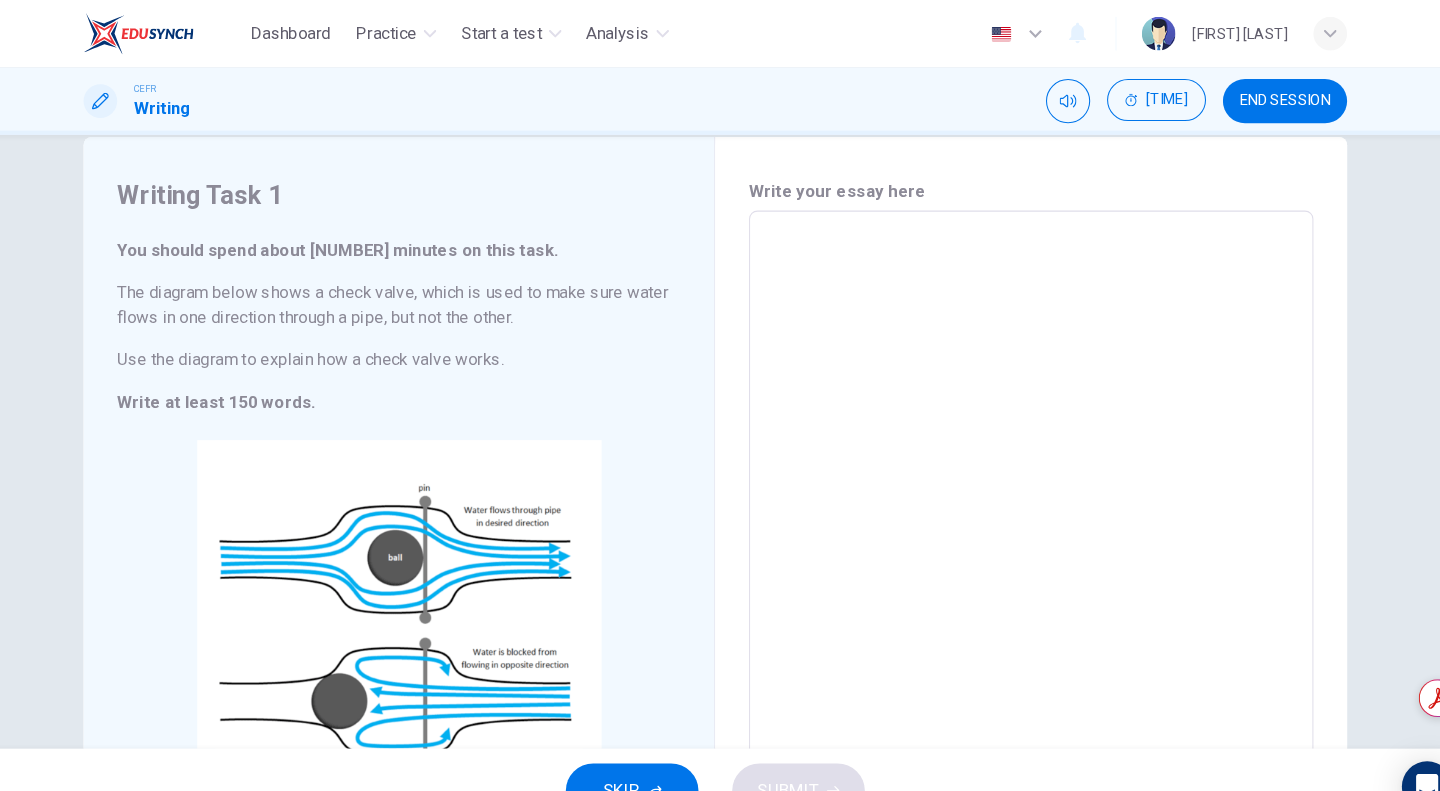 scroll, scrollTop: 0, scrollLeft: 0, axis: both 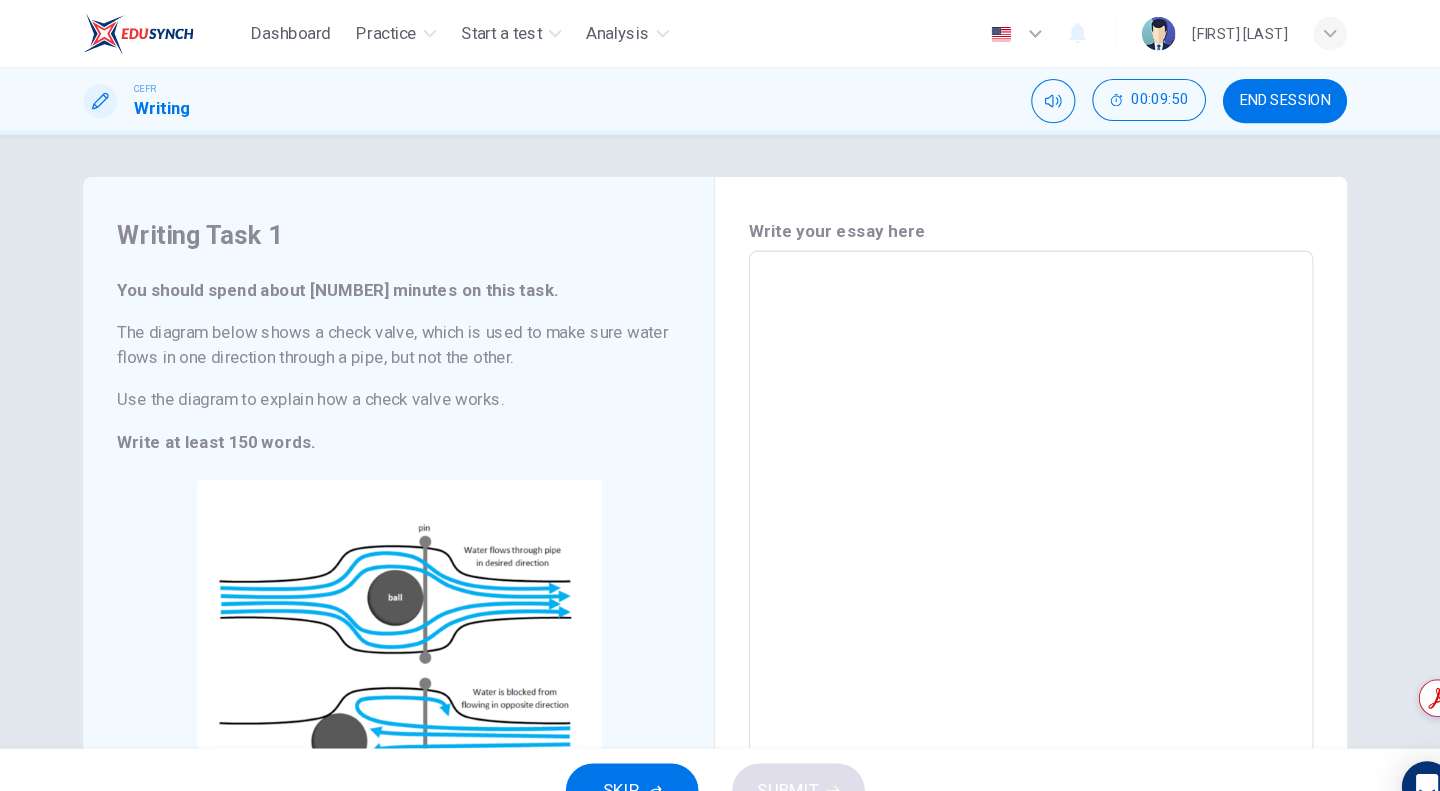 click at bounding box center (1020, 522) 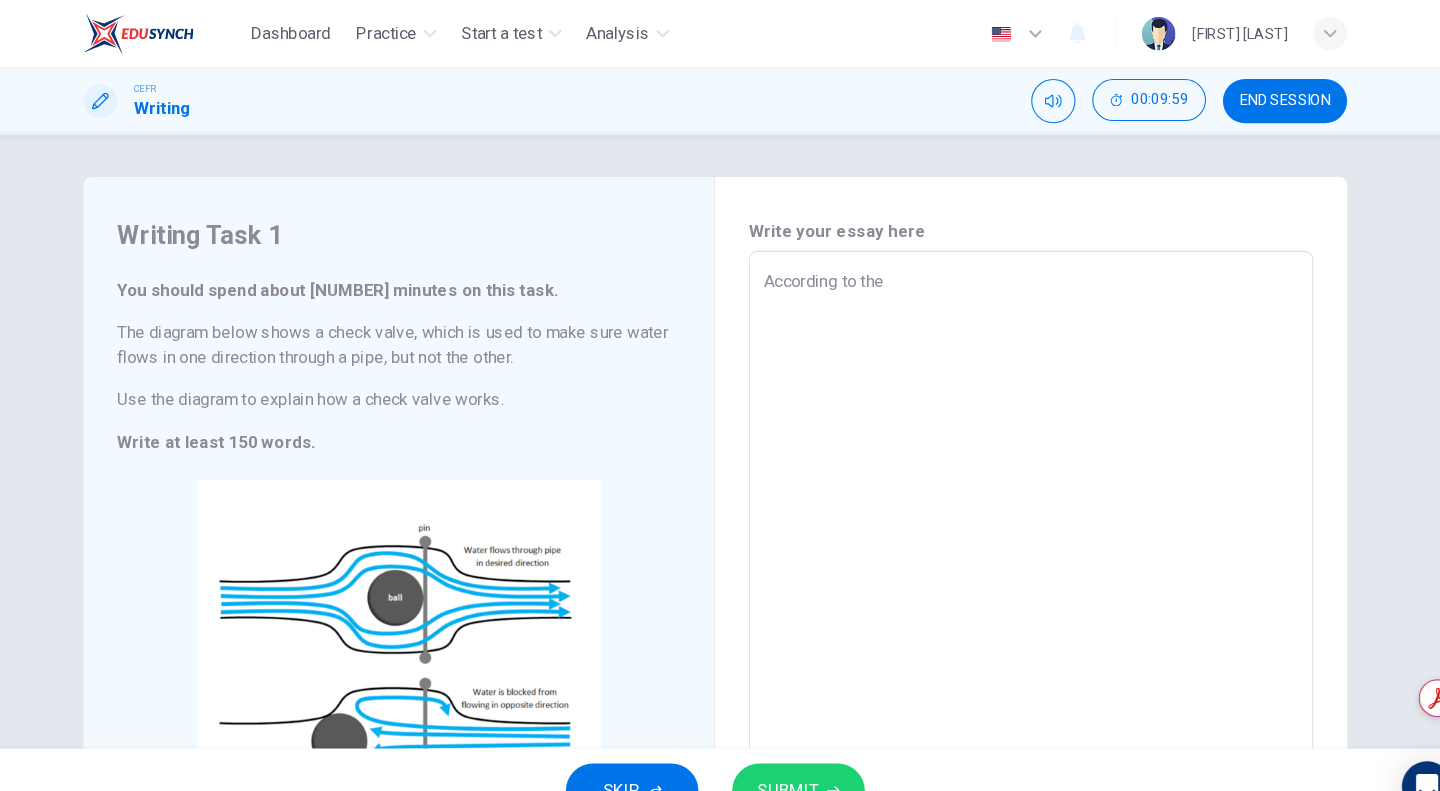 scroll, scrollTop: 0, scrollLeft: 0, axis: both 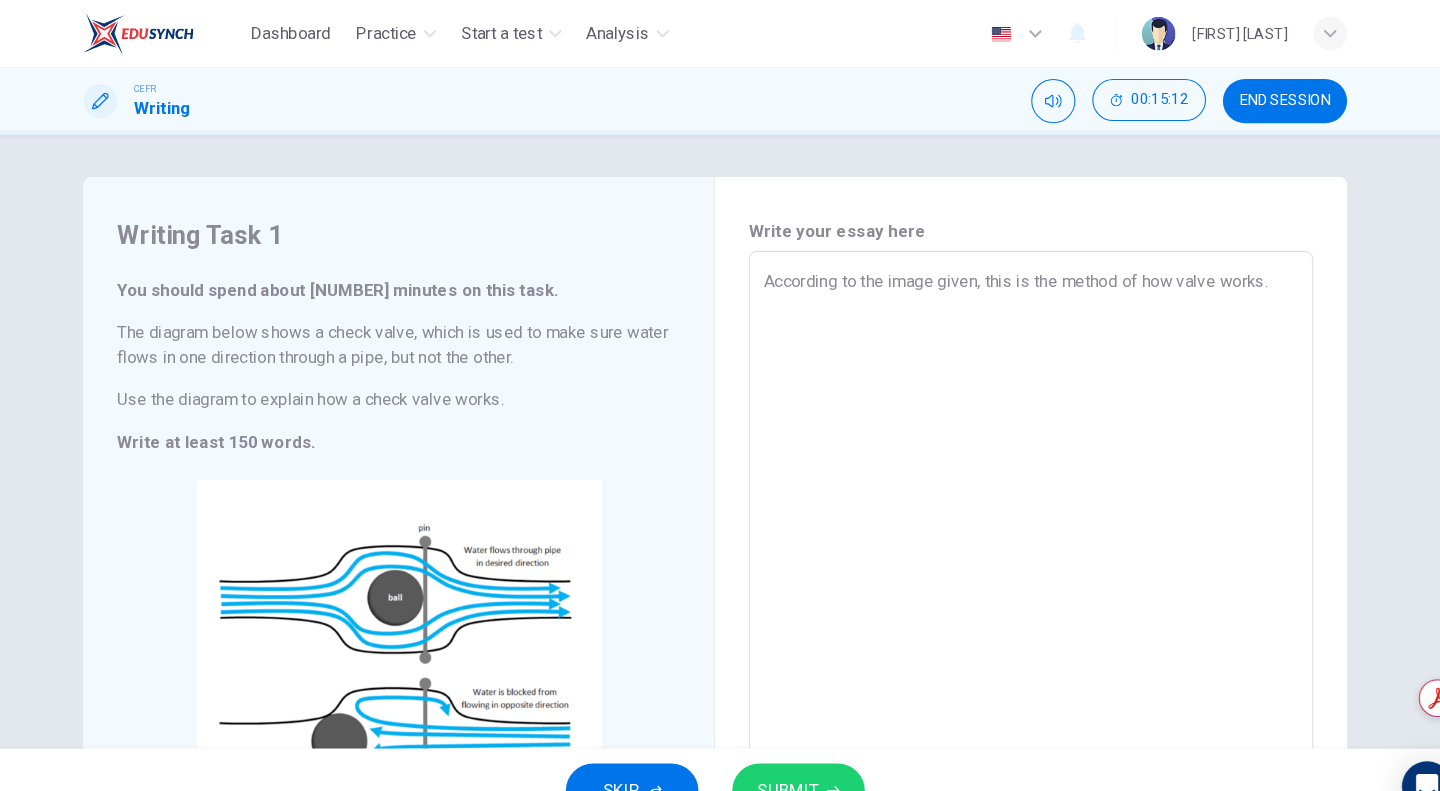 type on "According to the image given, this is the method of how valve works." 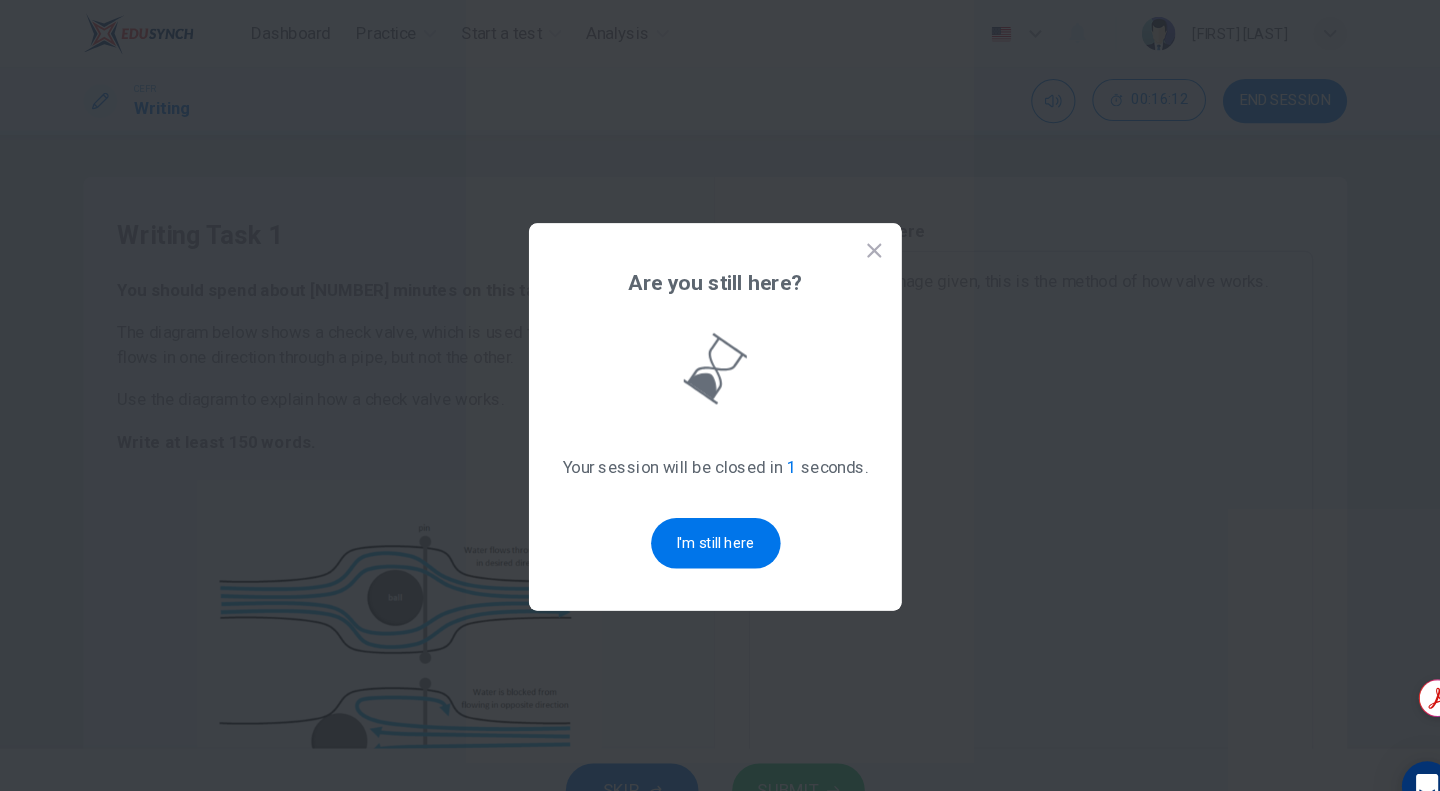 scroll, scrollTop: 0, scrollLeft: 0, axis: both 